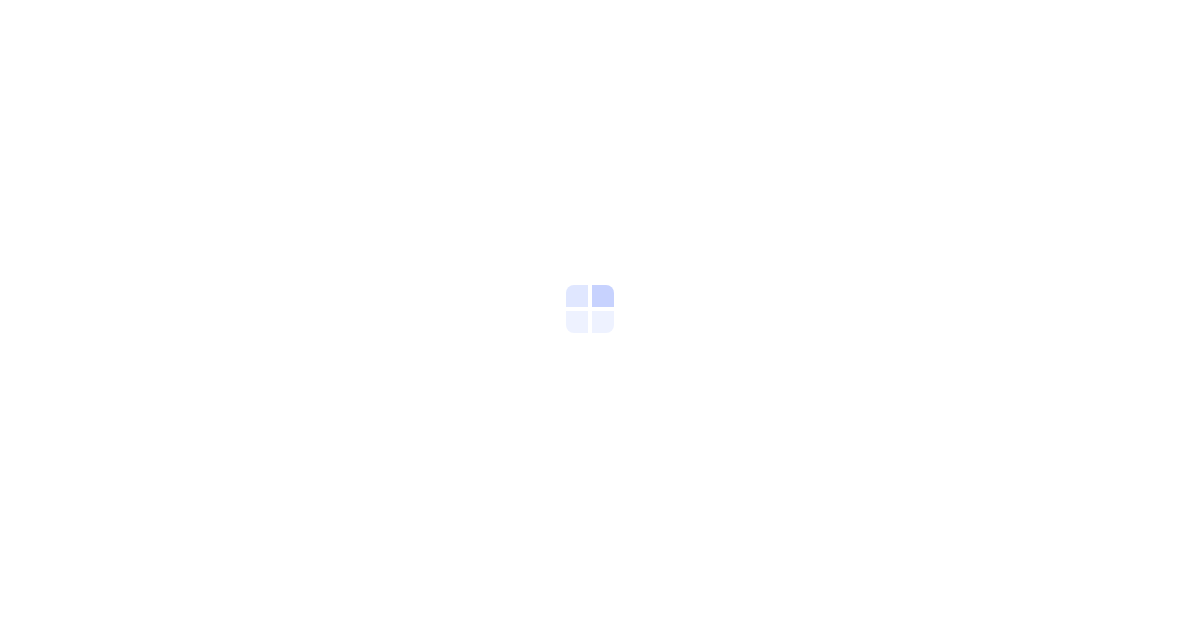 scroll, scrollTop: 0, scrollLeft: 0, axis: both 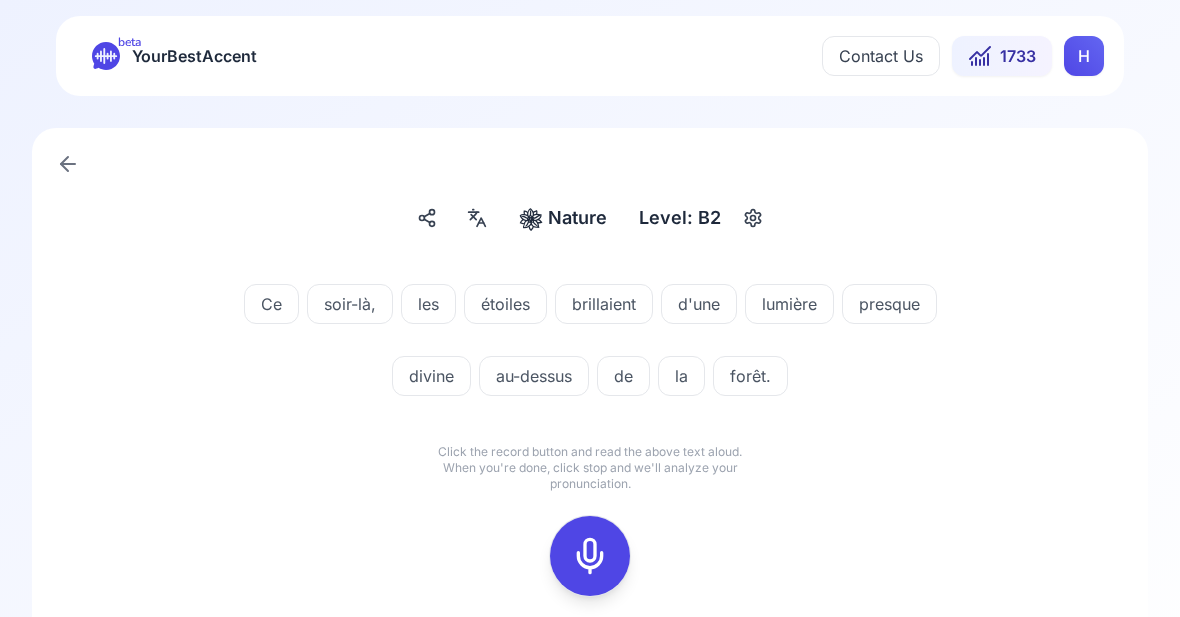 click 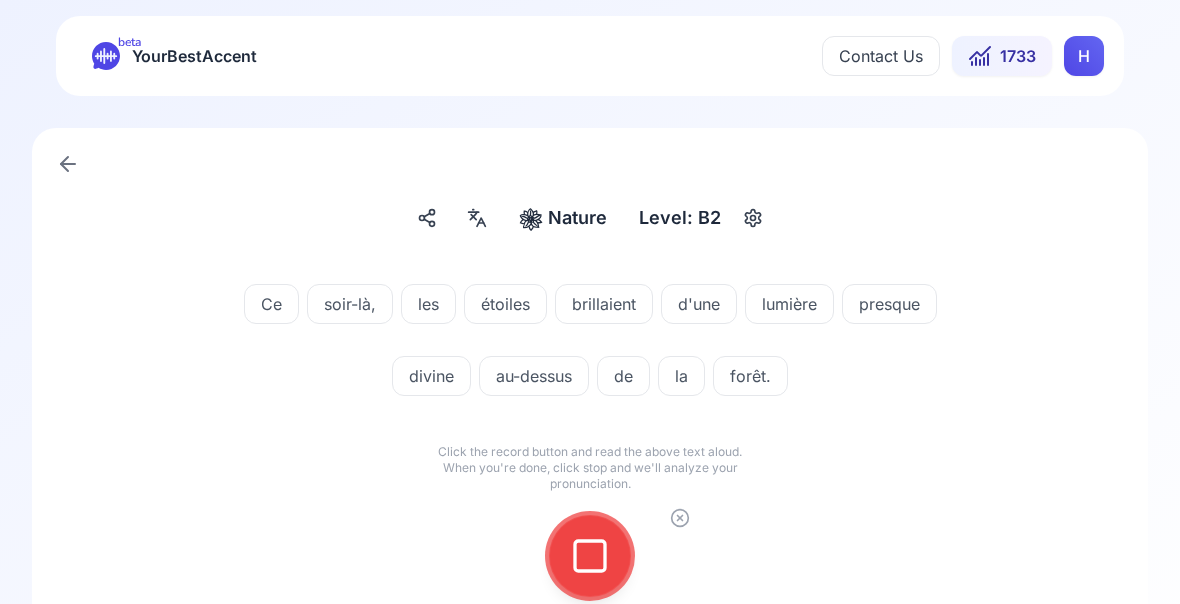 click 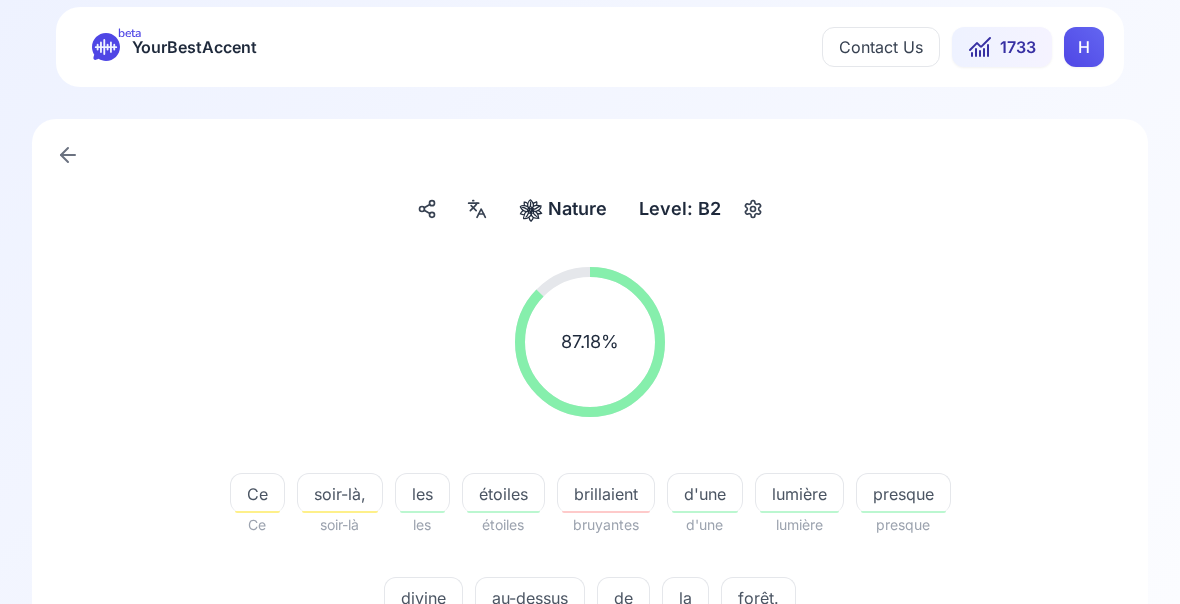 scroll, scrollTop: 10, scrollLeft: 0, axis: vertical 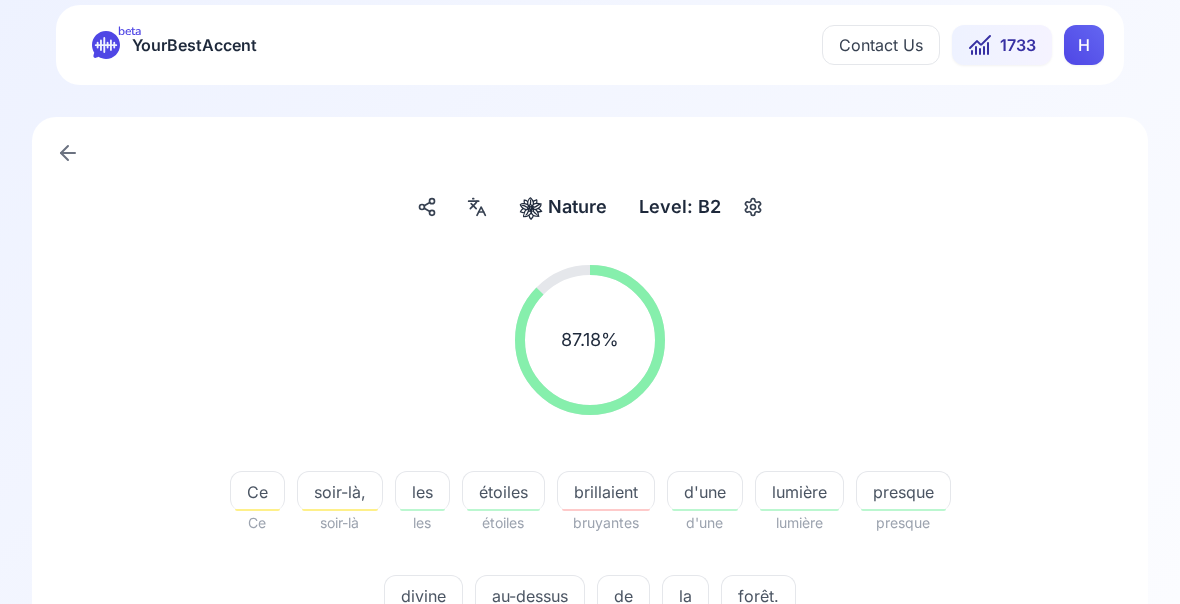 click on "brillaient" at bounding box center [606, 493] 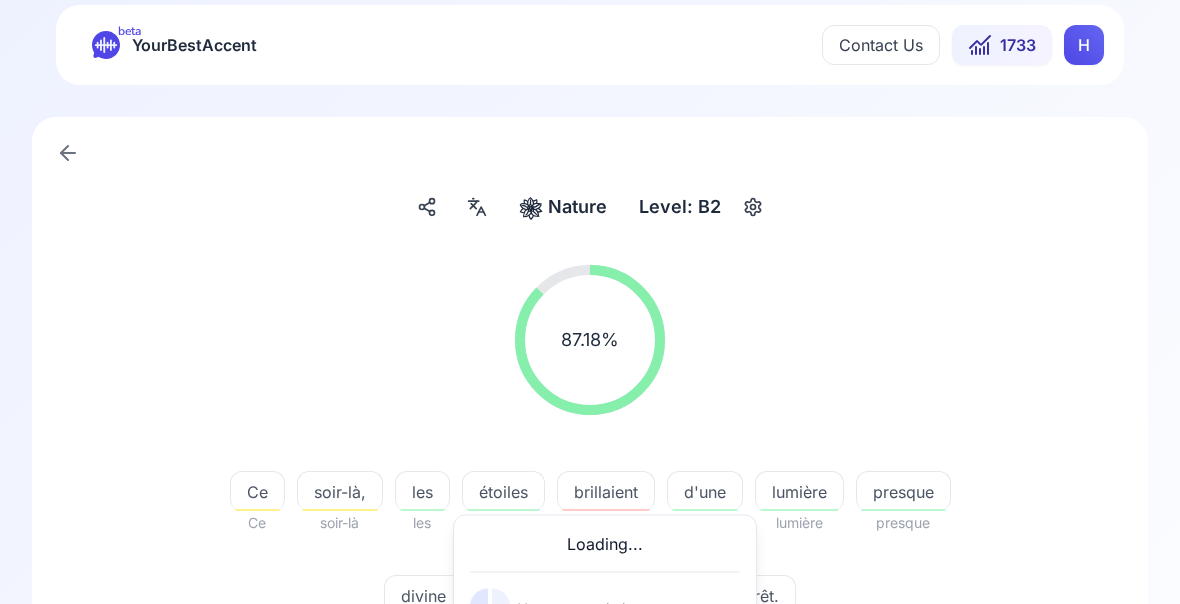 scroll, scrollTop: 11, scrollLeft: 0, axis: vertical 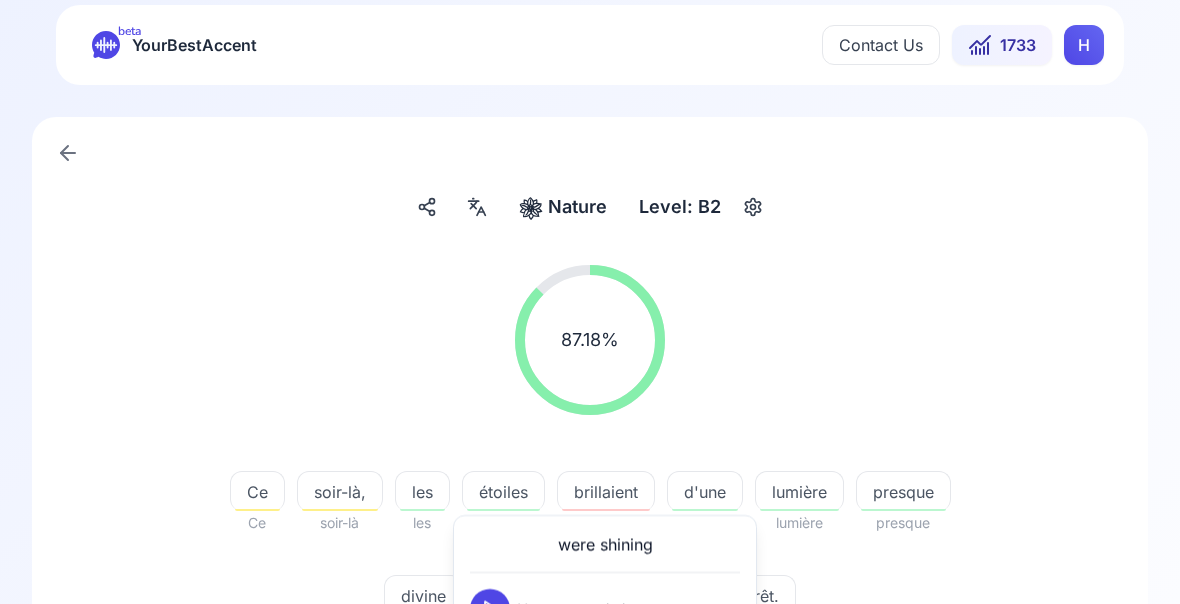 click at bounding box center (501, 668) 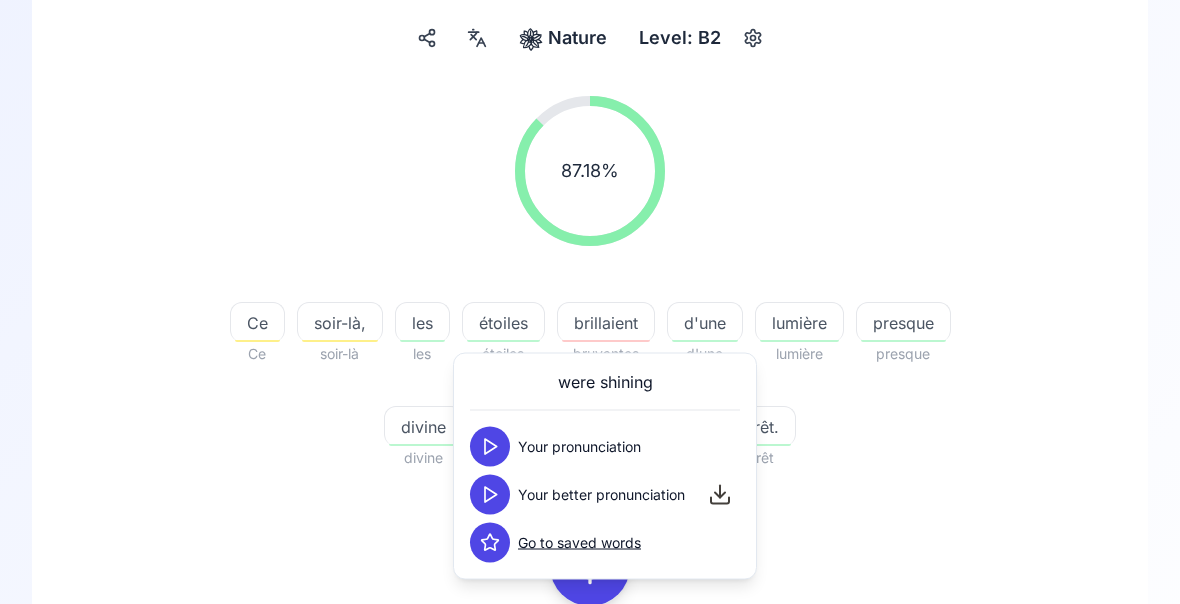 scroll, scrollTop: 191, scrollLeft: 0, axis: vertical 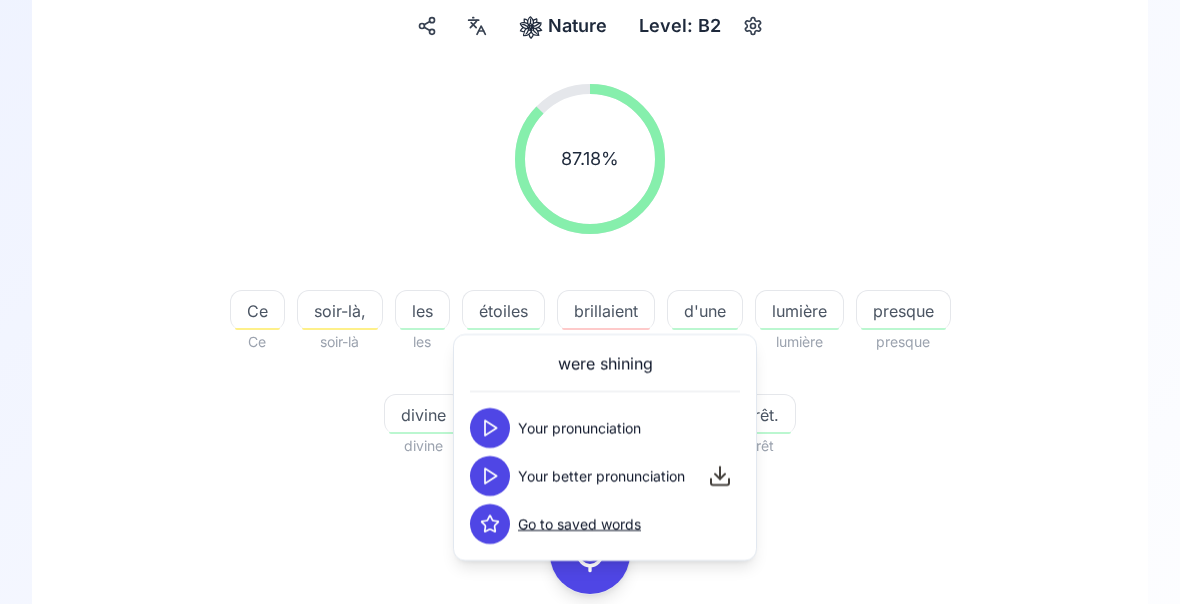 click 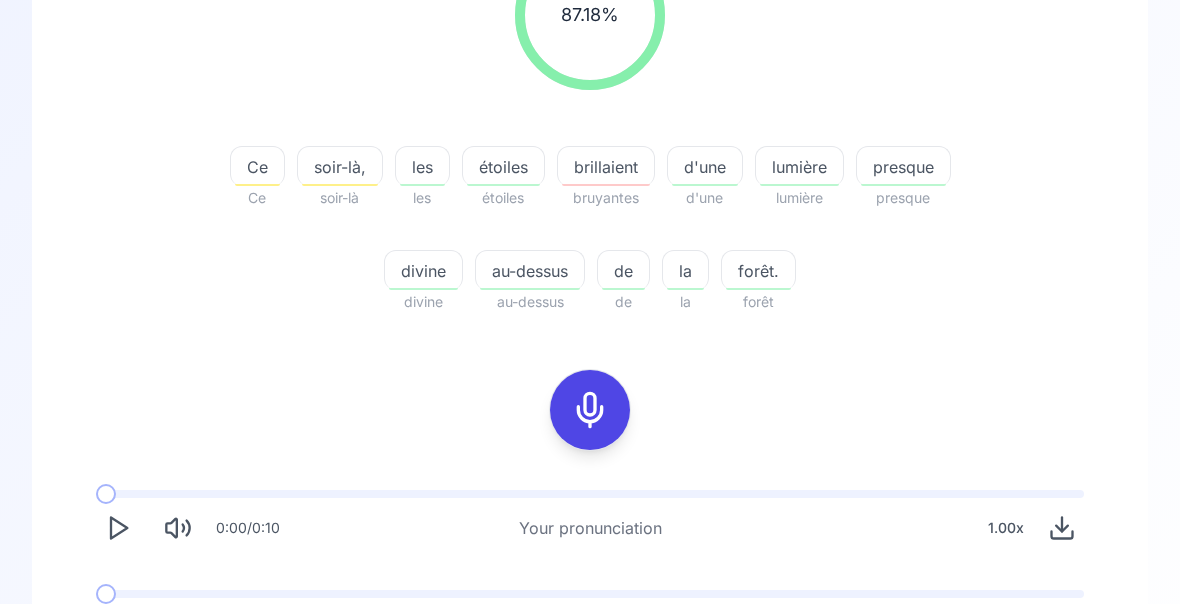 scroll, scrollTop: 336, scrollLeft: 0, axis: vertical 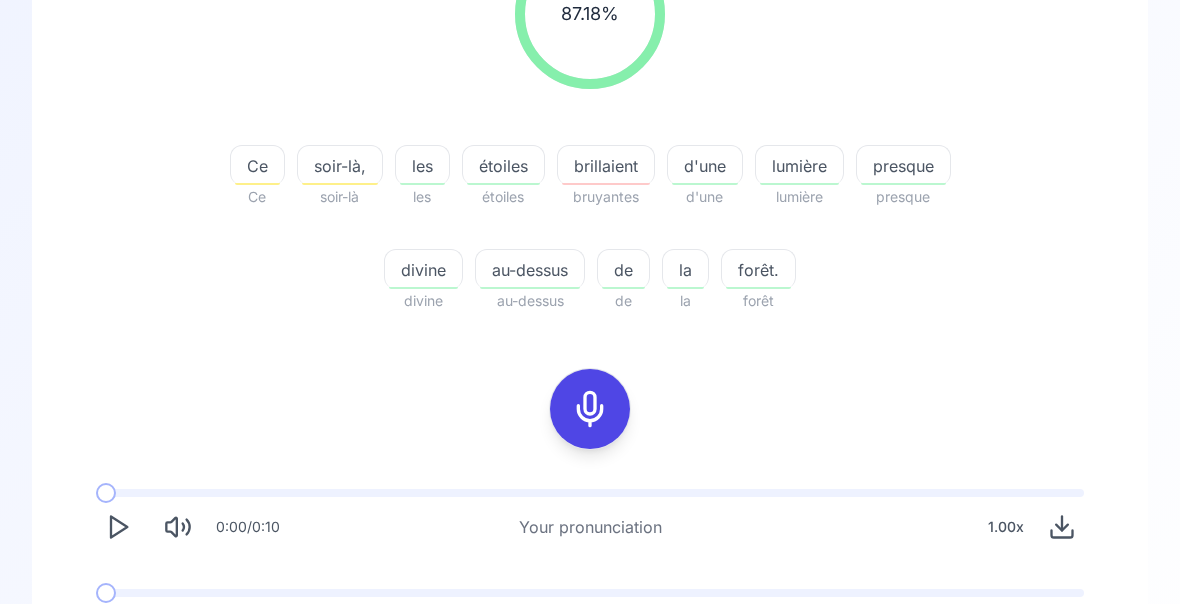 click 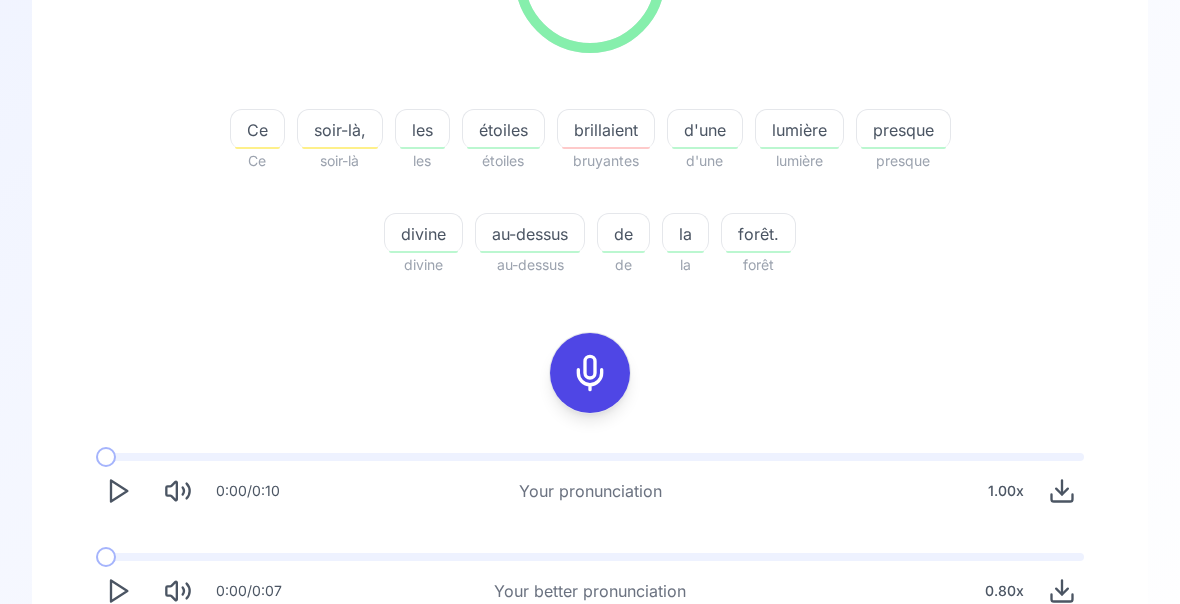 scroll, scrollTop: 372, scrollLeft: 0, axis: vertical 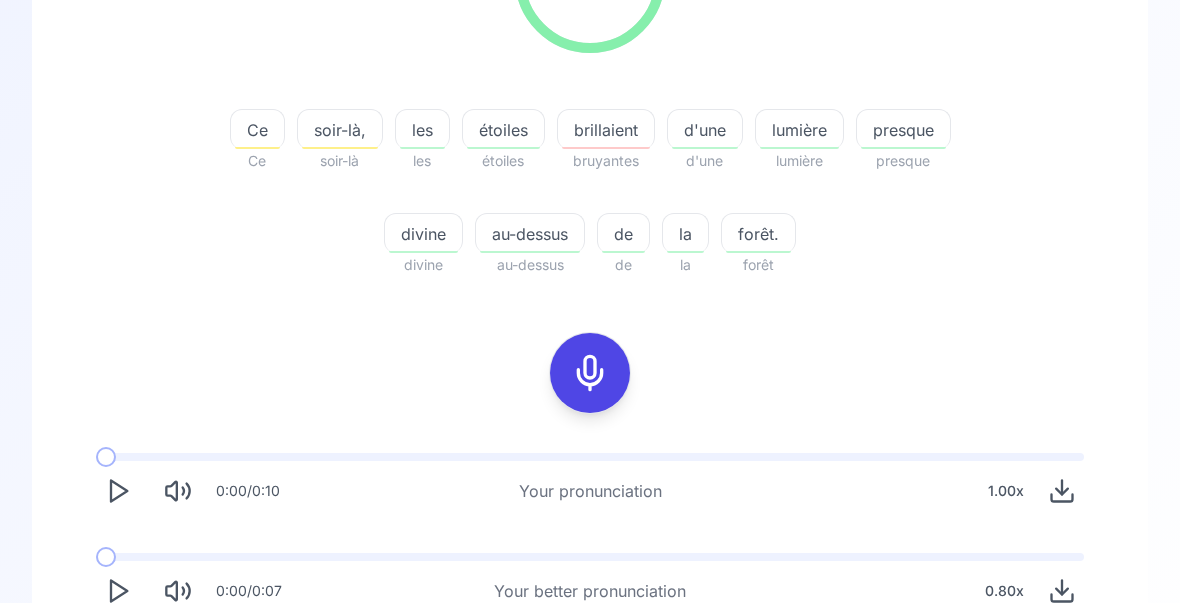 click on "Try another sentence" at bounding box center [604, 670] 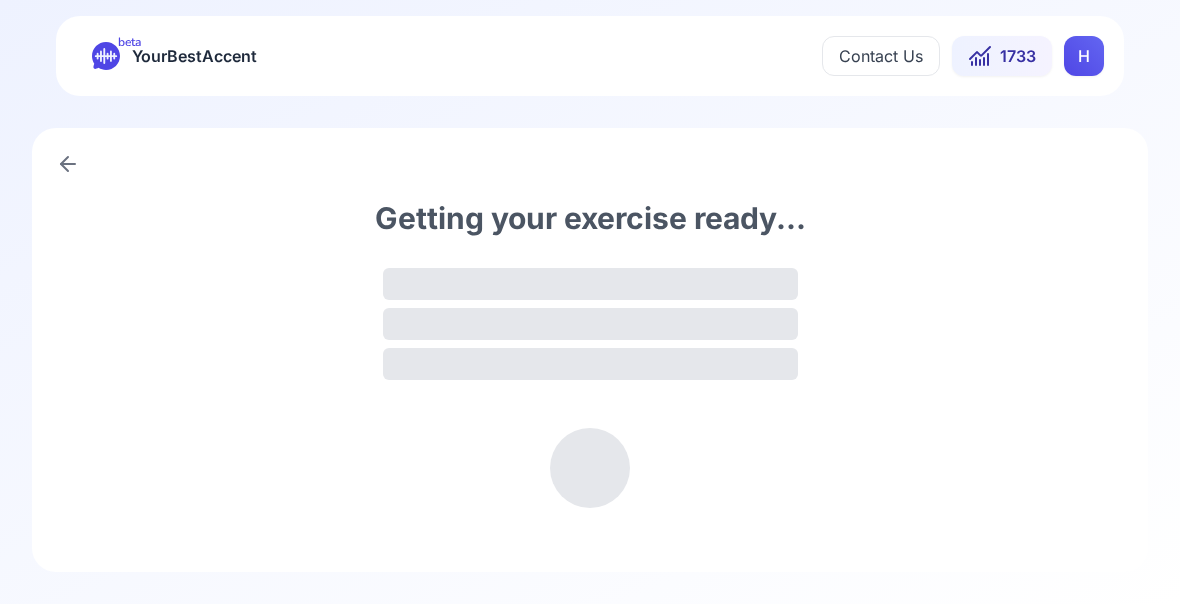 scroll, scrollTop: 0, scrollLeft: 0, axis: both 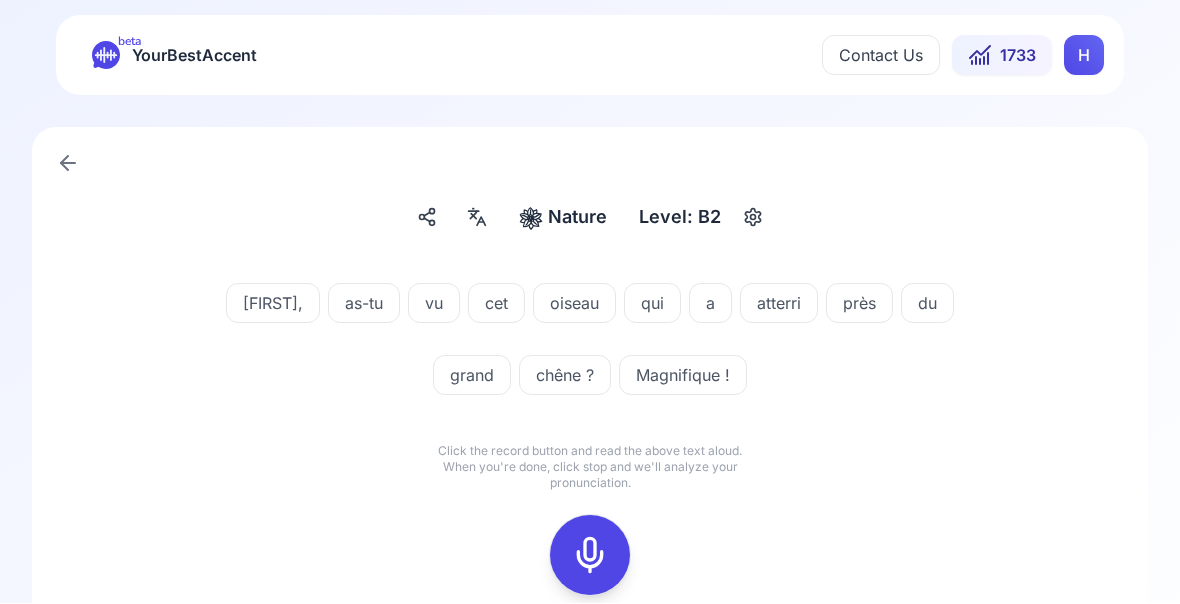 click at bounding box center (590, 556) 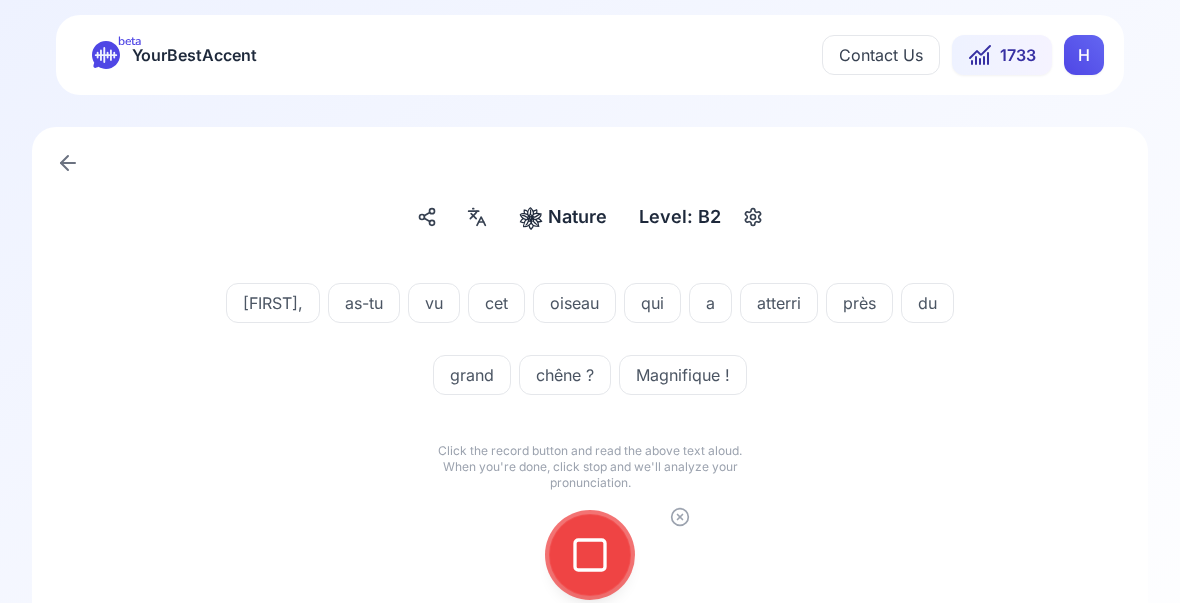 click 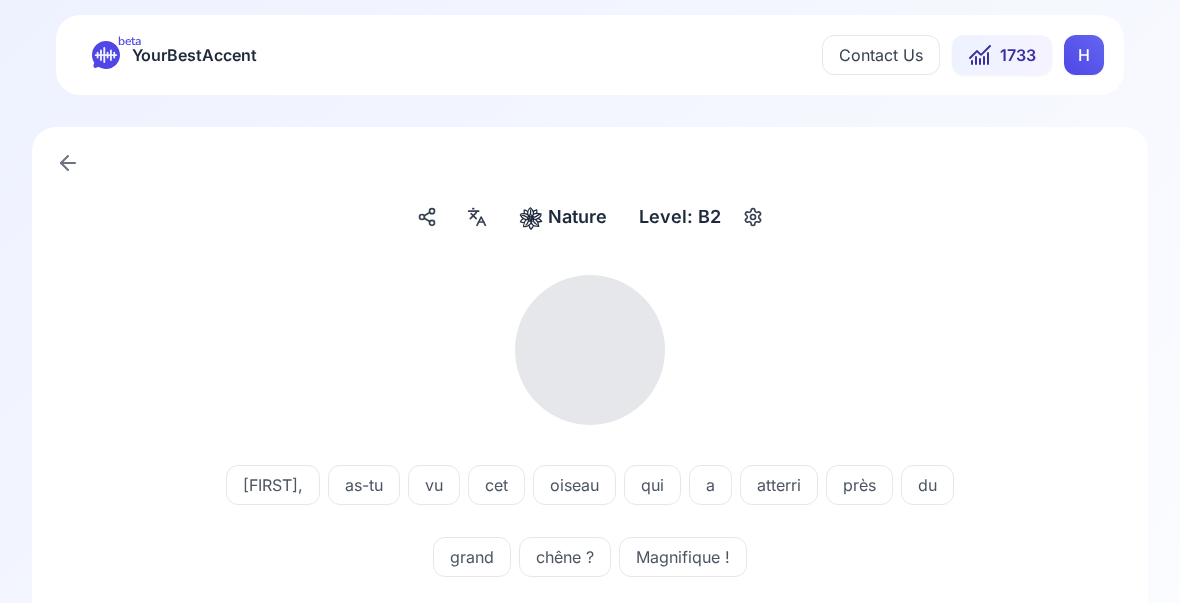 scroll, scrollTop: 1, scrollLeft: 0, axis: vertical 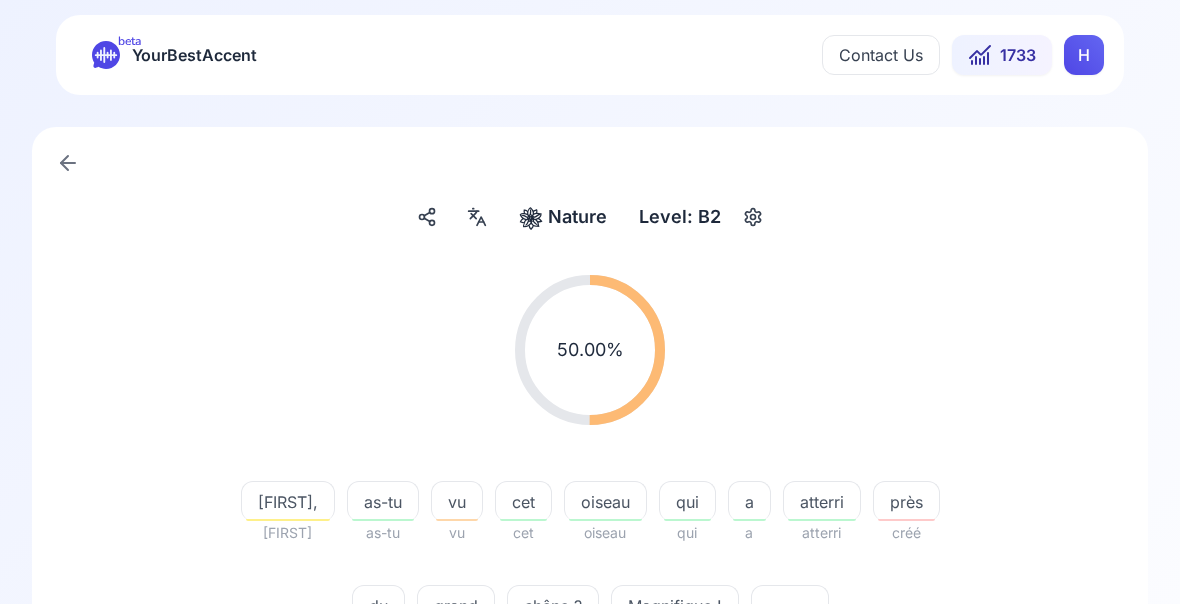click on "chêne ?" at bounding box center (553, 606) 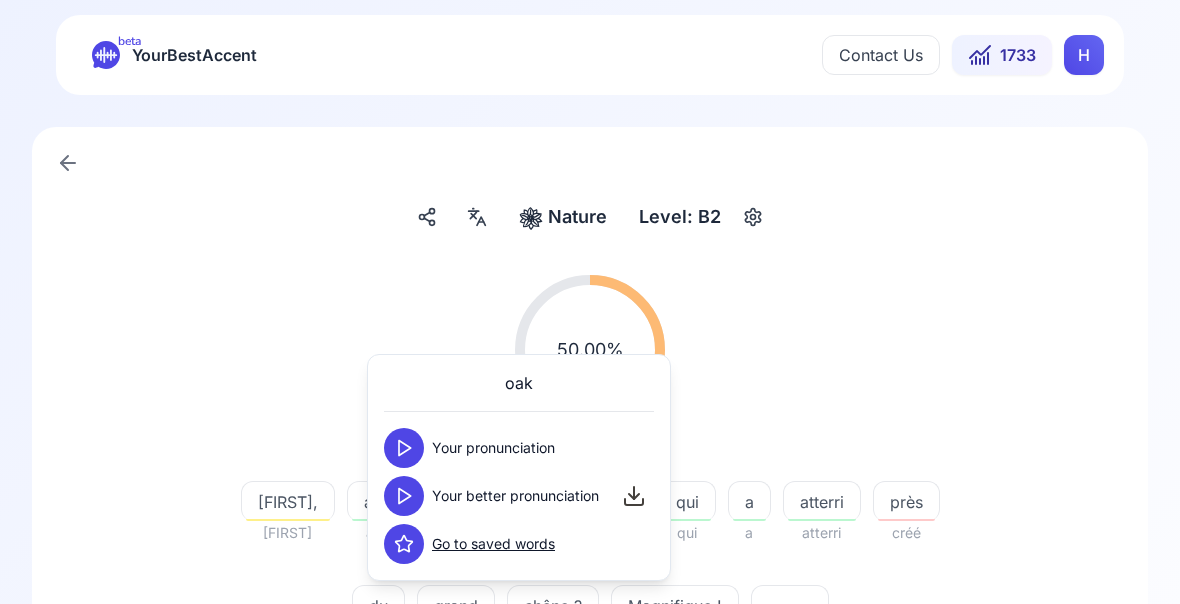 click at bounding box center (404, 496) 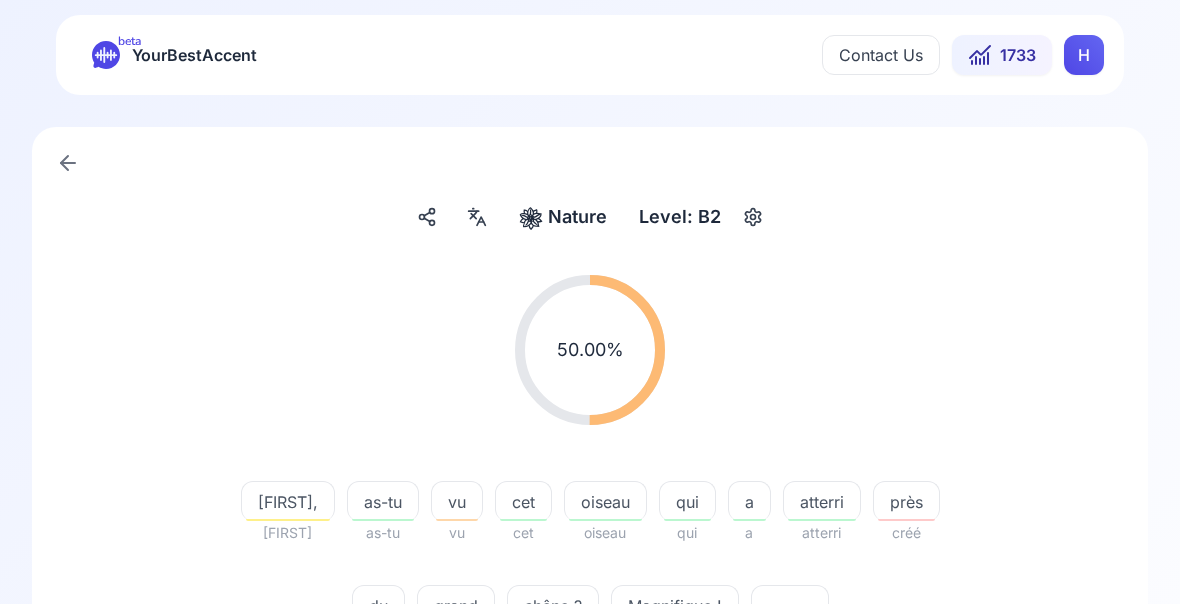 click on "atterri" at bounding box center (822, 502) 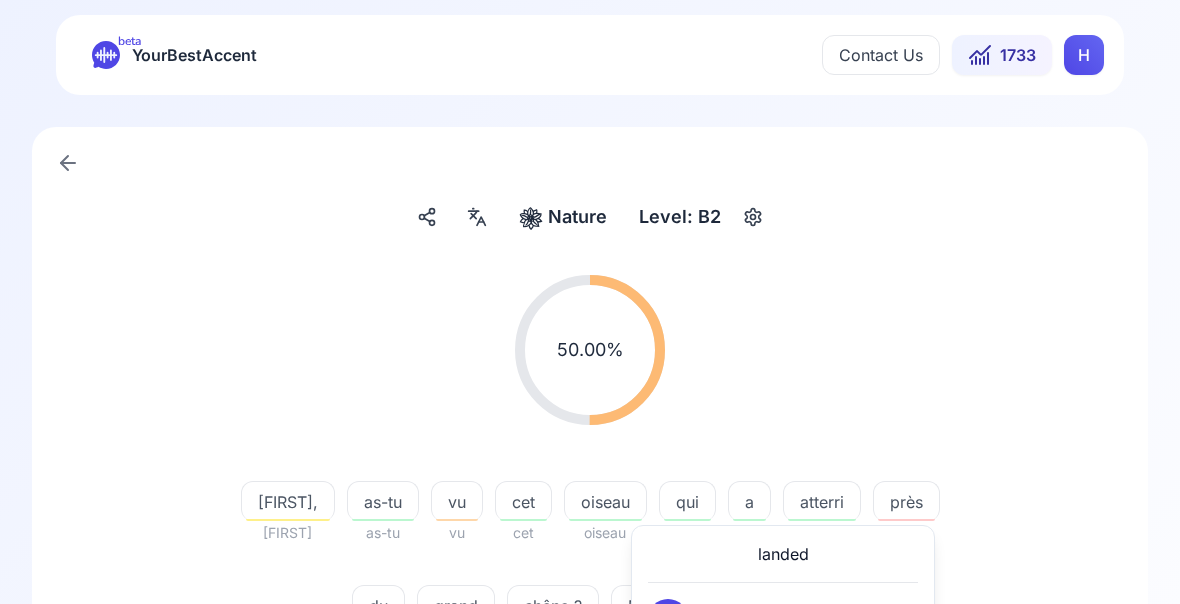 click 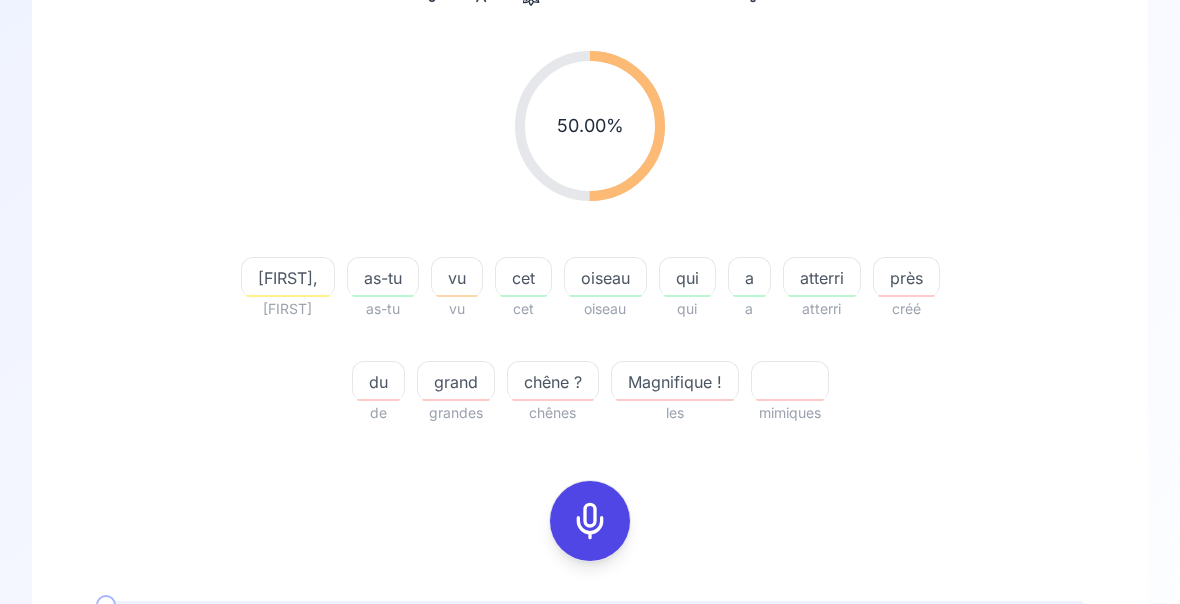 scroll, scrollTop: 228, scrollLeft: 0, axis: vertical 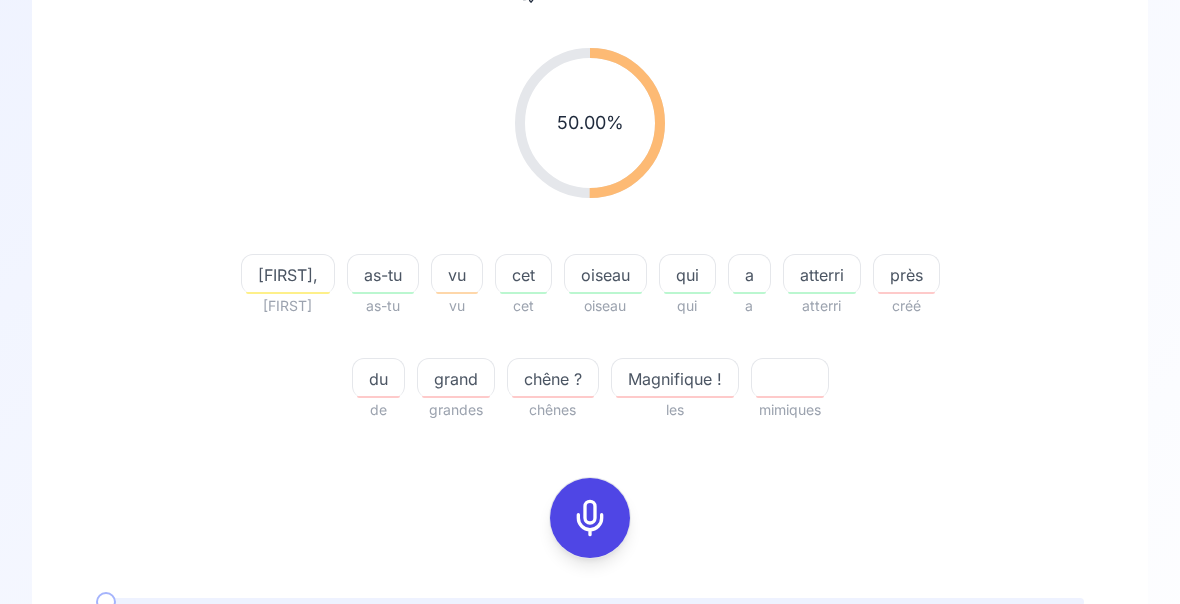 click 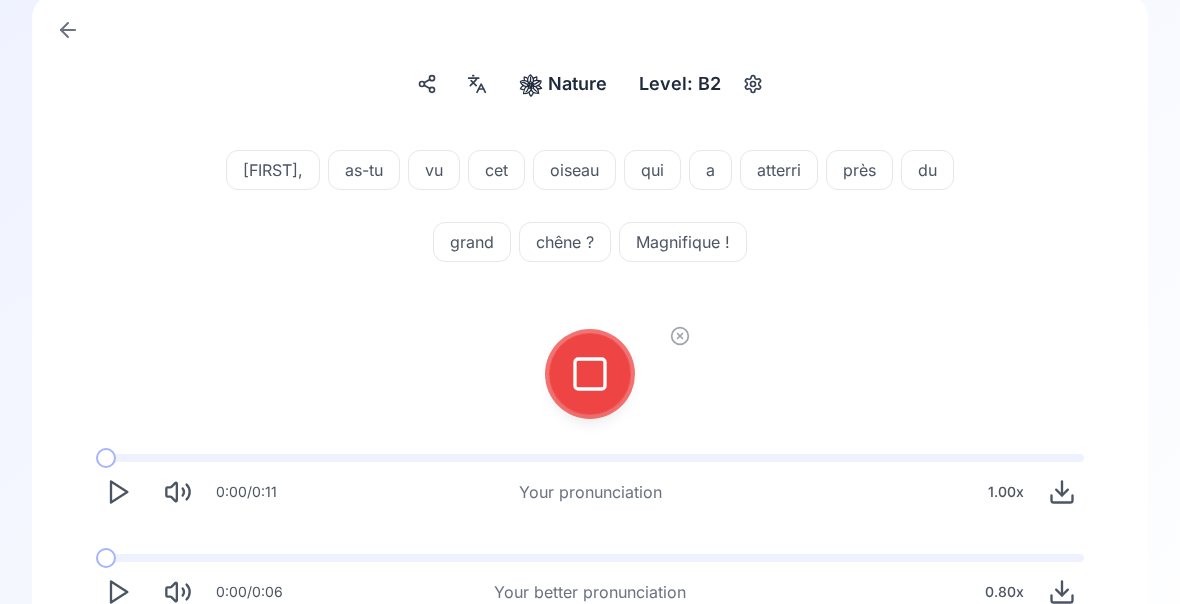 click 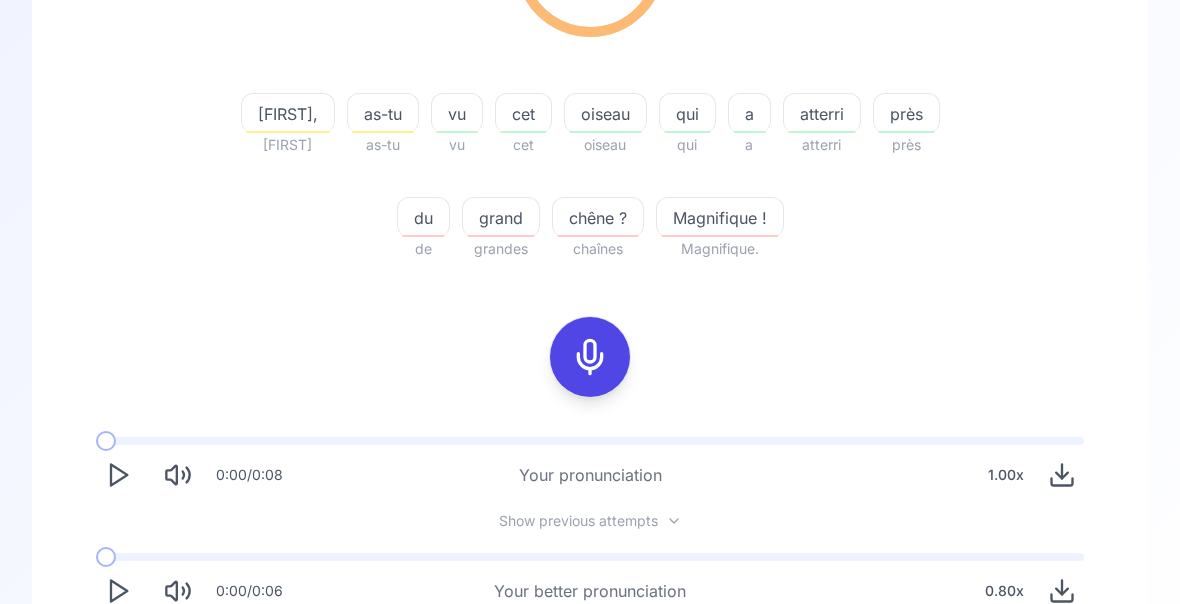 scroll, scrollTop: 388, scrollLeft: 0, axis: vertical 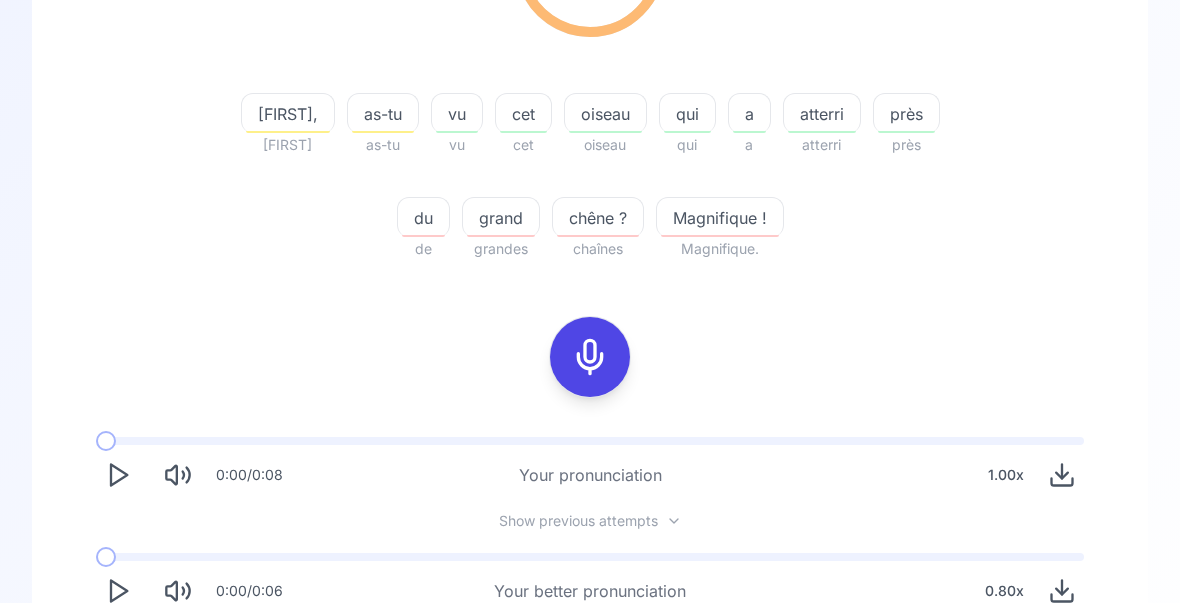 click on "Try another sentence" at bounding box center [604, 670] 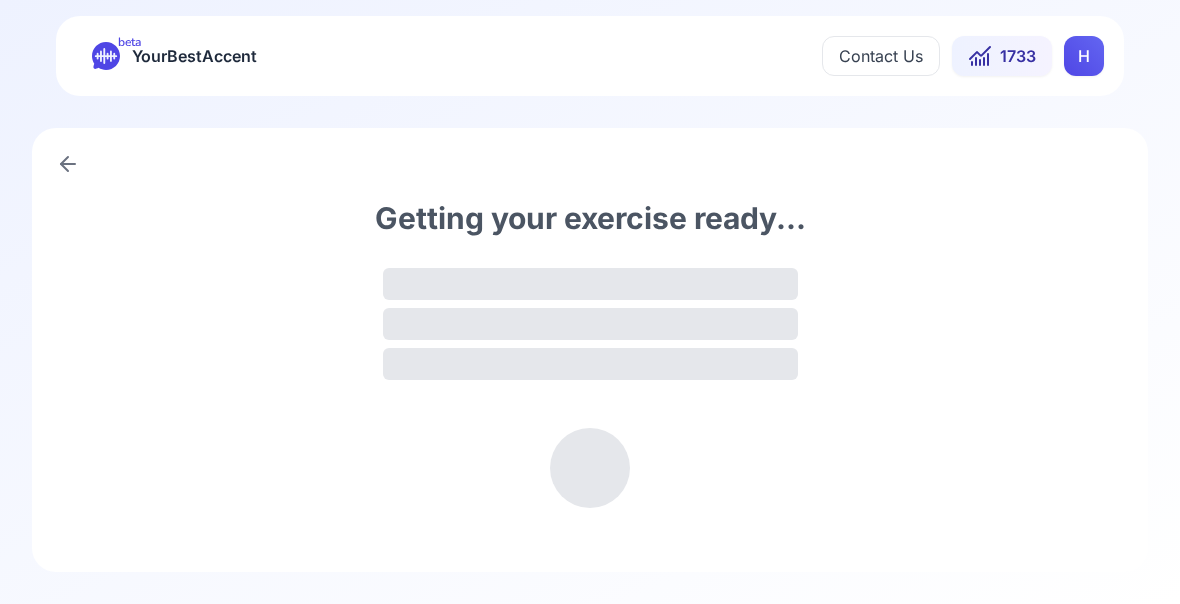 scroll, scrollTop: 0, scrollLeft: 0, axis: both 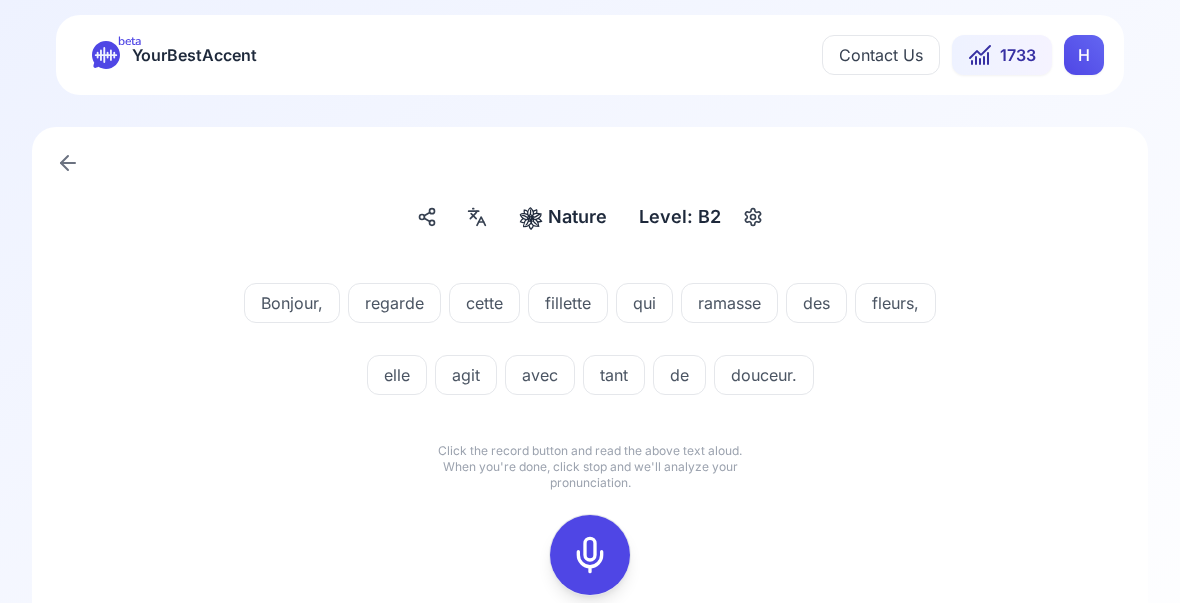 click 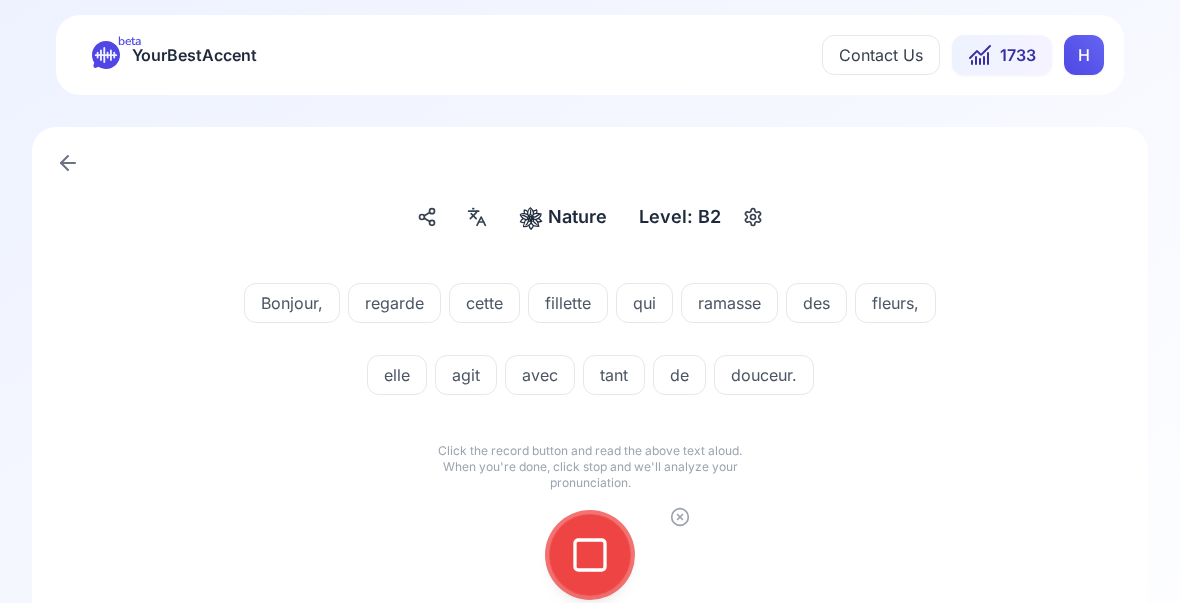 click 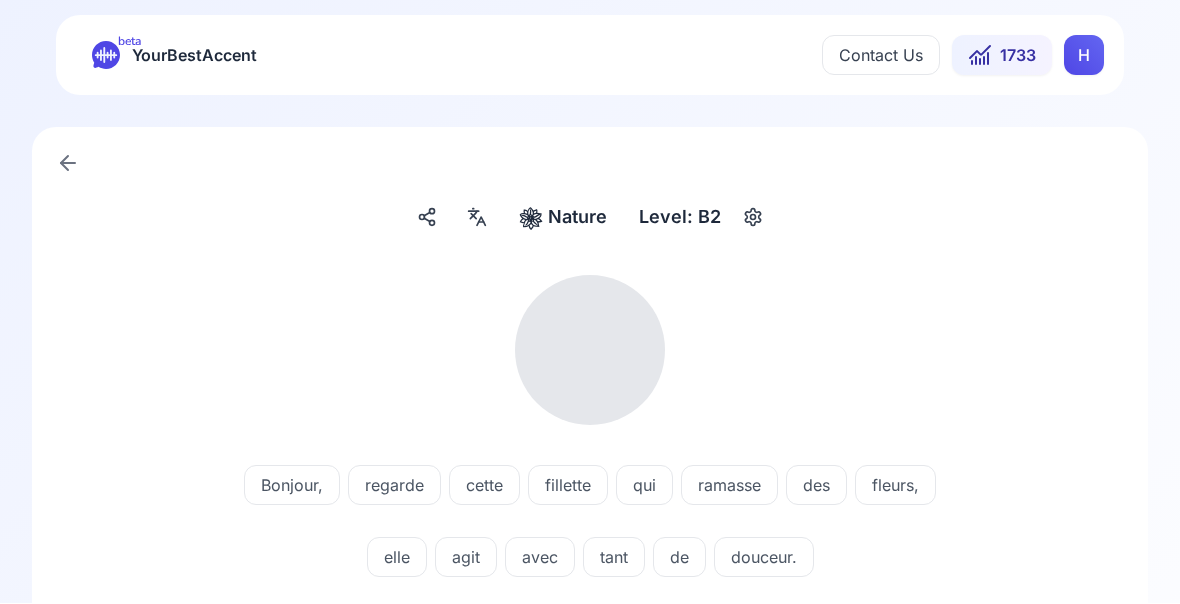 scroll, scrollTop: 1, scrollLeft: 0, axis: vertical 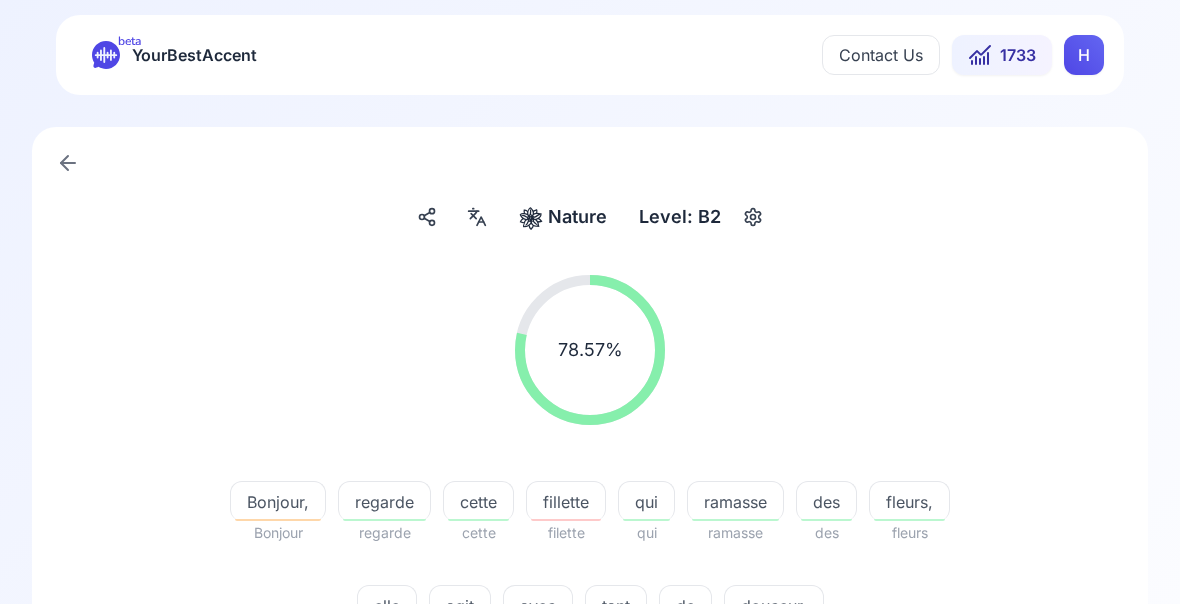 click on "fillette" at bounding box center (566, 502) 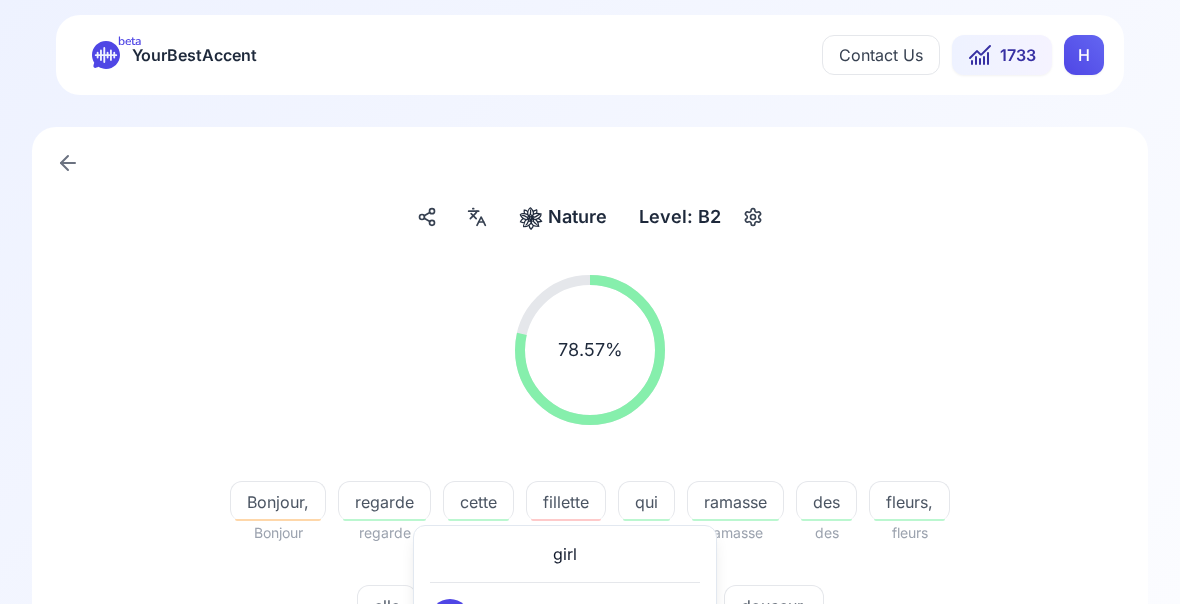 click at bounding box center (450, 667) 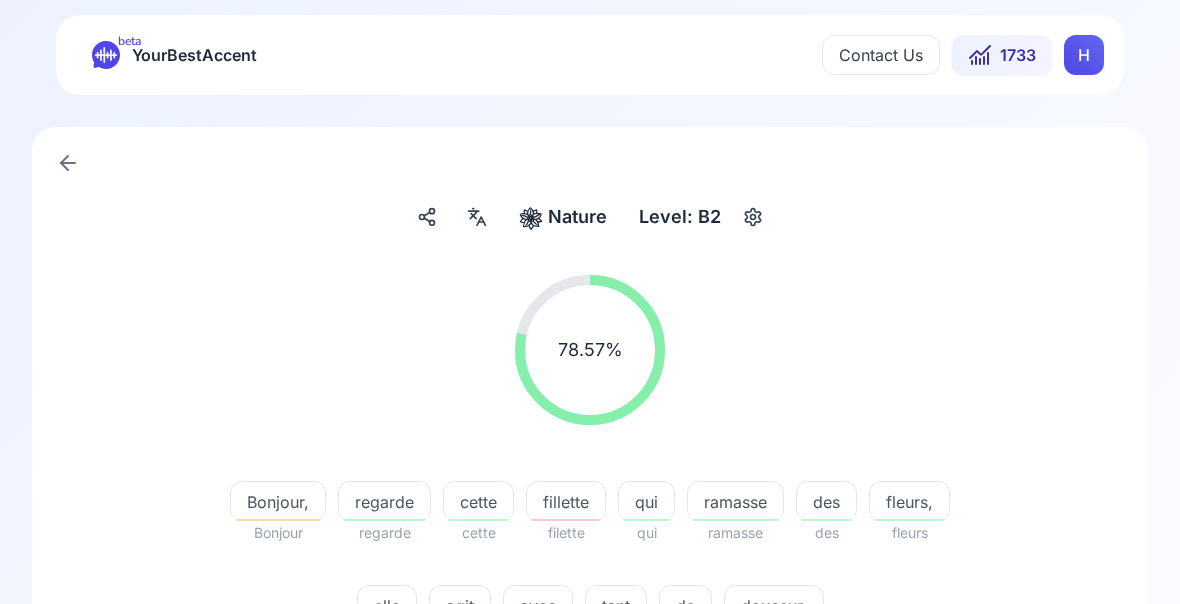 click on "douceur." at bounding box center [774, 606] 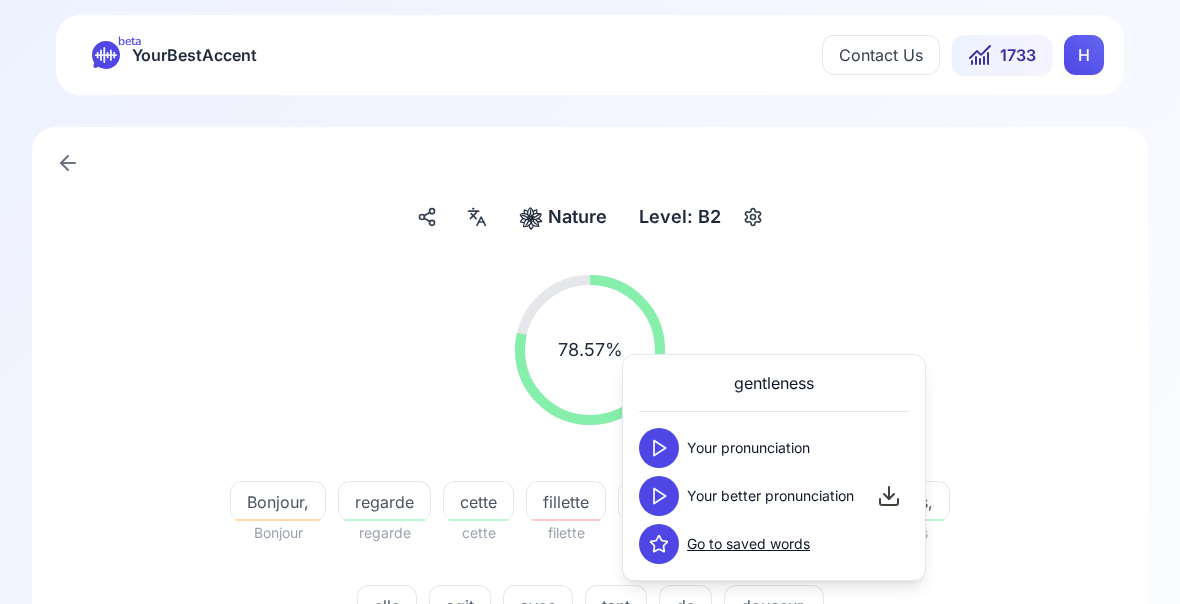 click 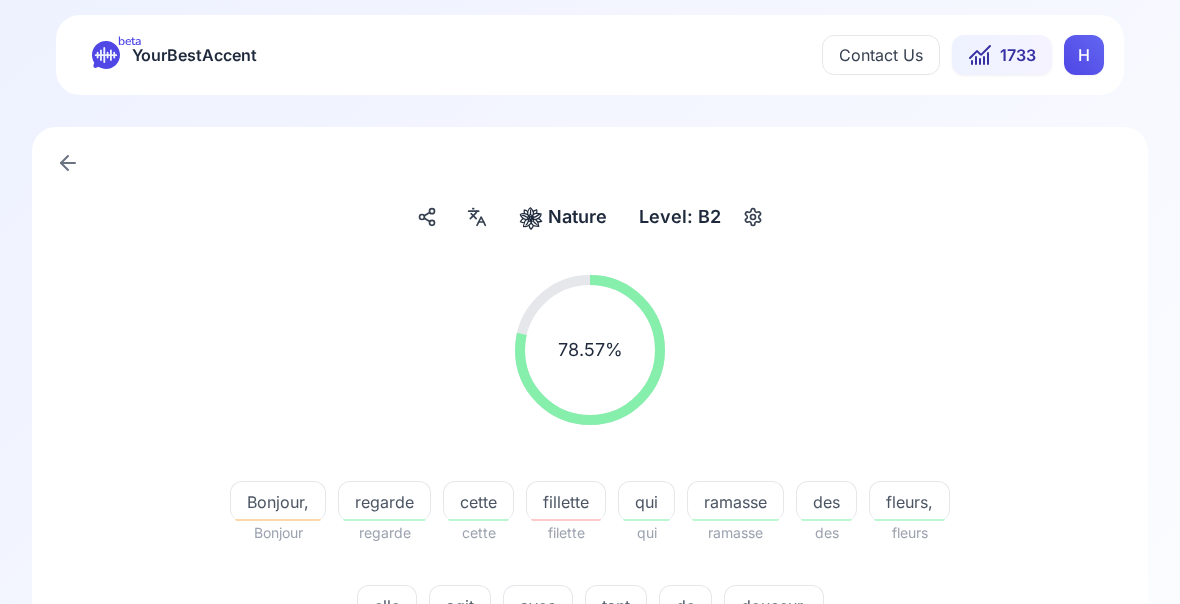 click on "tant" at bounding box center (616, 606) 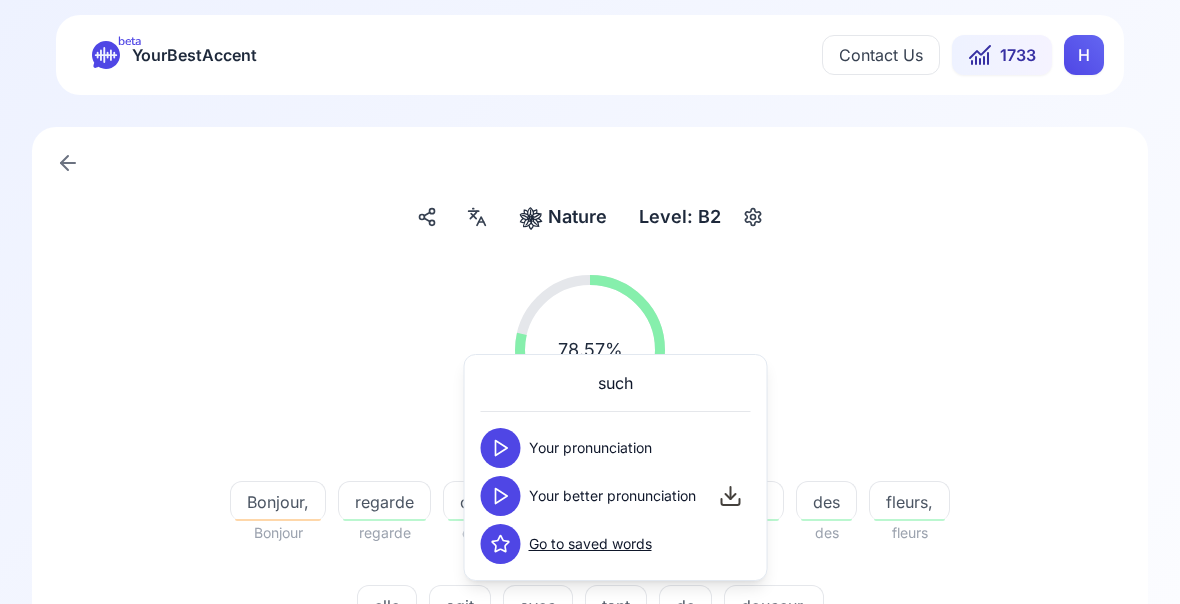 click 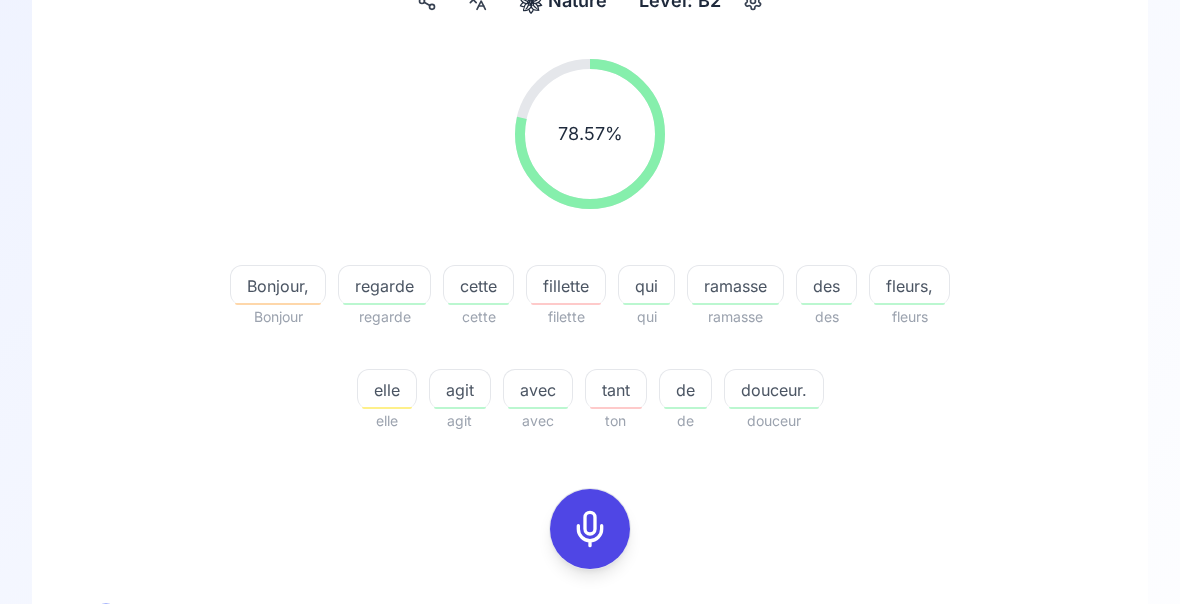 scroll, scrollTop: 219, scrollLeft: 0, axis: vertical 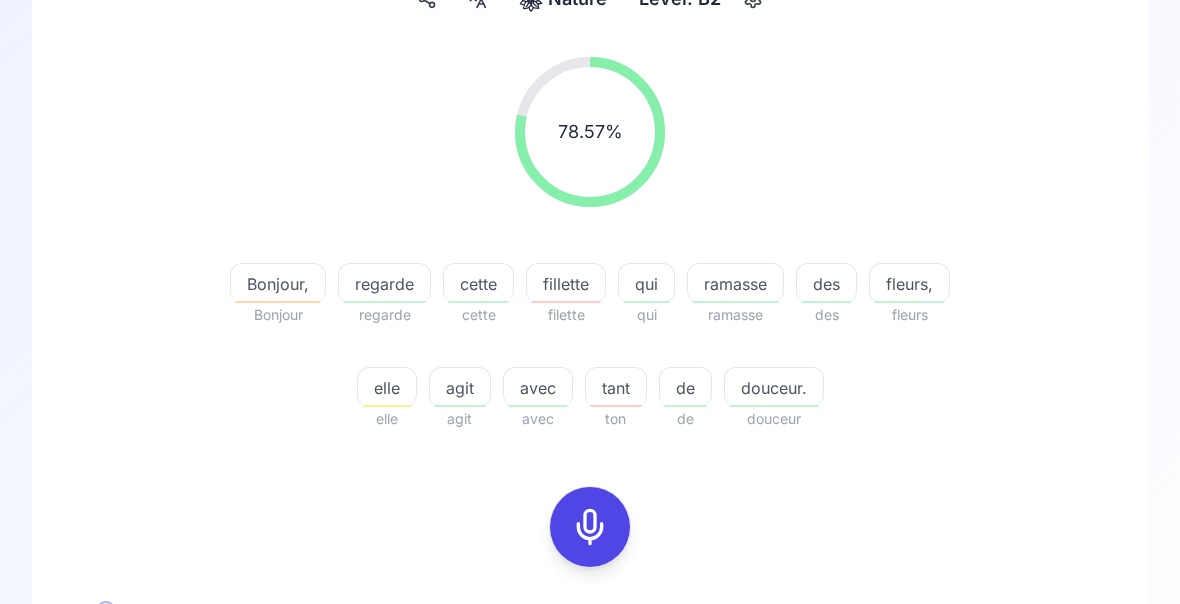 click 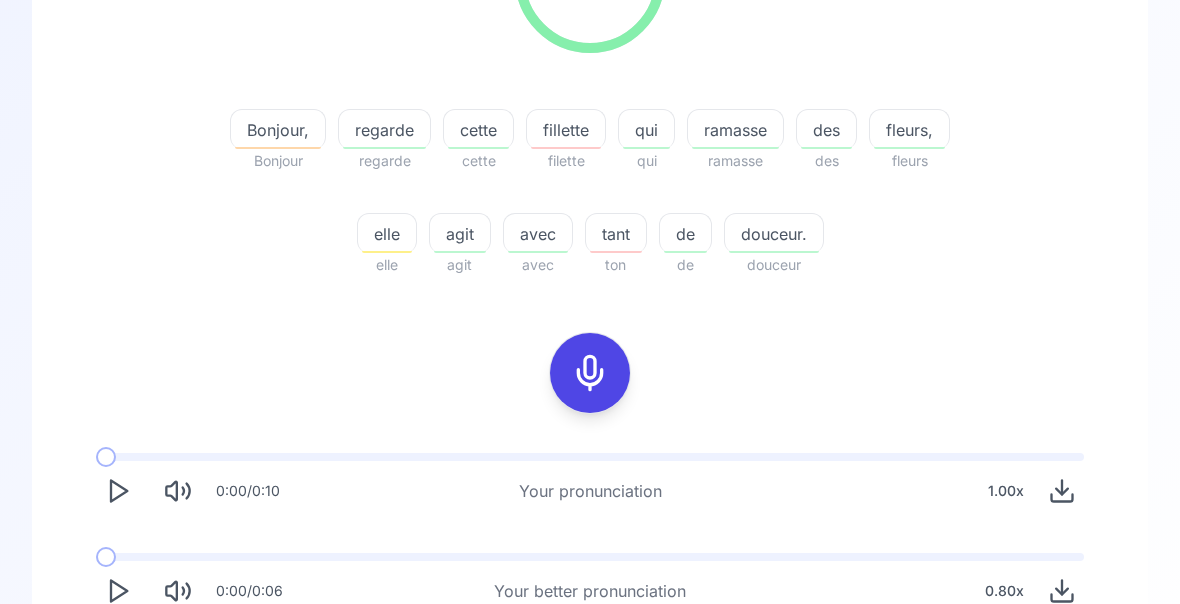 scroll, scrollTop: 228, scrollLeft: 0, axis: vertical 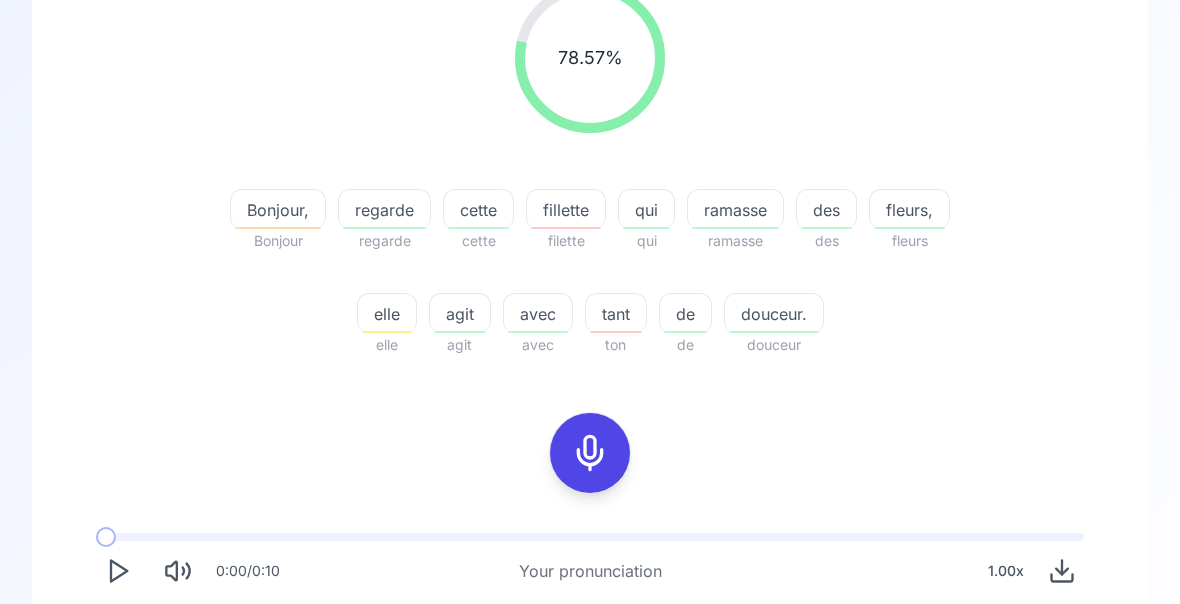 click on "Try another sentence" at bounding box center [604, 749] 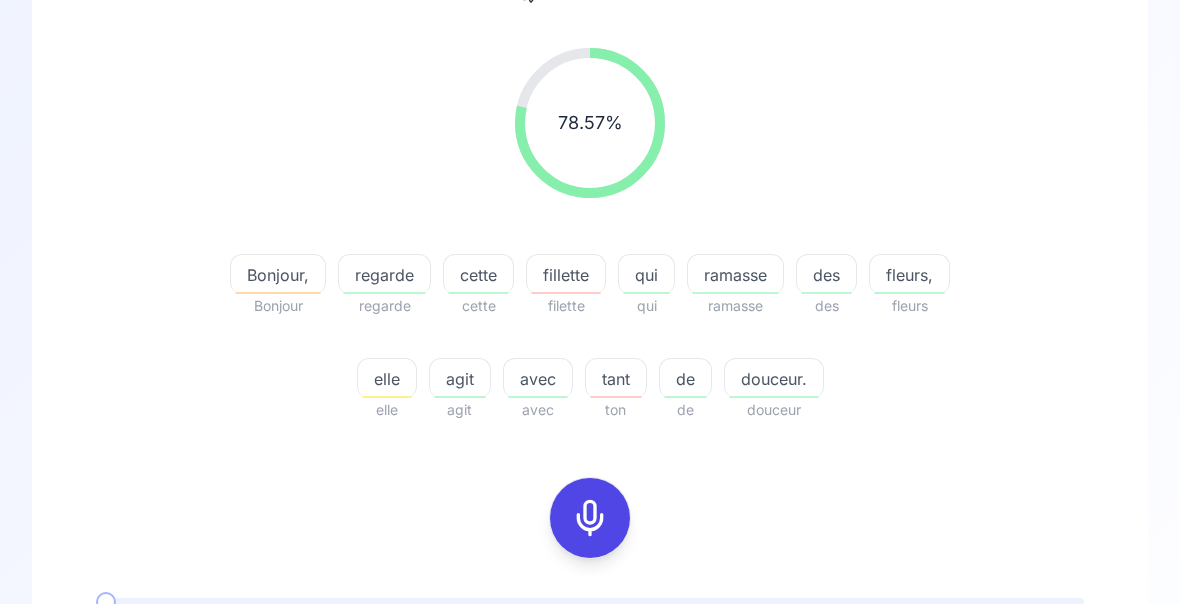 scroll, scrollTop: 0, scrollLeft: 0, axis: both 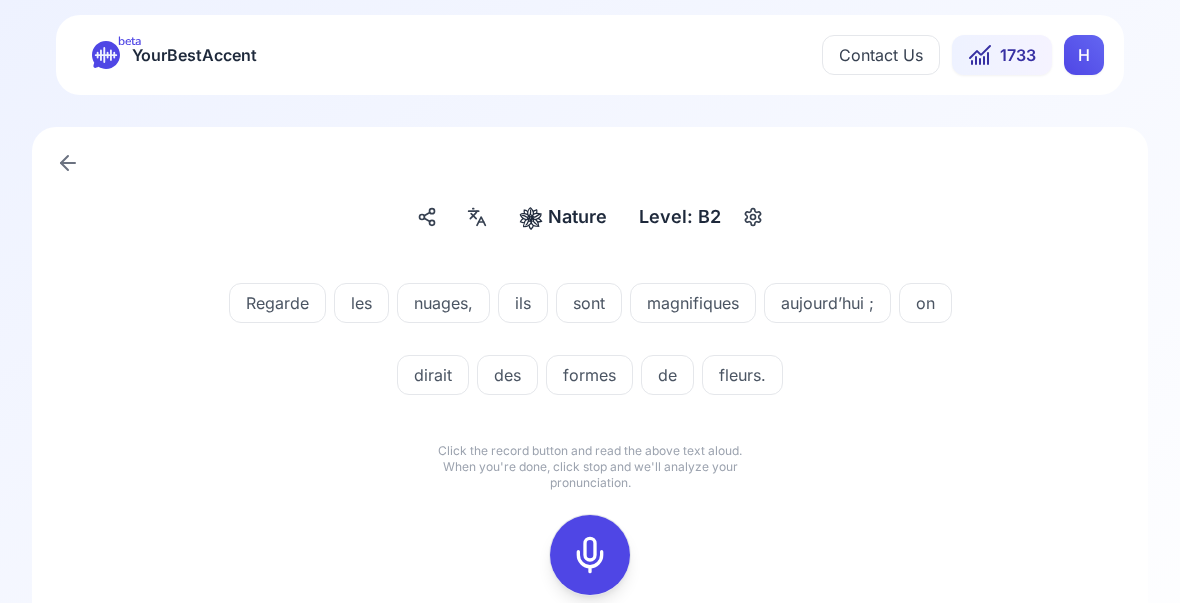 click 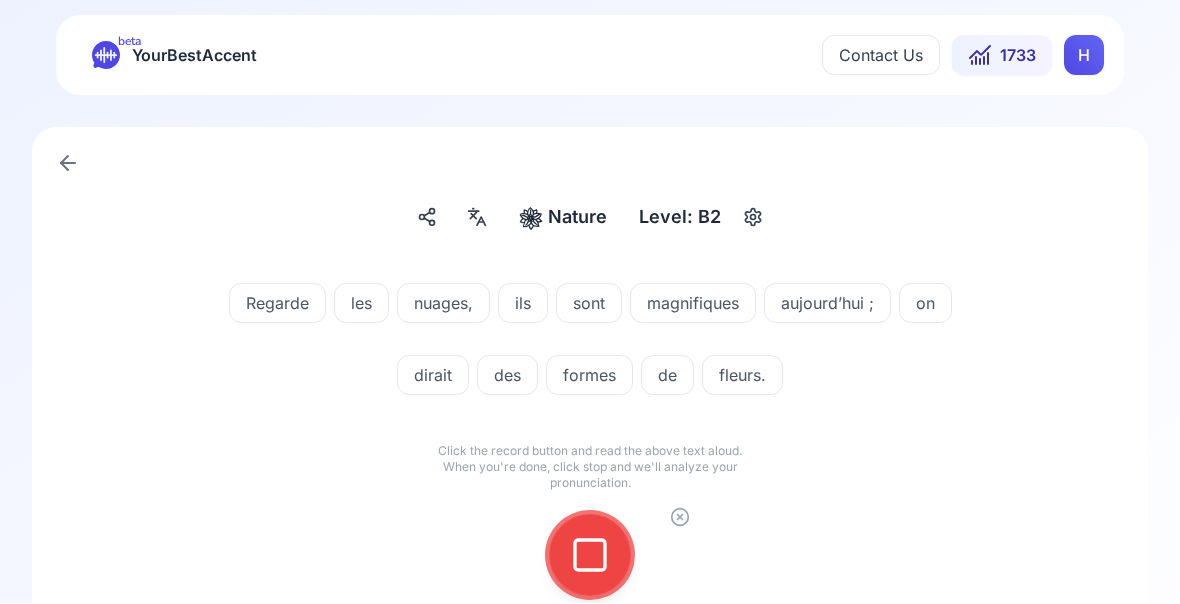 click 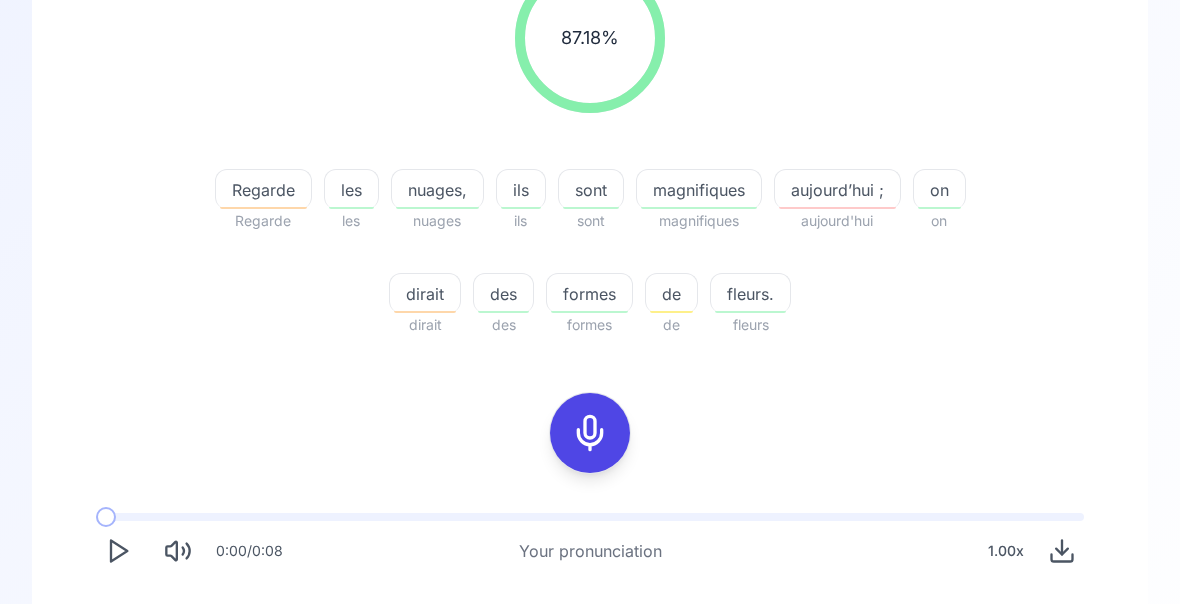 scroll, scrollTop: 313, scrollLeft: 0, axis: vertical 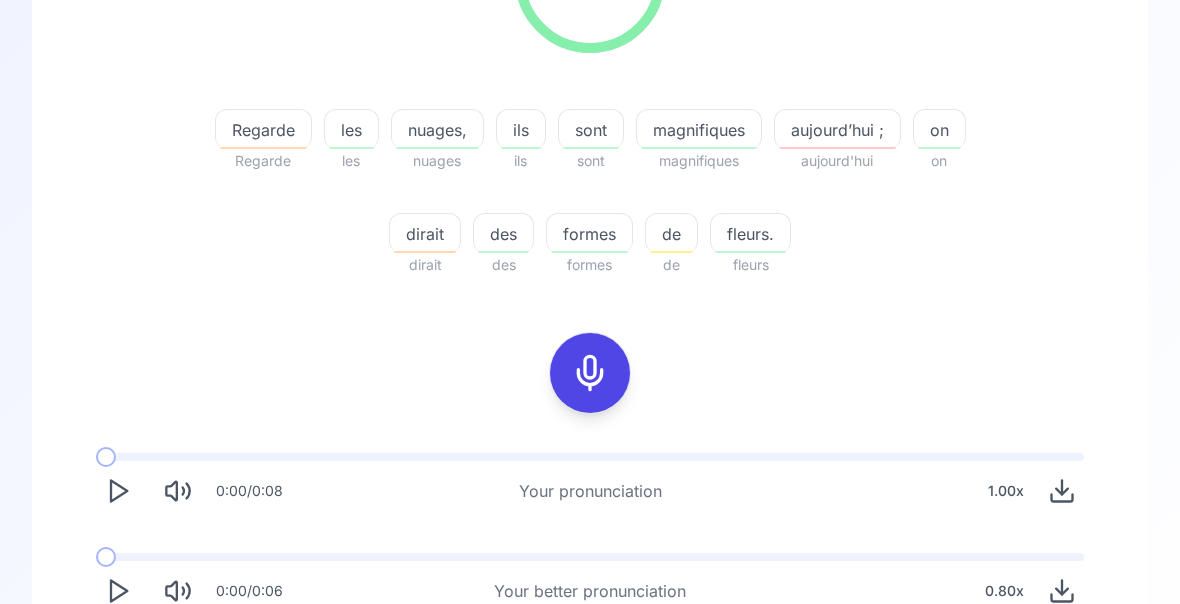 click on "Try another sentence" at bounding box center (604, 670) 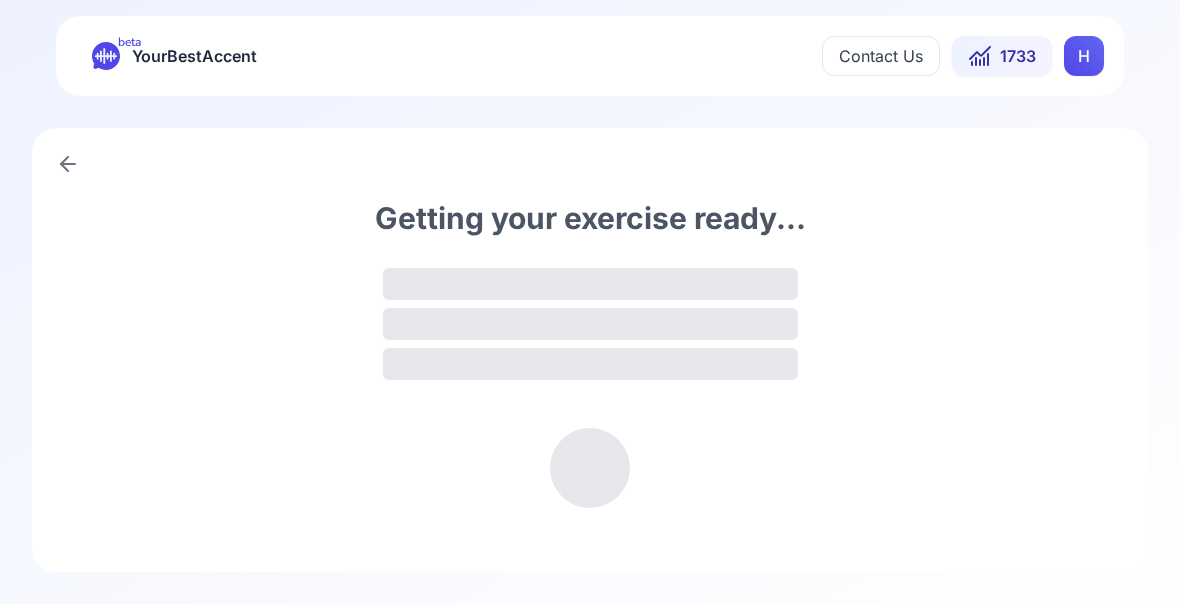 scroll, scrollTop: 0, scrollLeft: 0, axis: both 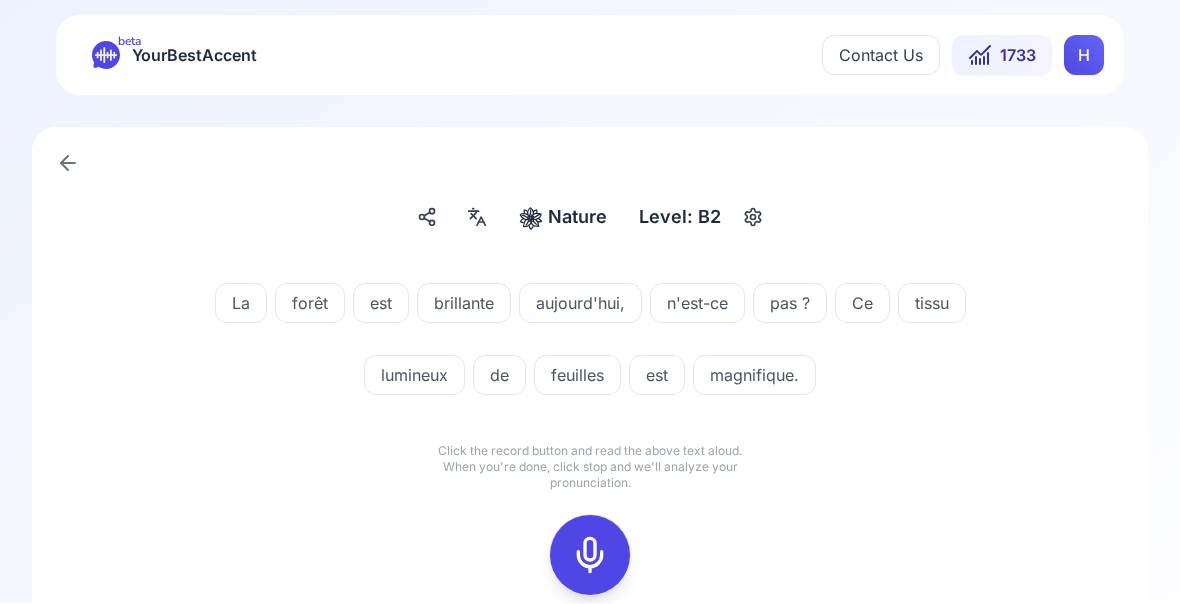 click 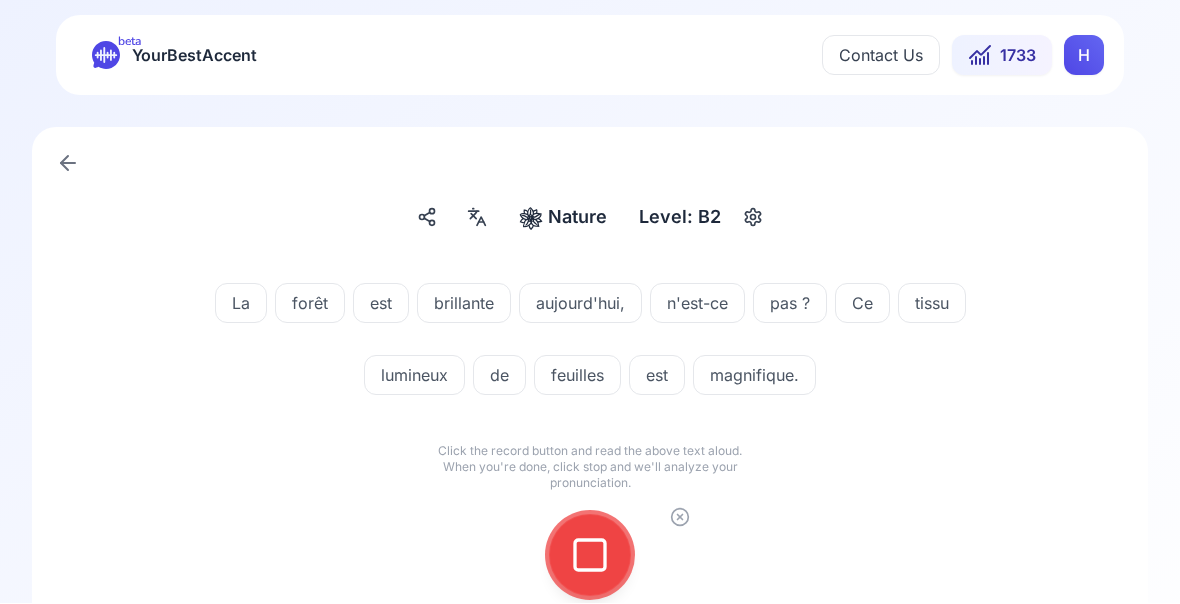 click 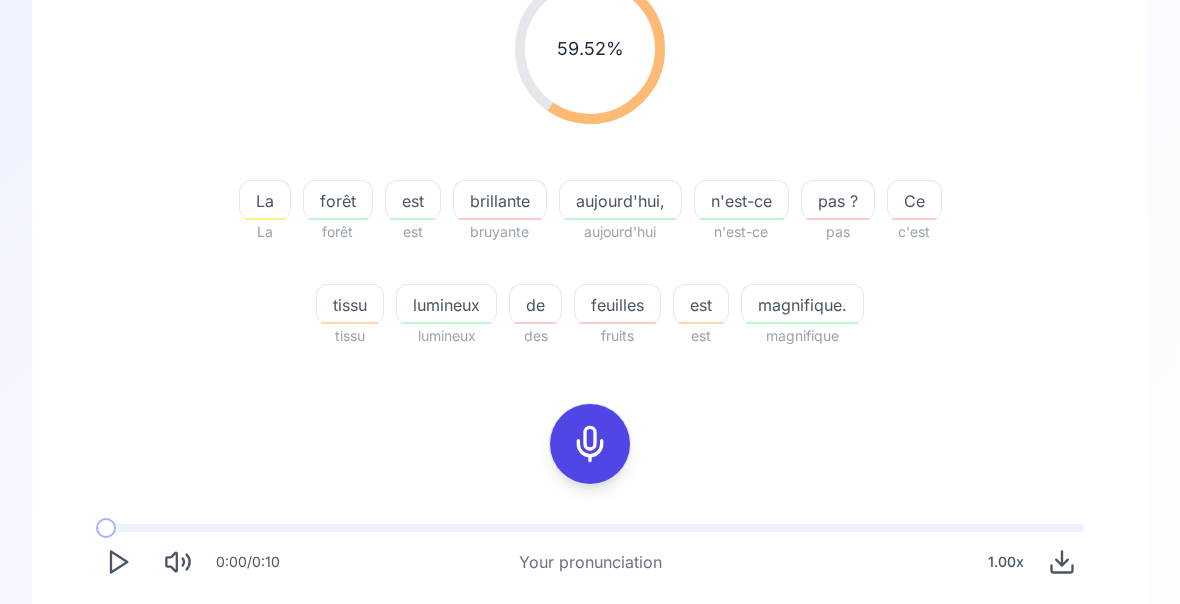 scroll, scrollTop: 303, scrollLeft: 0, axis: vertical 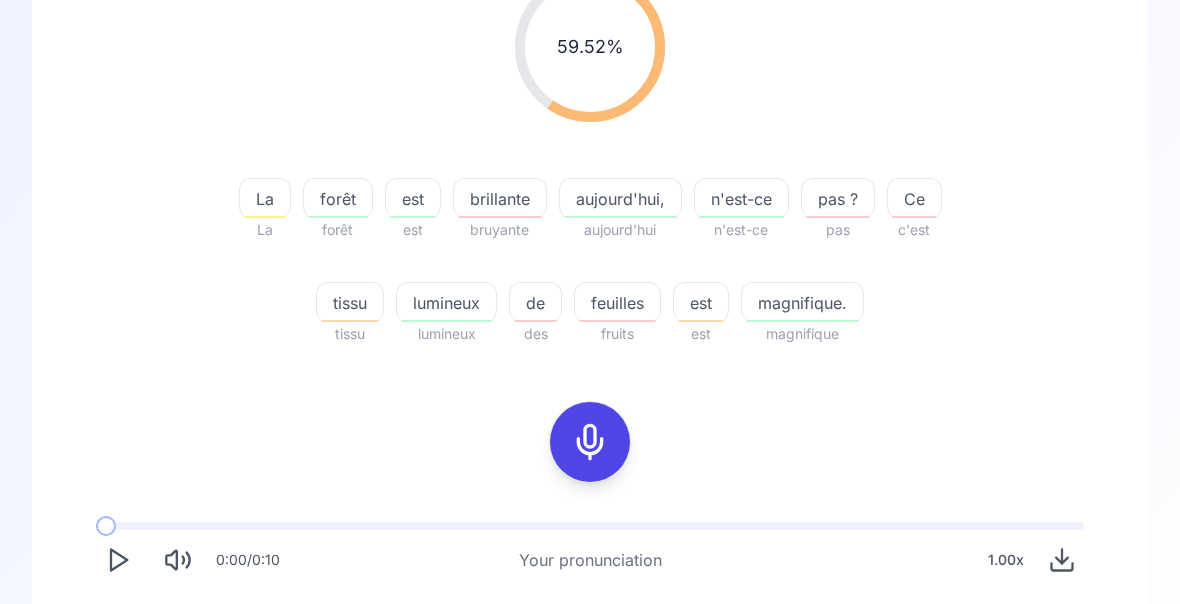 click 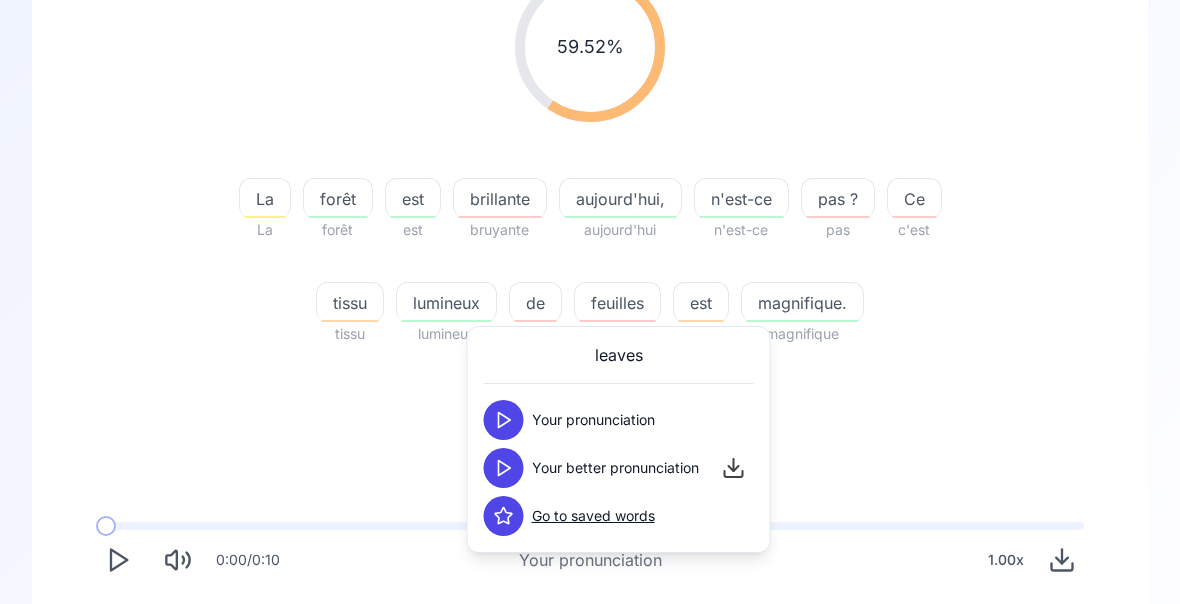 click 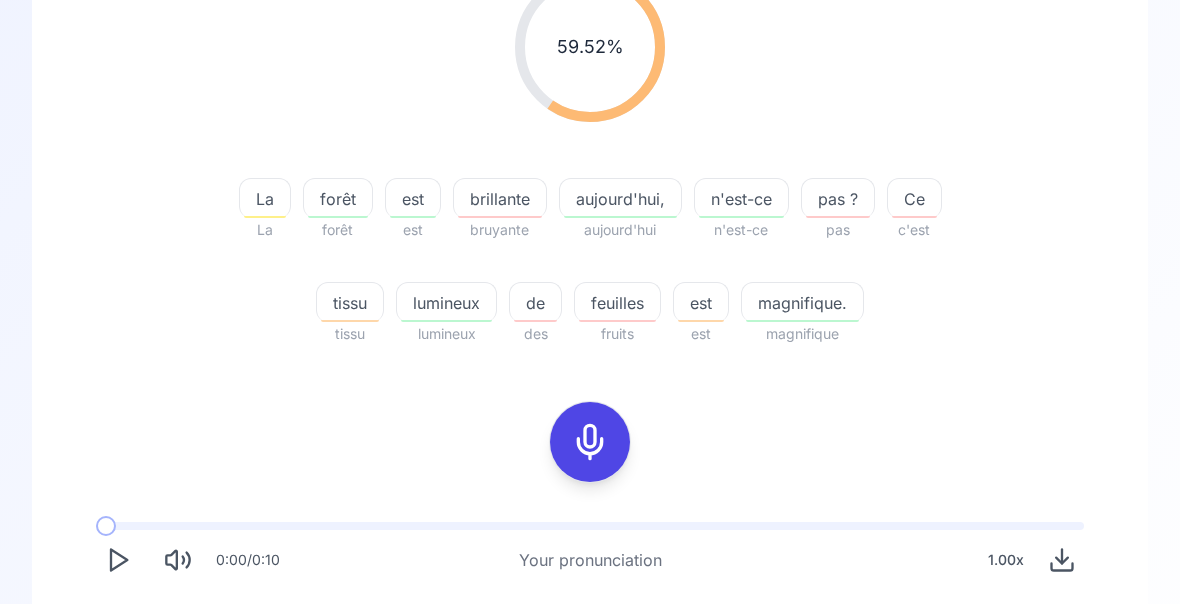 click 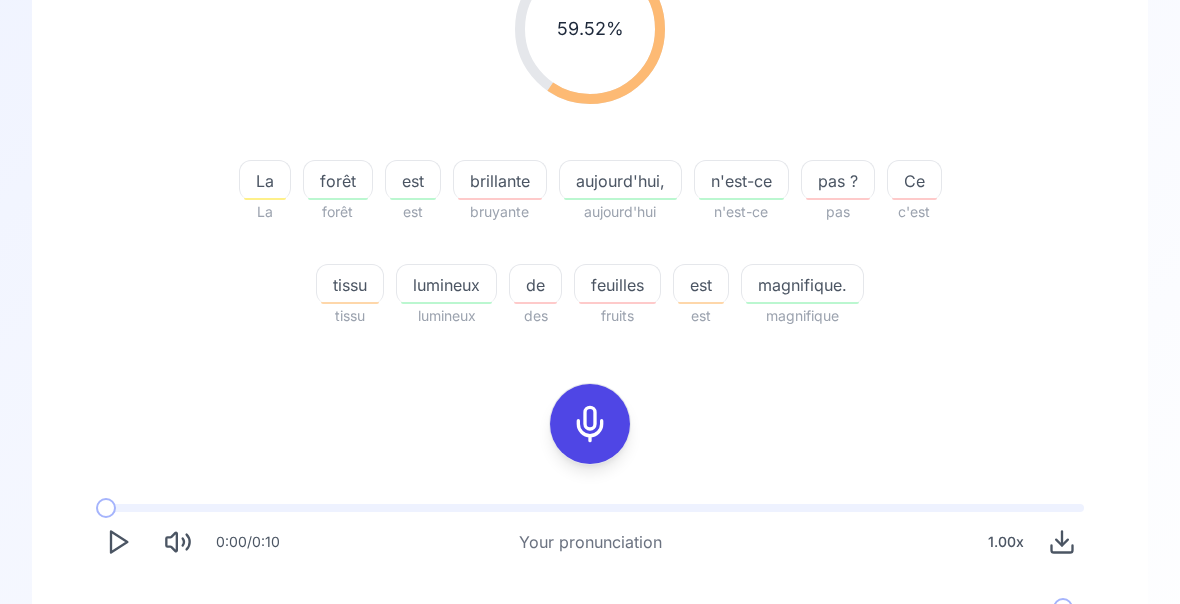 scroll, scrollTop: 372, scrollLeft: 0, axis: vertical 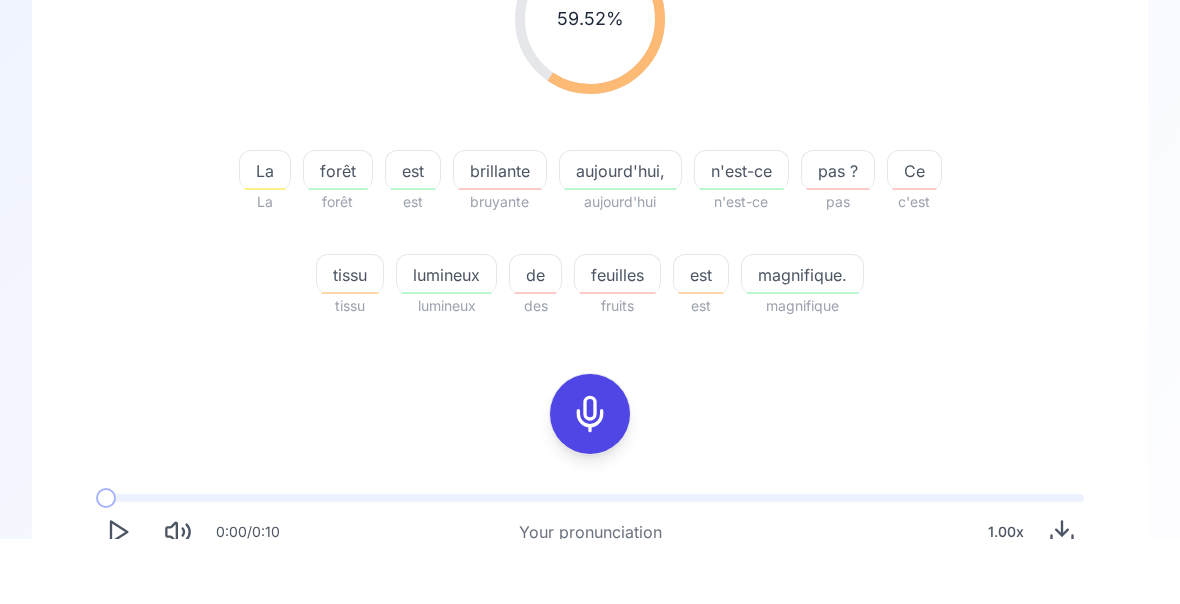 click on "Try another sentence" at bounding box center [604, 776] 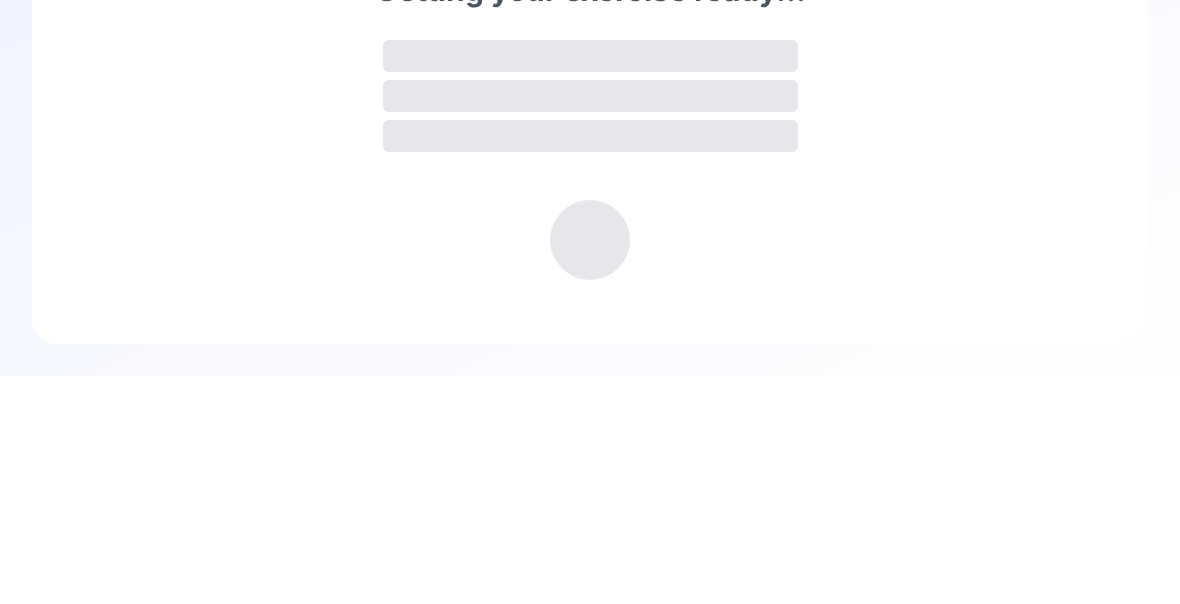 scroll, scrollTop: 0, scrollLeft: 0, axis: both 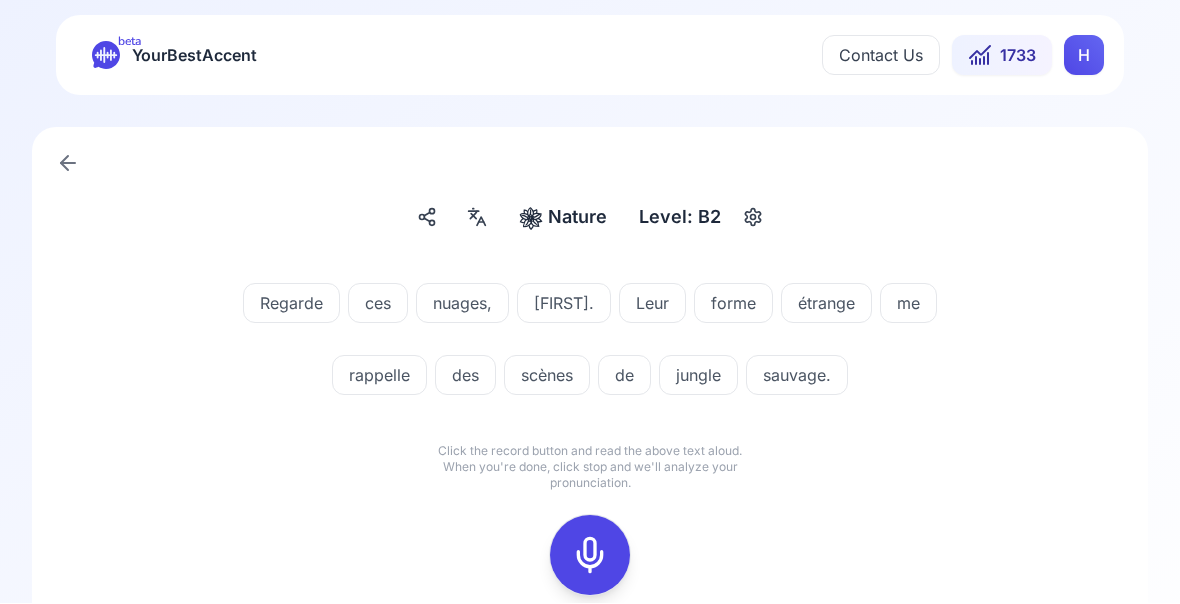 click 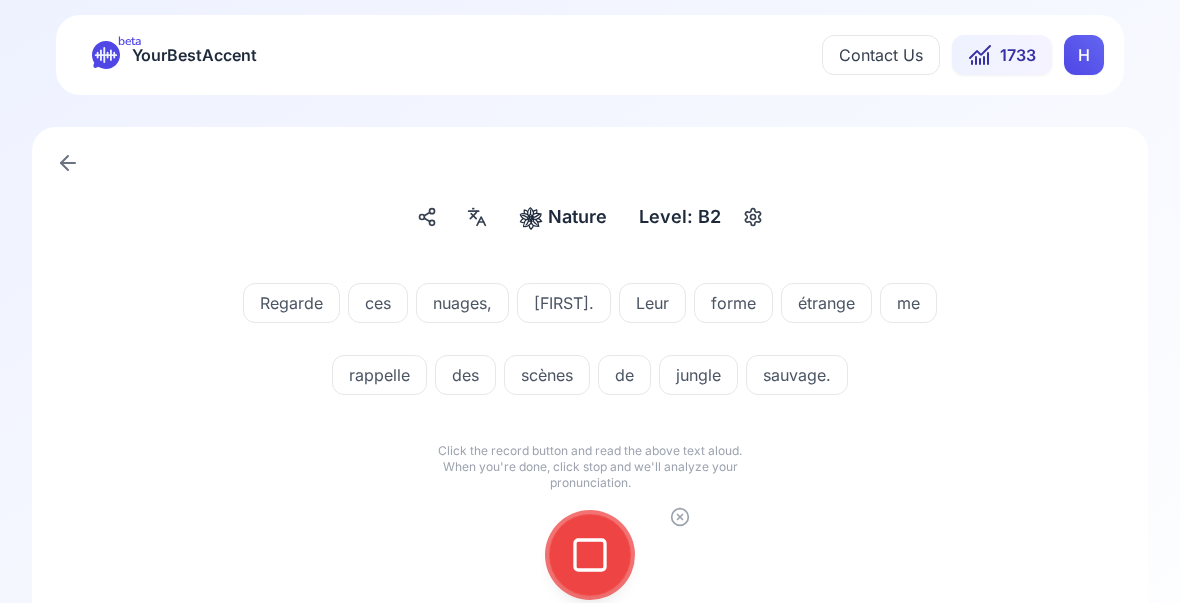 click 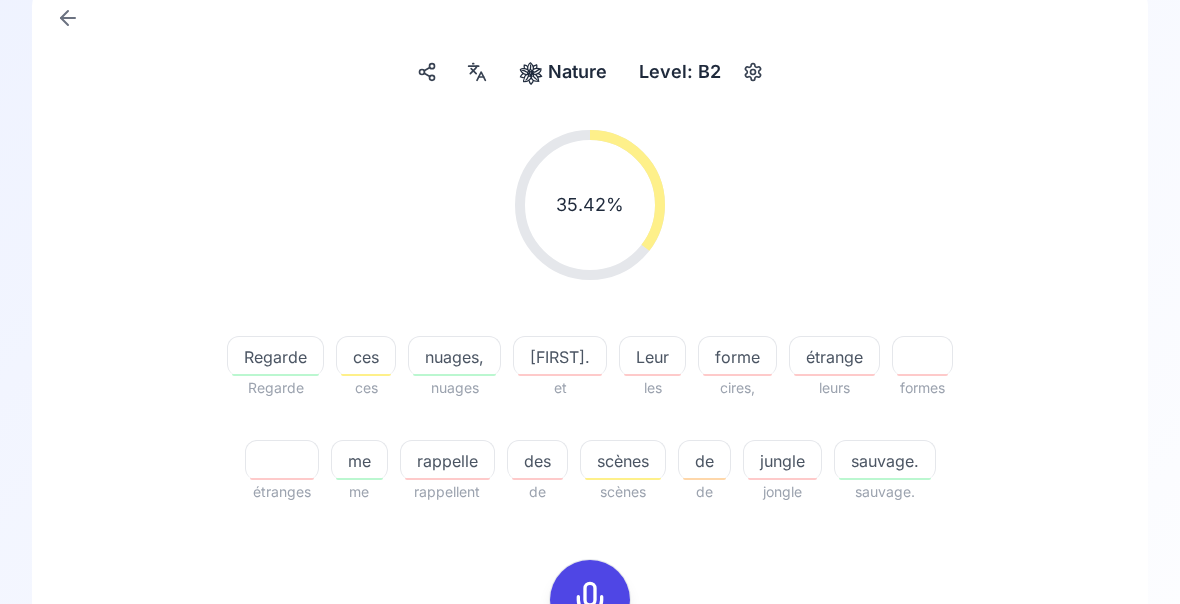 scroll, scrollTop: 148, scrollLeft: 0, axis: vertical 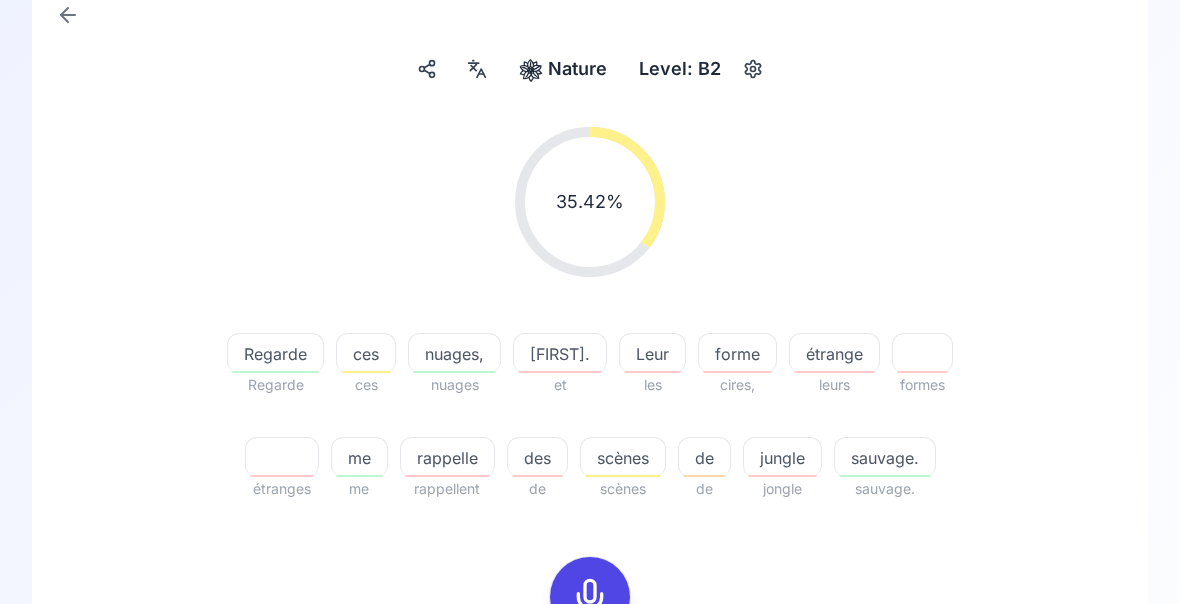 click on "rappelle" at bounding box center [447, 459] 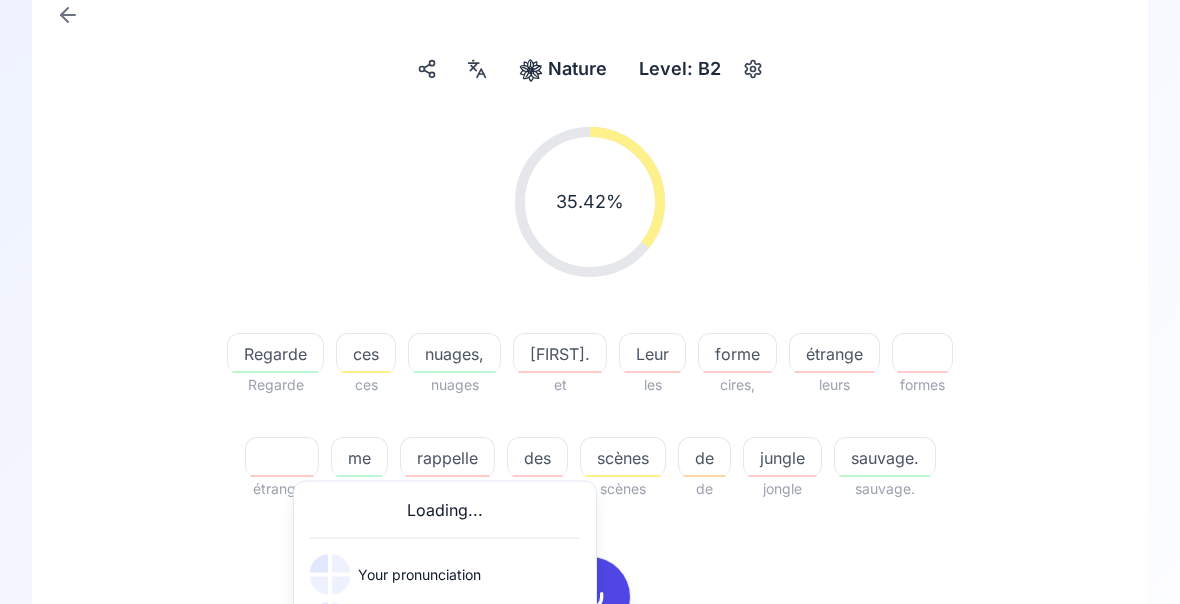 scroll, scrollTop: 149, scrollLeft: 0, axis: vertical 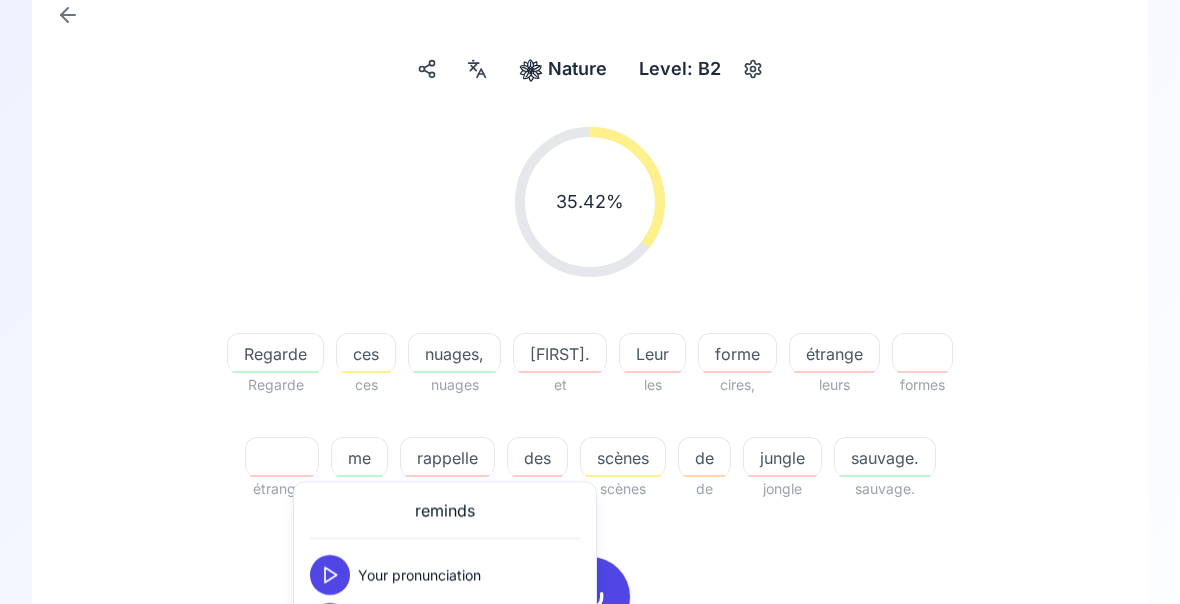 click at bounding box center [330, 623] 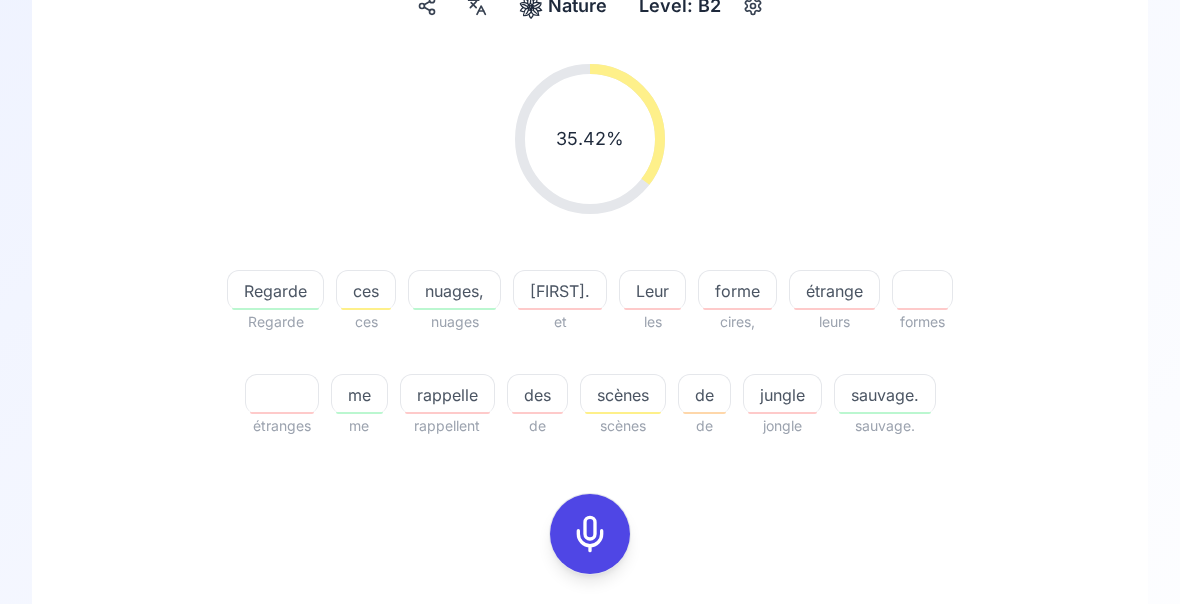 click 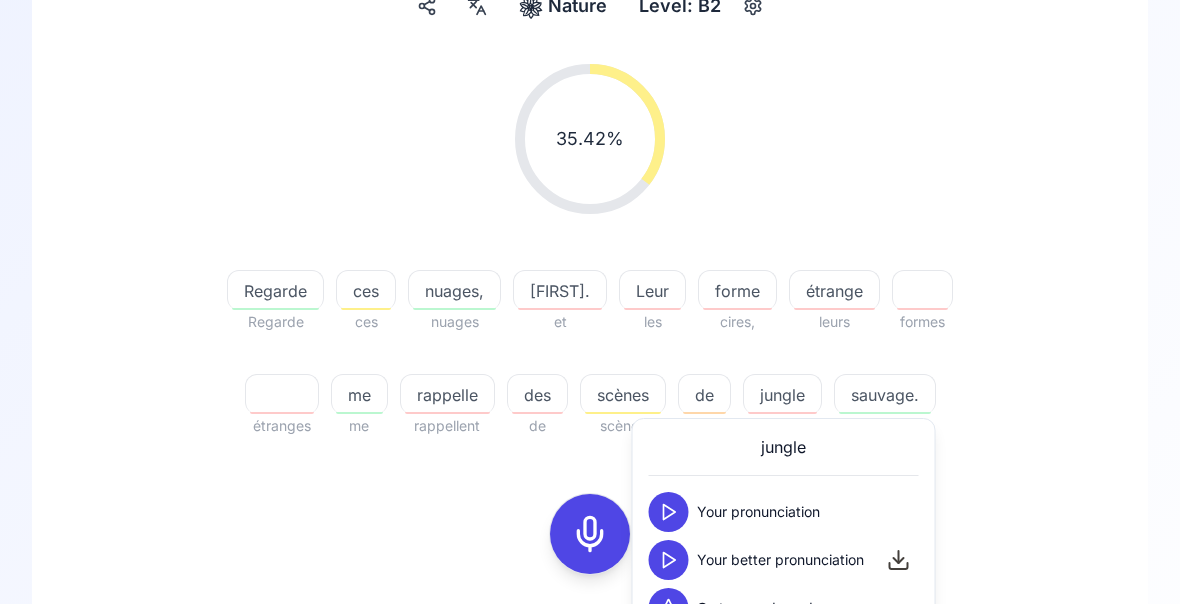 click 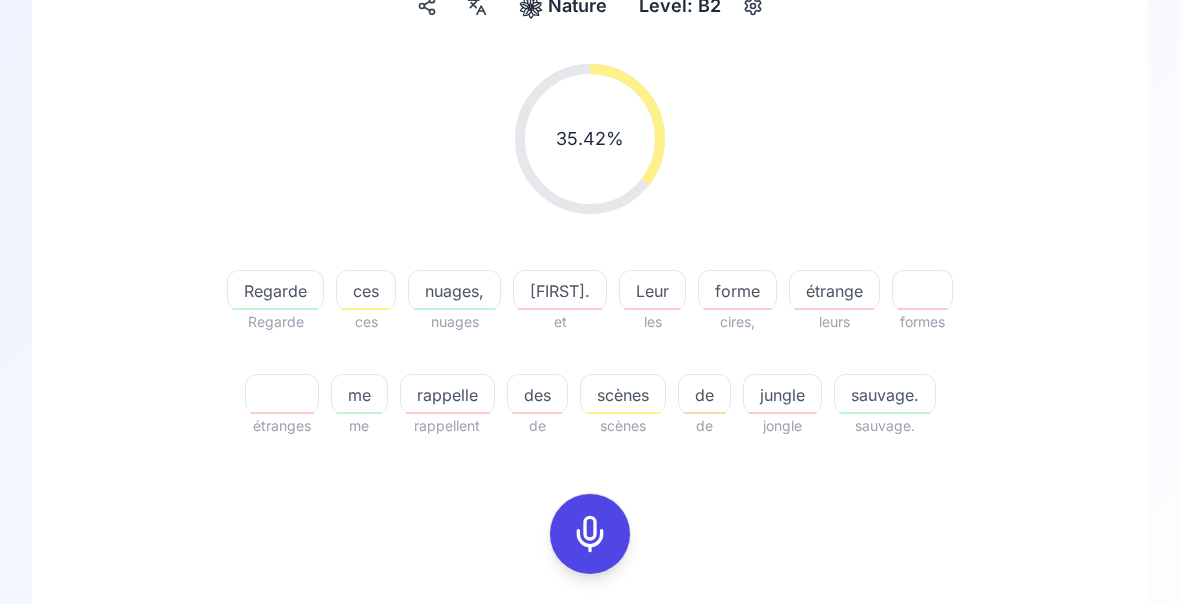 click 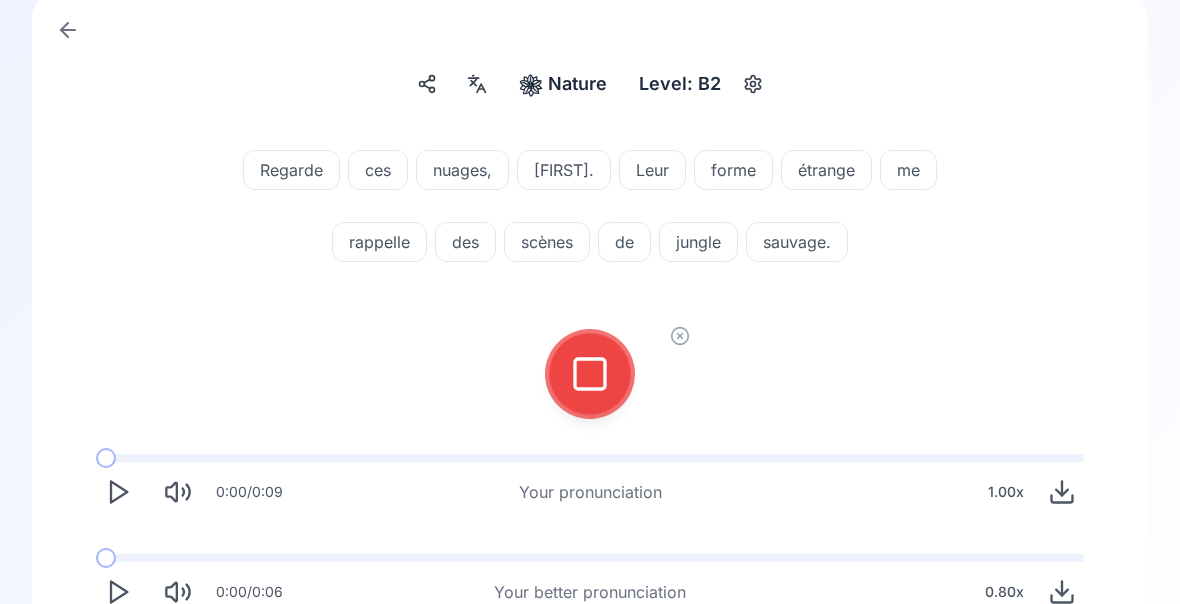 click 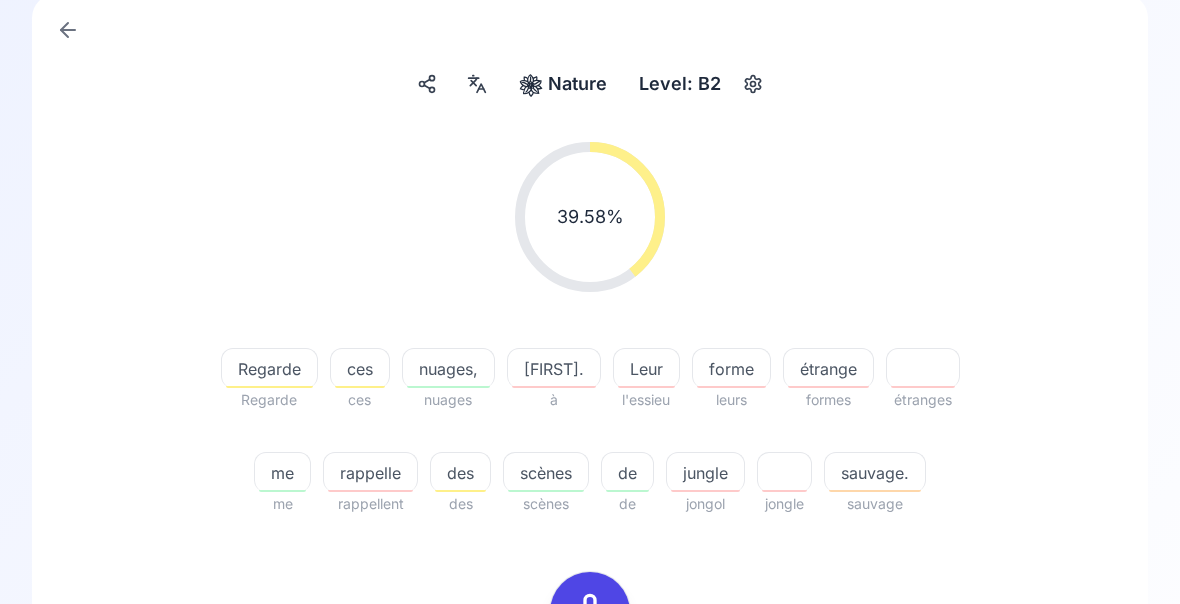 click on "jungle" at bounding box center (705, 473) 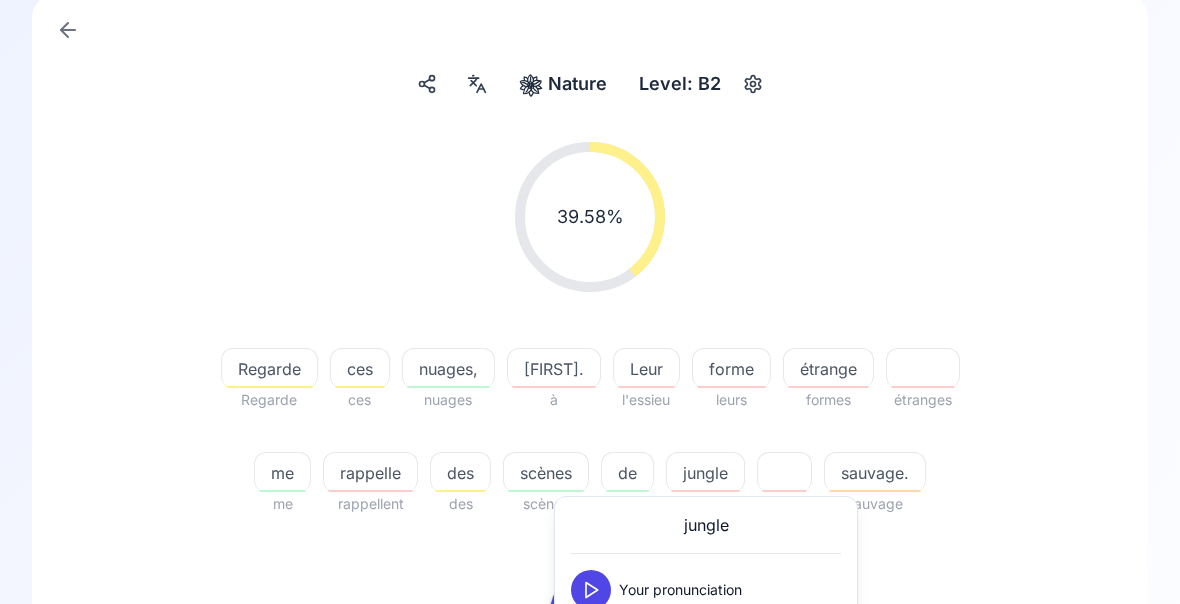click 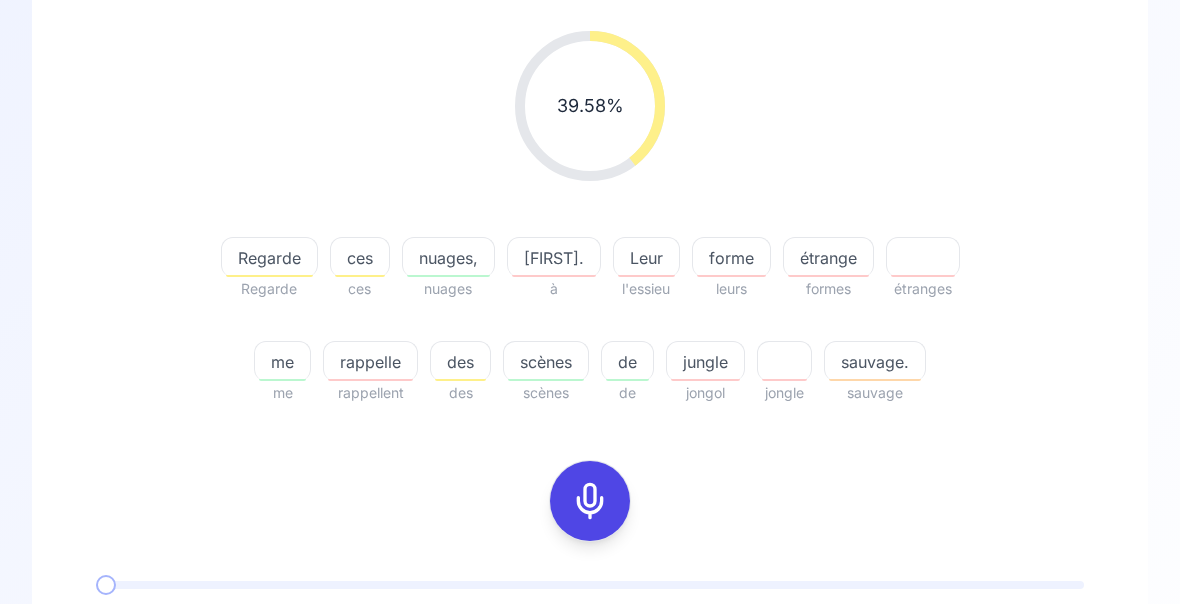 click 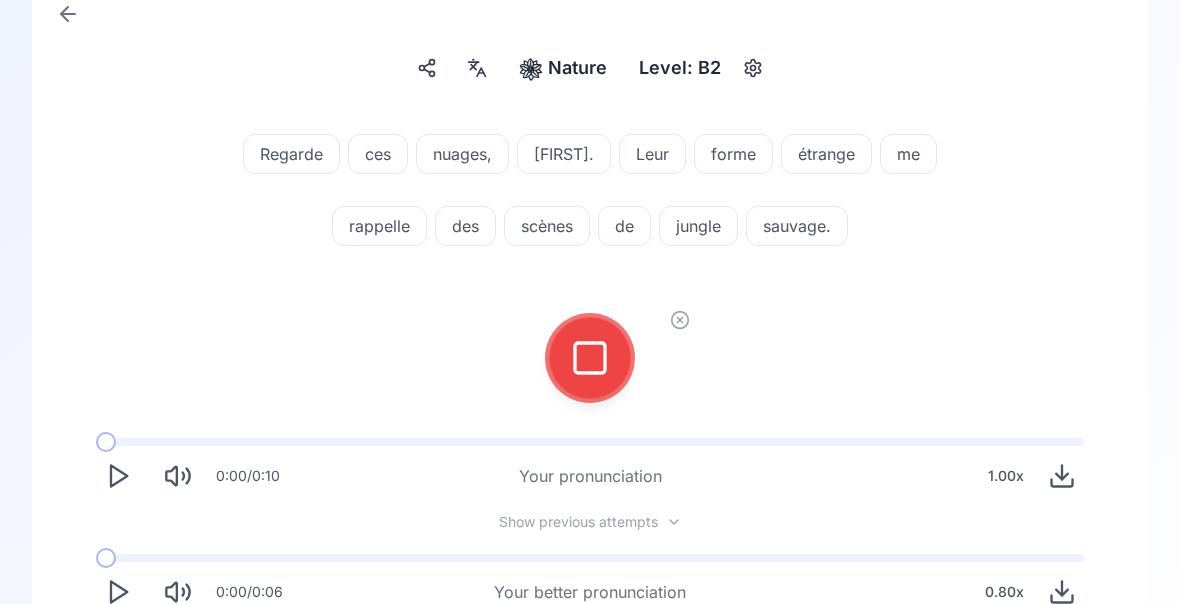 click 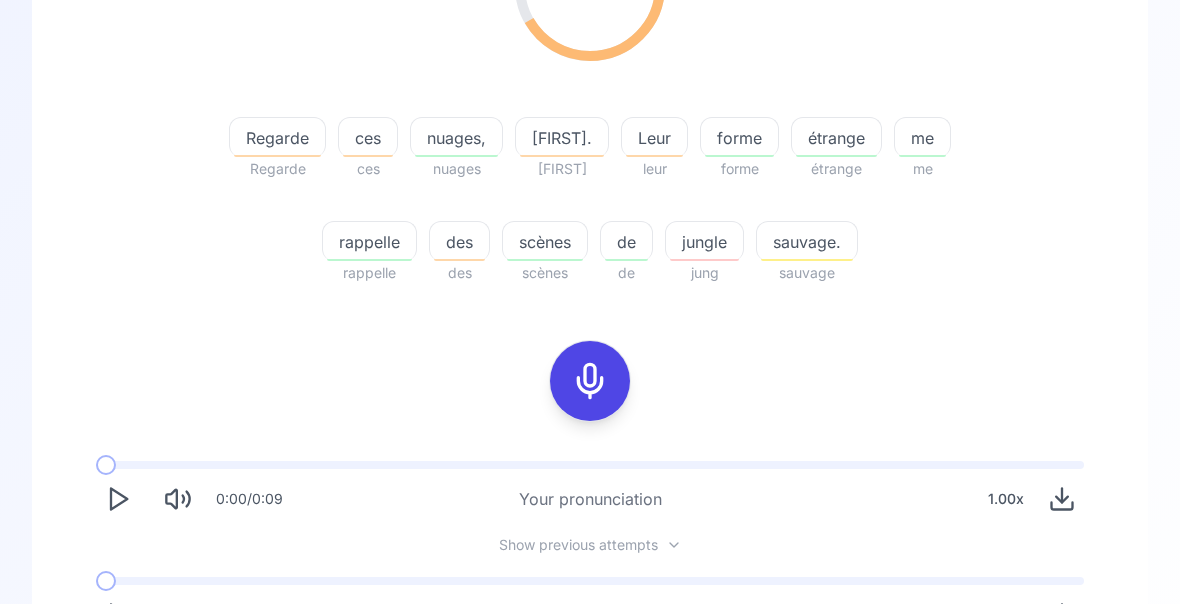 scroll, scrollTop: 369, scrollLeft: 0, axis: vertical 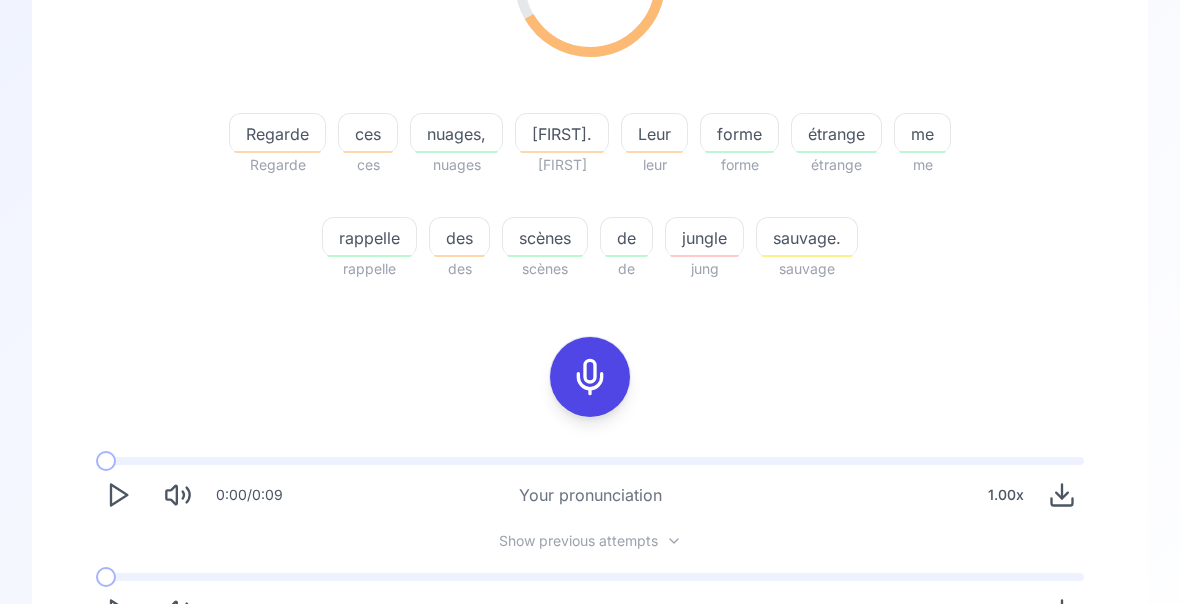 click on "jungle" at bounding box center (704, 238) 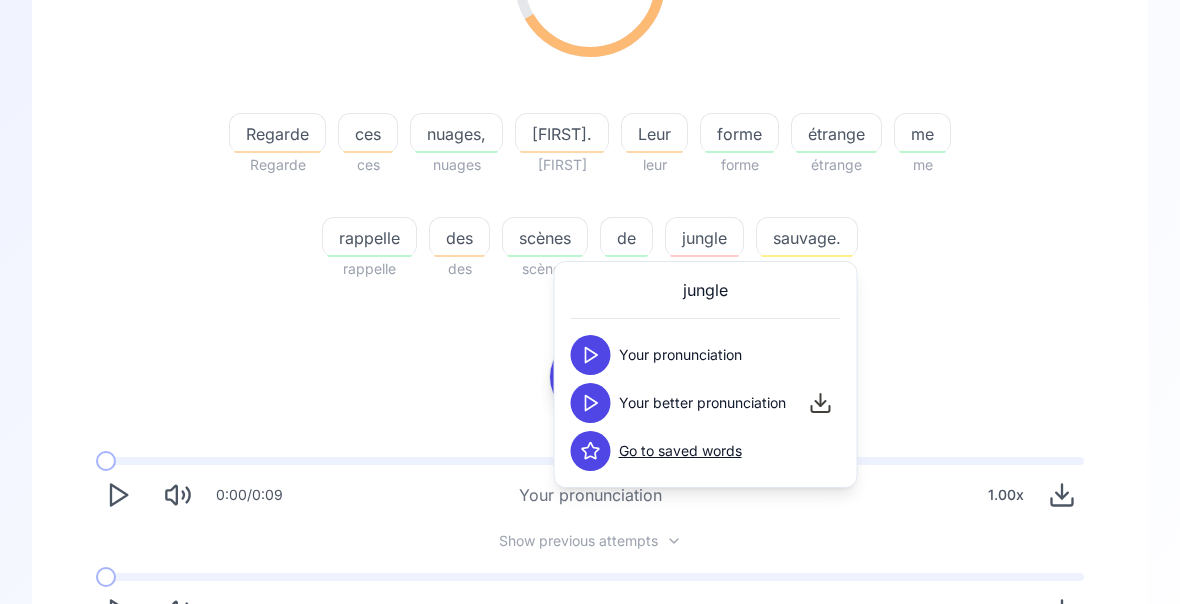 click at bounding box center [591, 403] 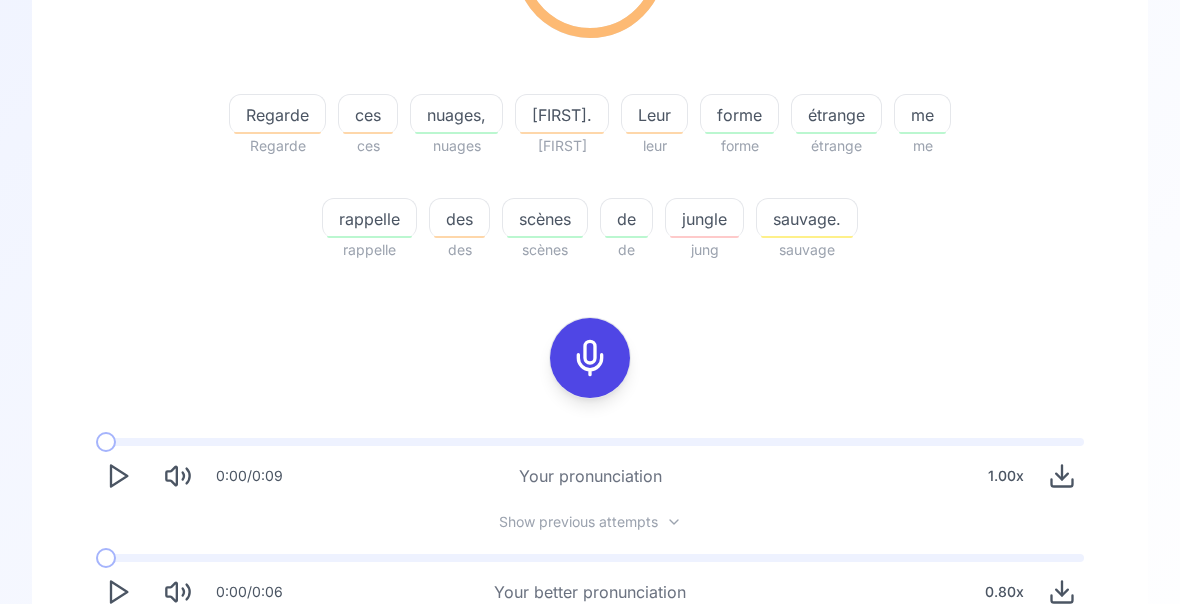 click on "Try another sentence" at bounding box center (604, 670) 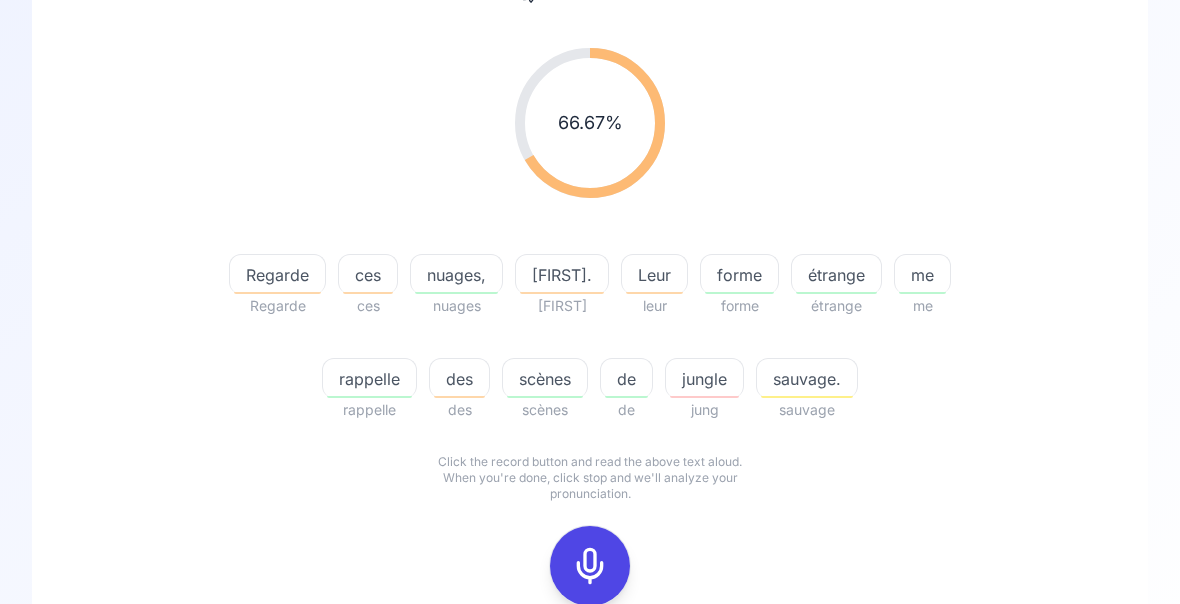 scroll, scrollTop: 0, scrollLeft: 0, axis: both 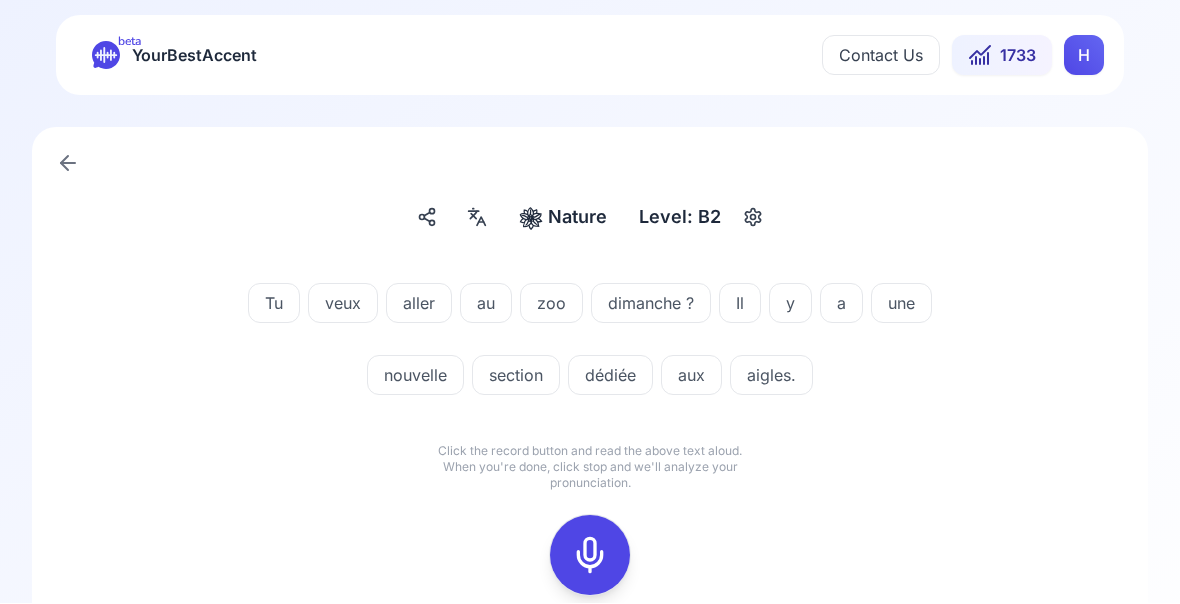 click 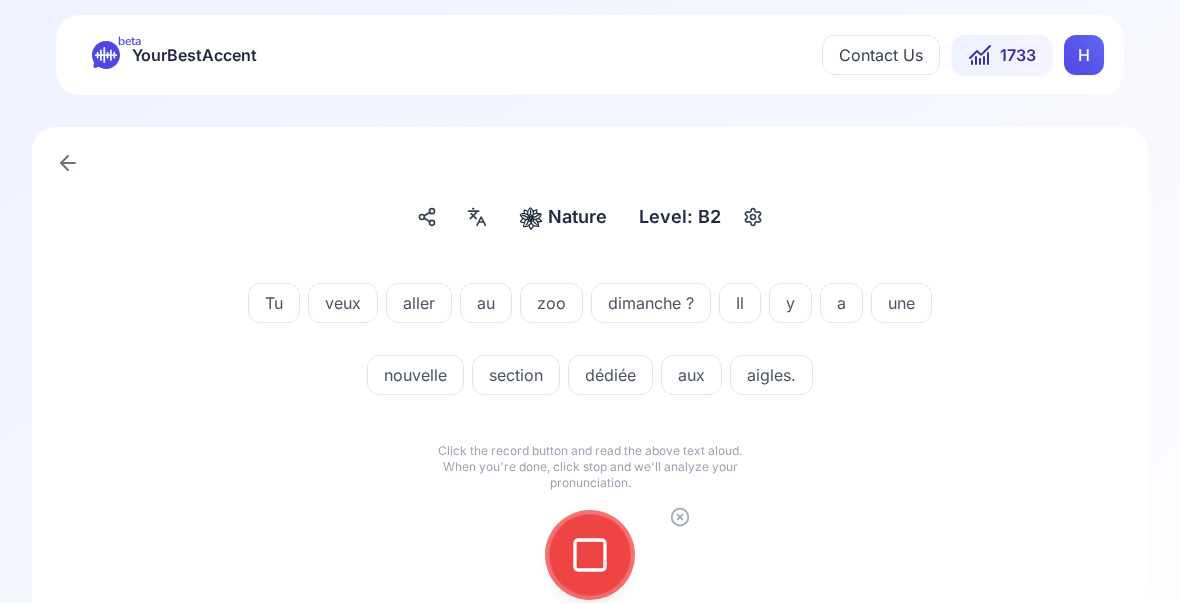 click 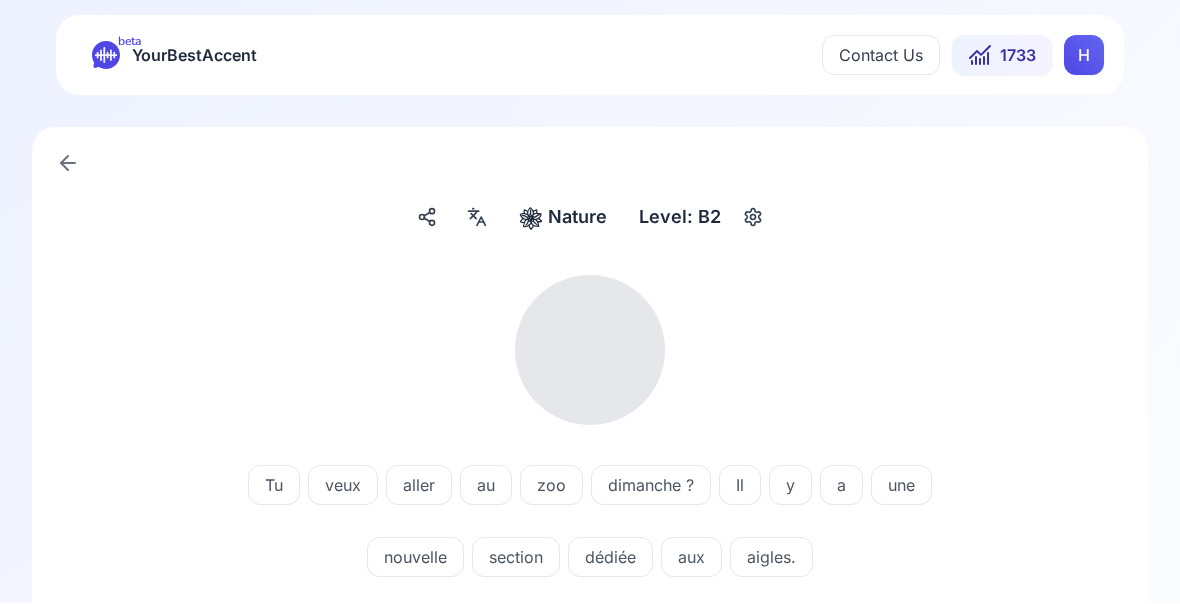 scroll, scrollTop: 1, scrollLeft: 0, axis: vertical 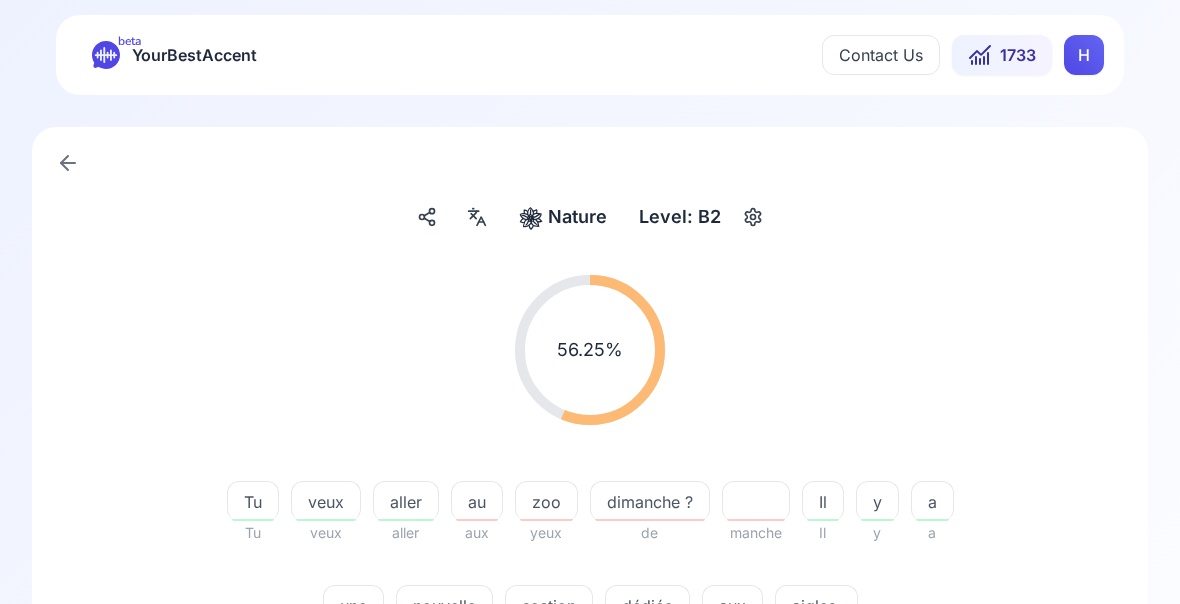 click on "dédiée" at bounding box center [647, 606] 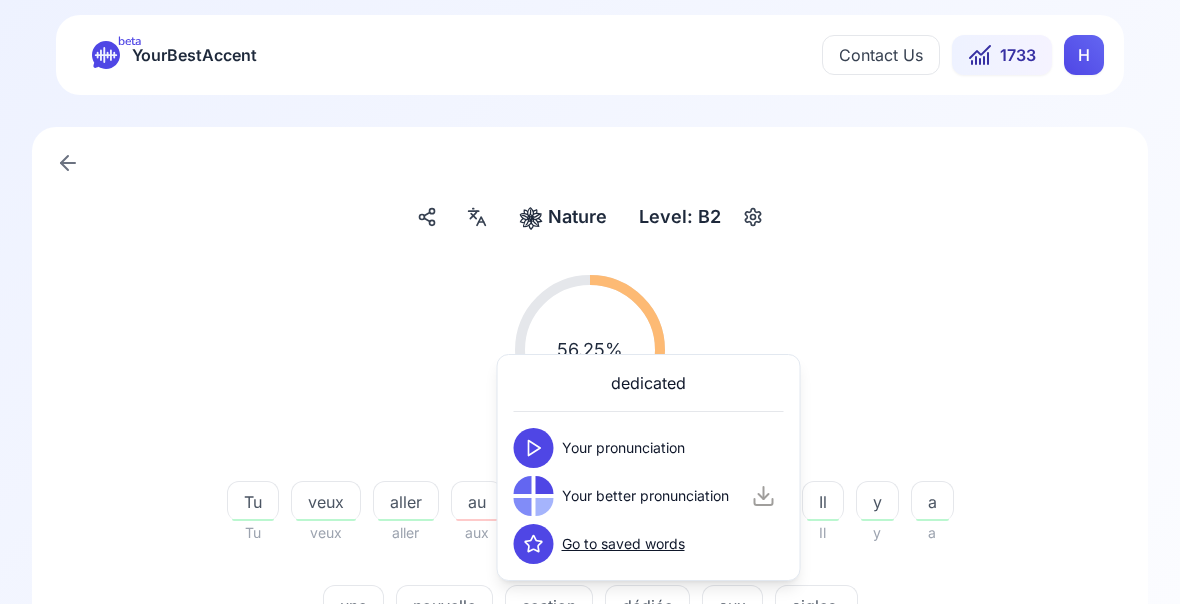 click at bounding box center (545, 485) 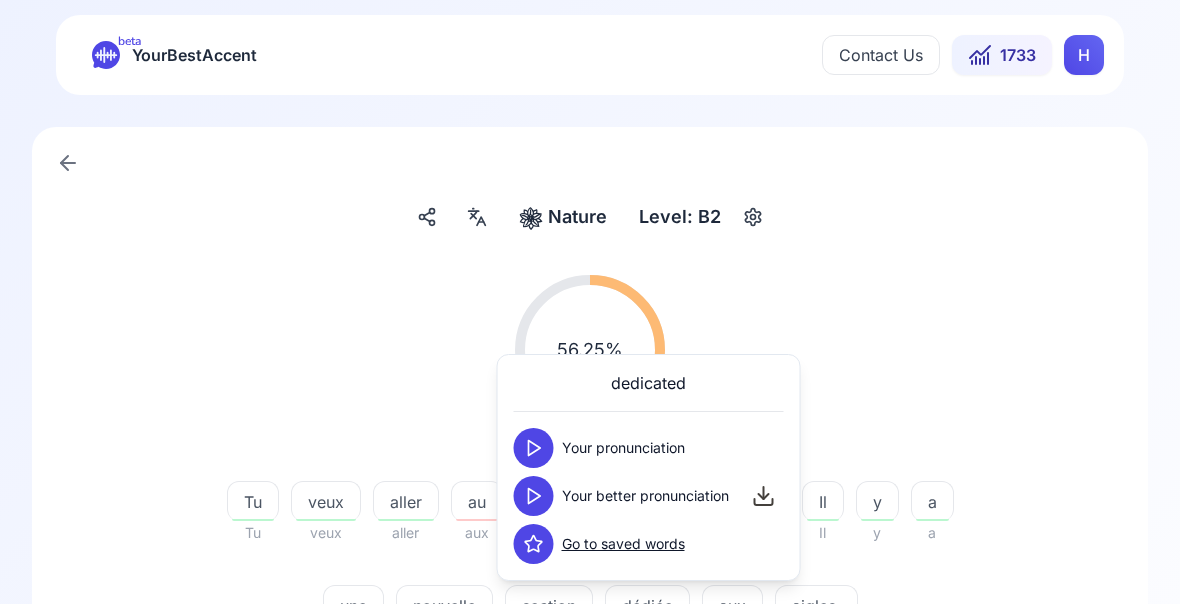 click at bounding box center (534, 496) 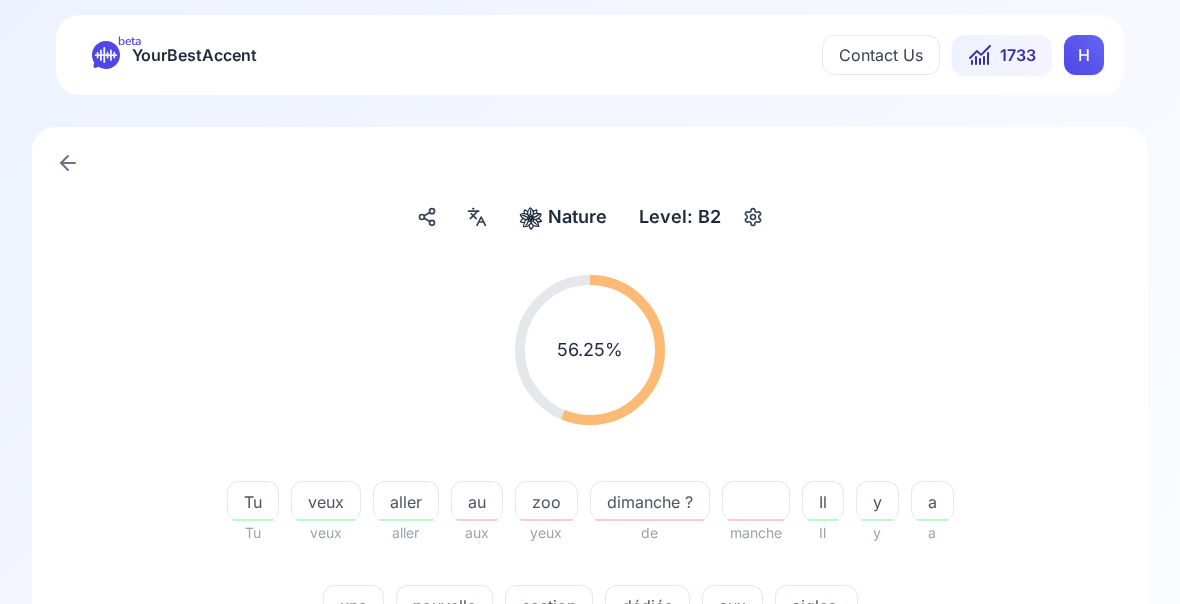 click on "aigles." at bounding box center (816, 606) 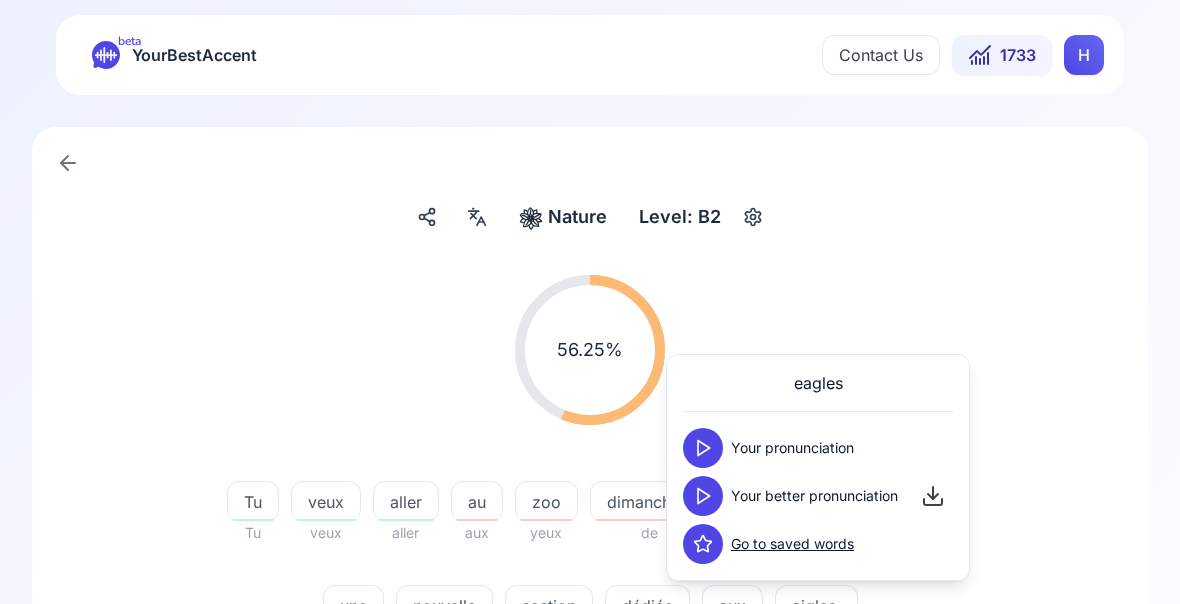 click 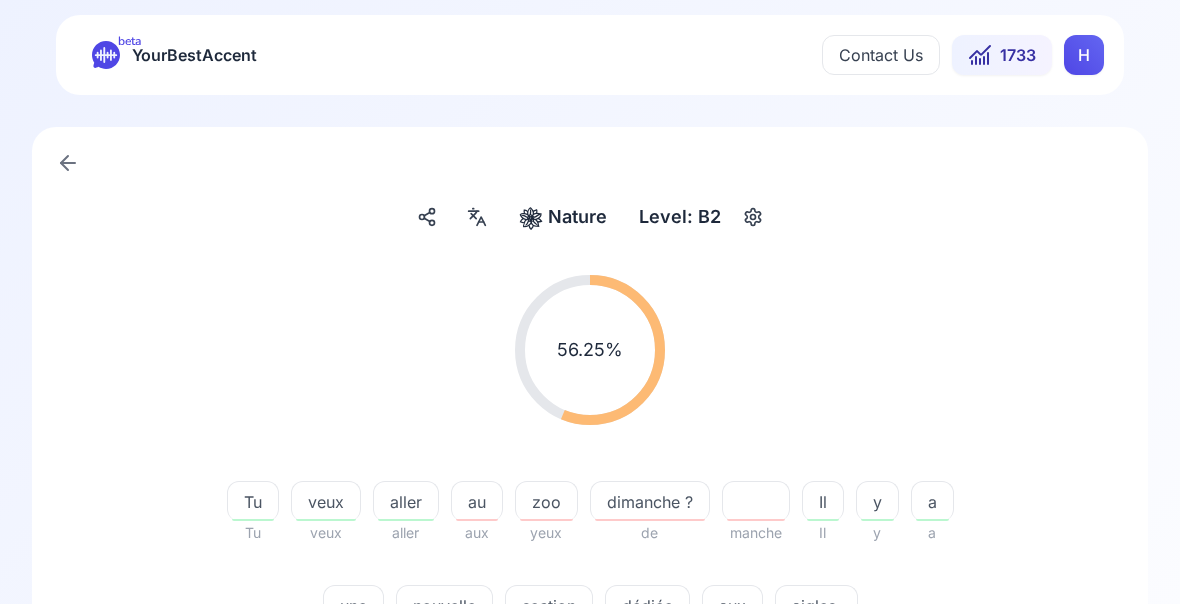 click on "aigles." at bounding box center [816, 606] 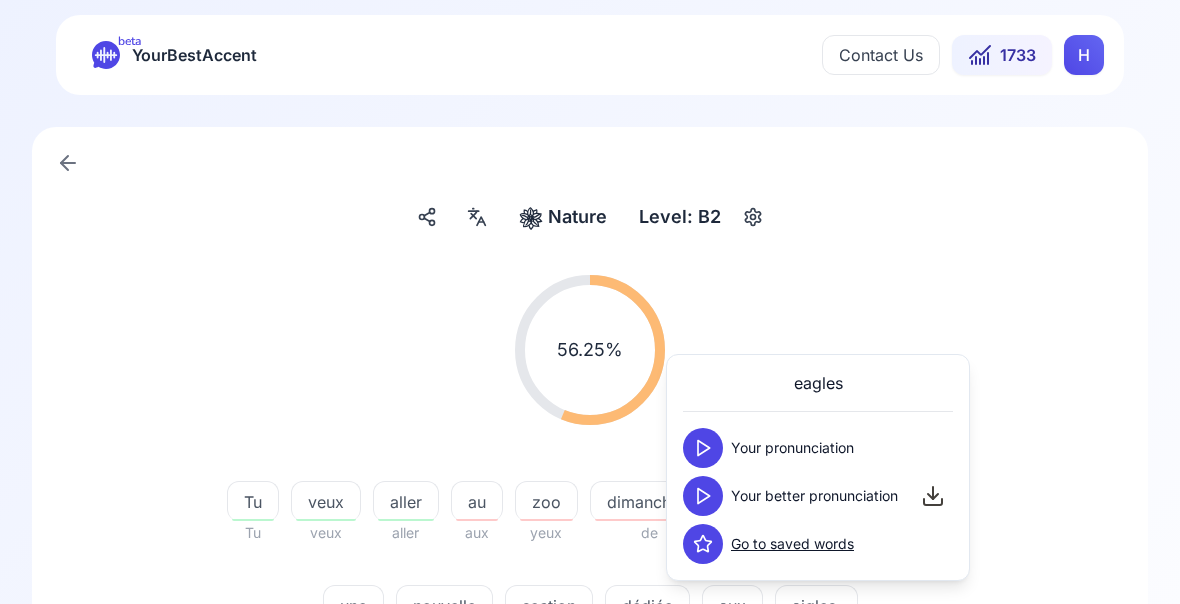 click on "56.25 % 56.25 %" at bounding box center [590, 350] 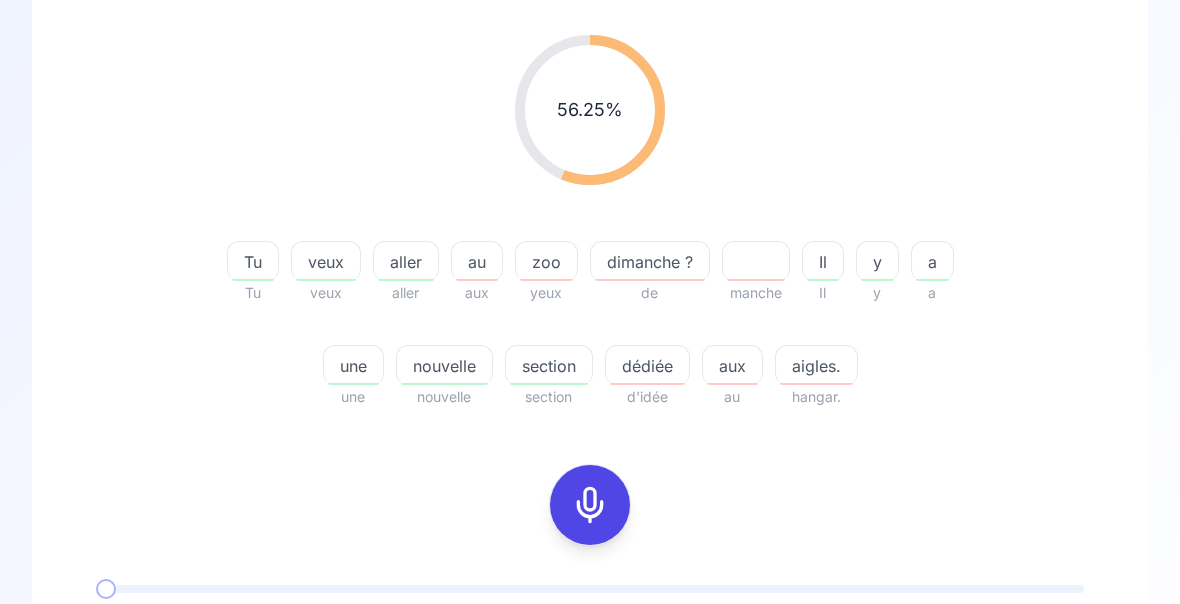 scroll, scrollTop: 241, scrollLeft: 0, axis: vertical 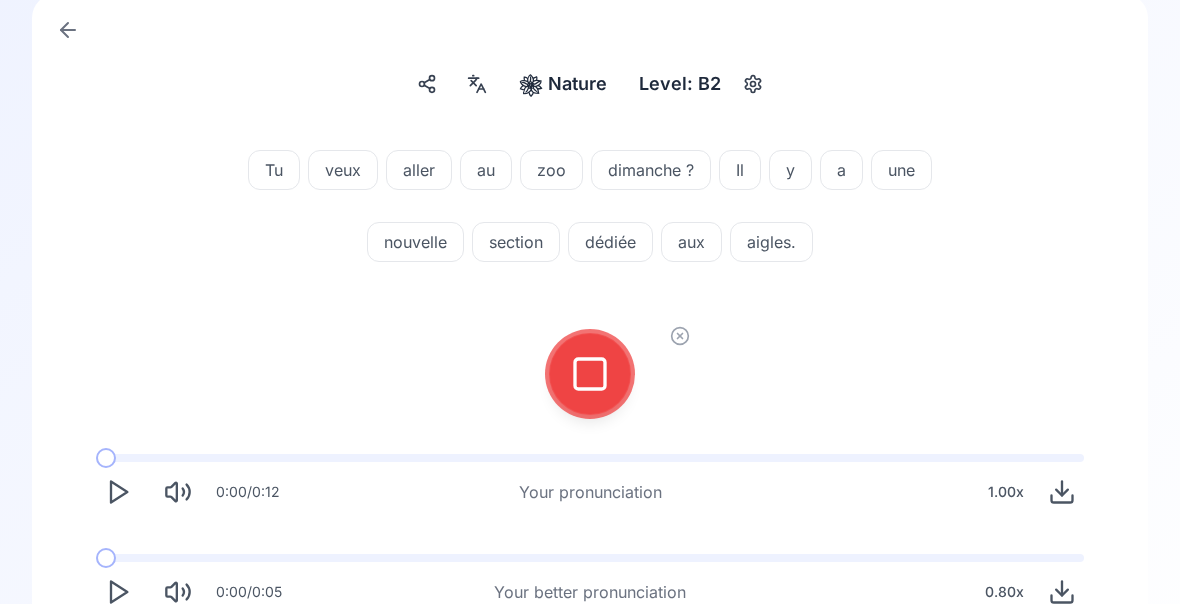 click 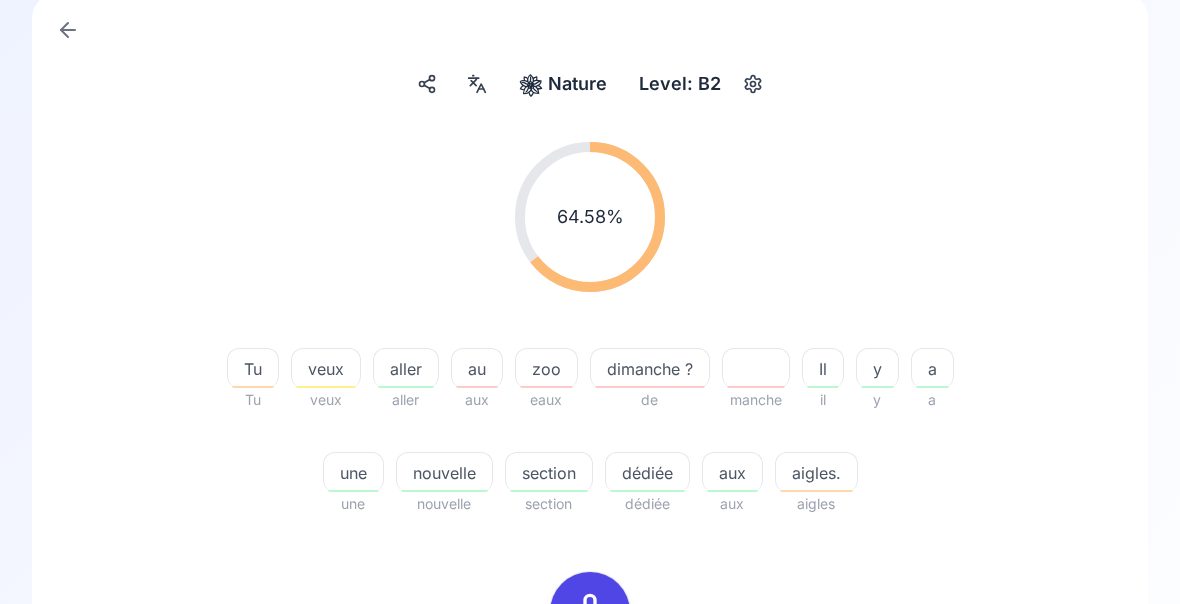 click on "zoo" at bounding box center (546, 369) 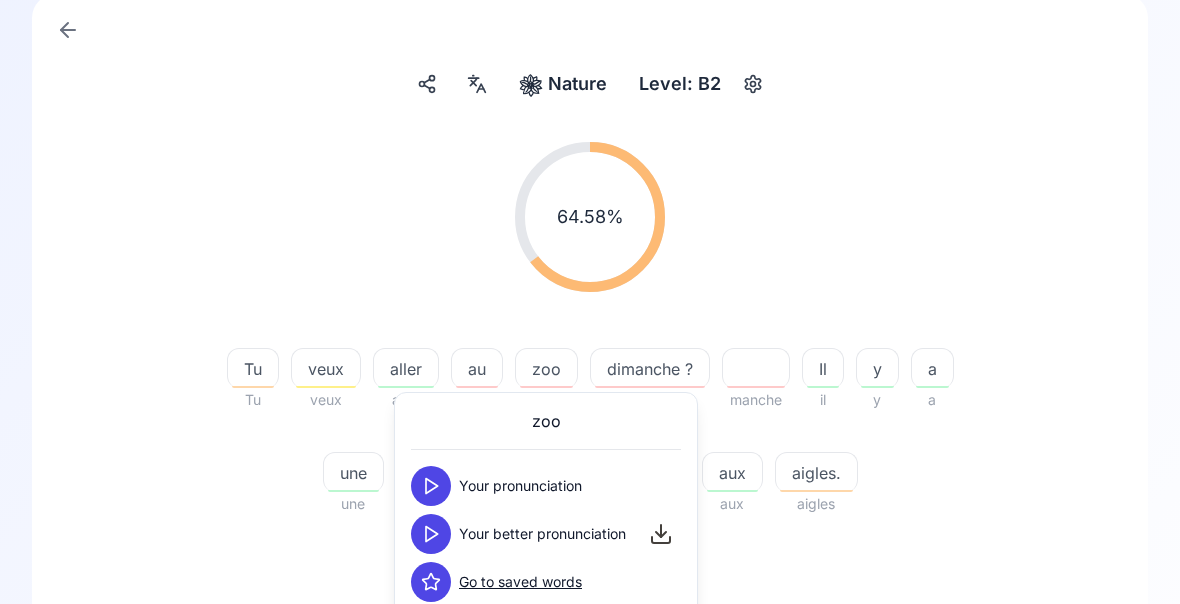 click 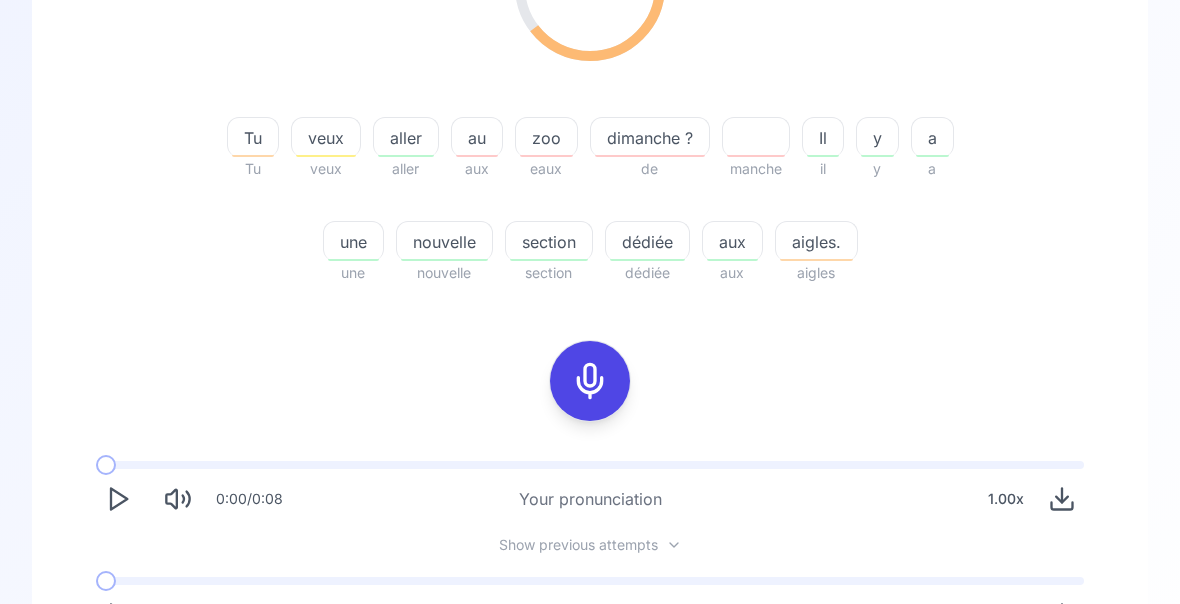 scroll, scrollTop: 366, scrollLeft: 0, axis: vertical 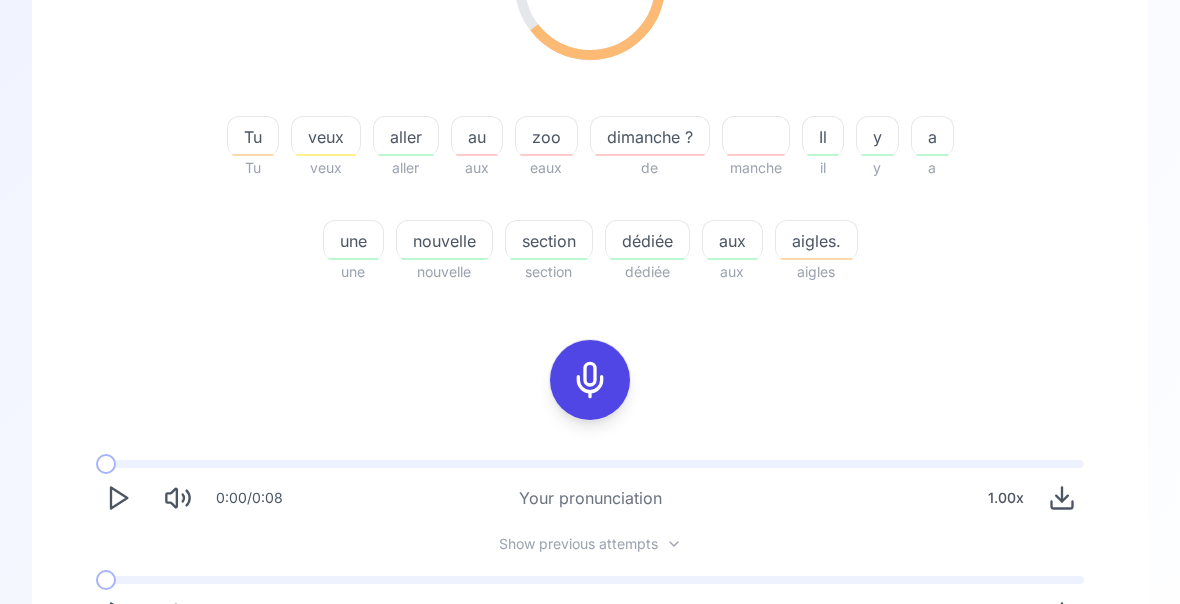 click on "Try another sentence" at bounding box center [604, 692] 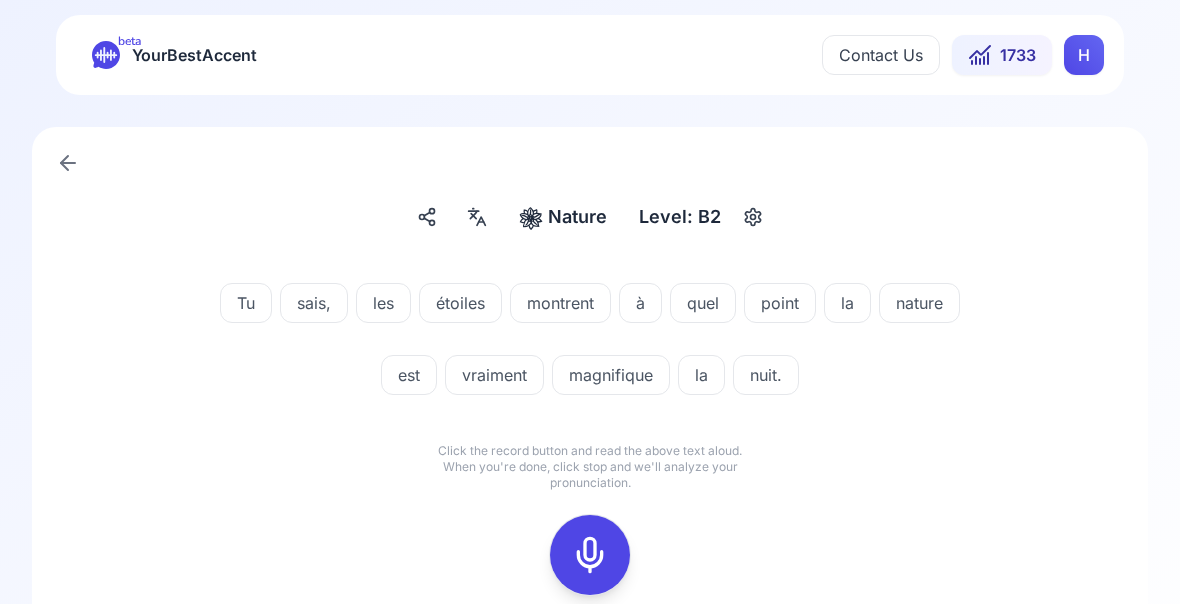 scroll, scrollTop: 0, scrollLeft: 0, axis: both 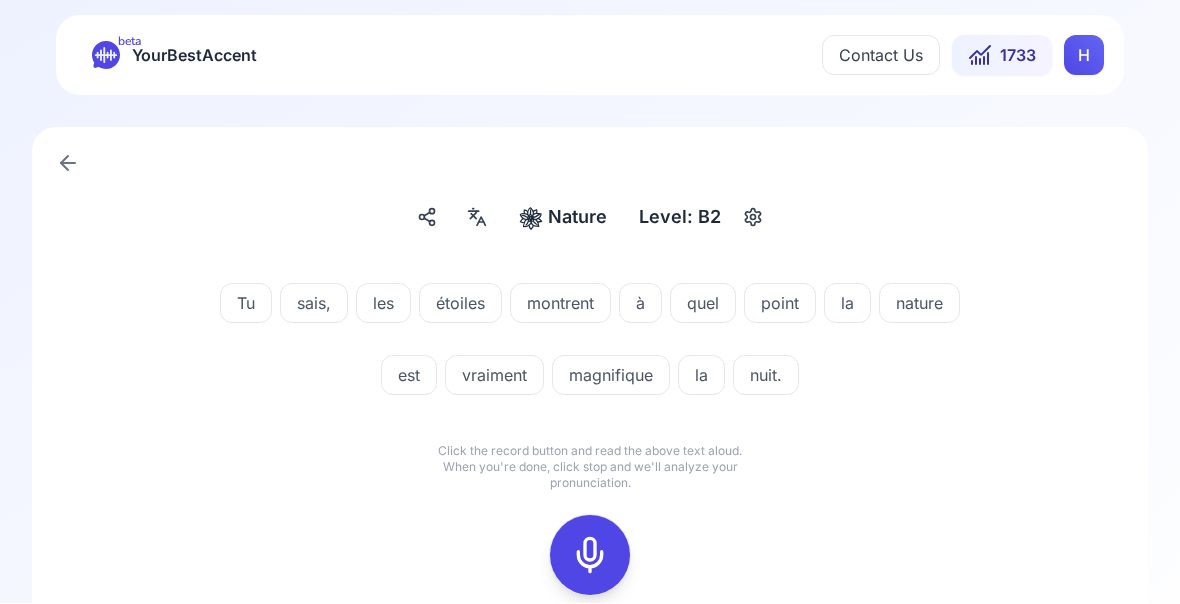 click 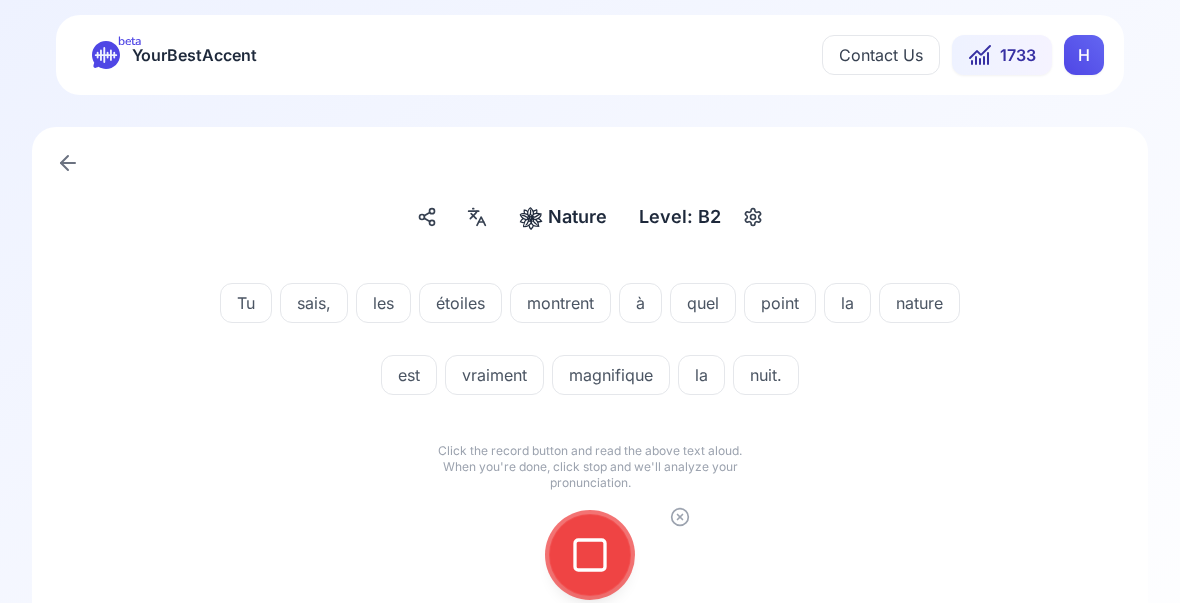 click 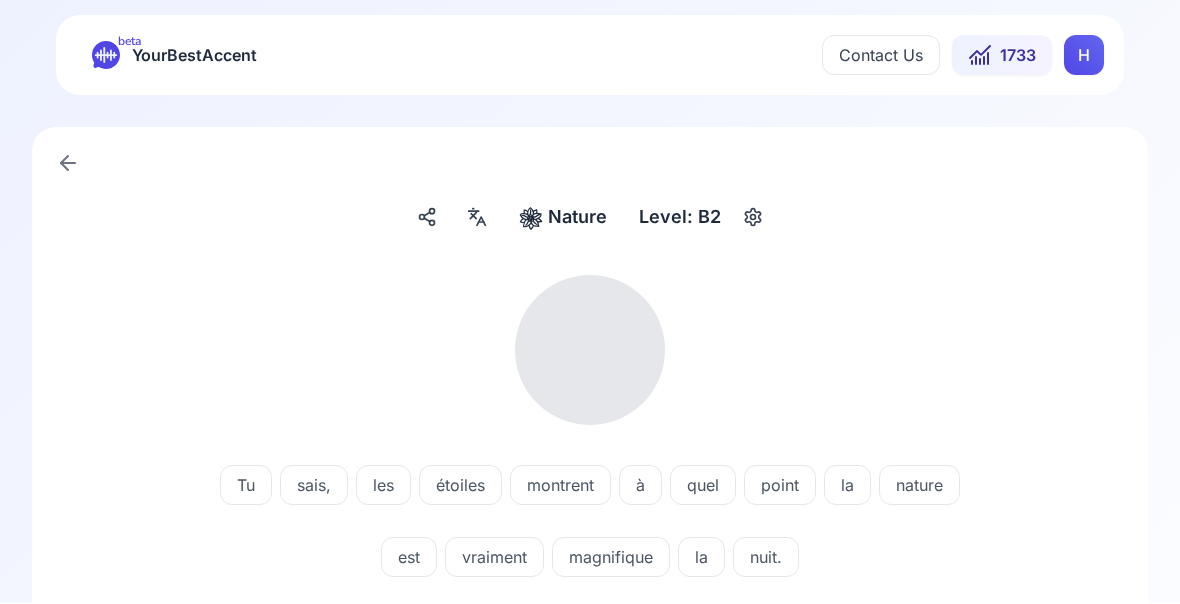 scroll, scrollTop: 1, scrollLeft: 0, axis: vertical 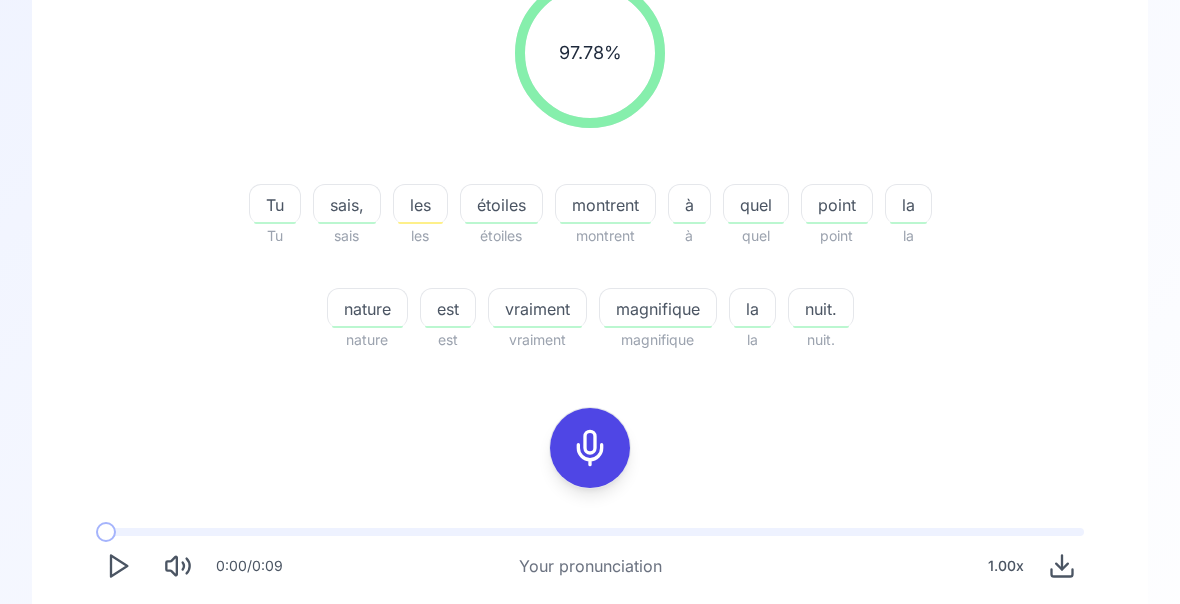 click at bounding box center [118, 667] 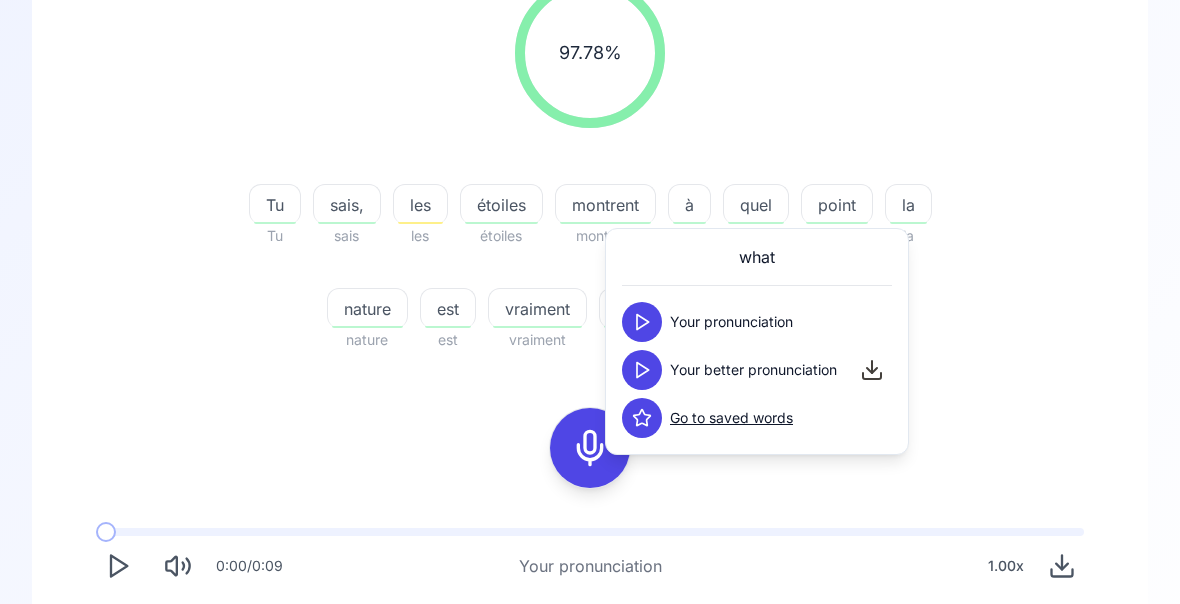 click on "montrent" at bounding box center (605, 205) 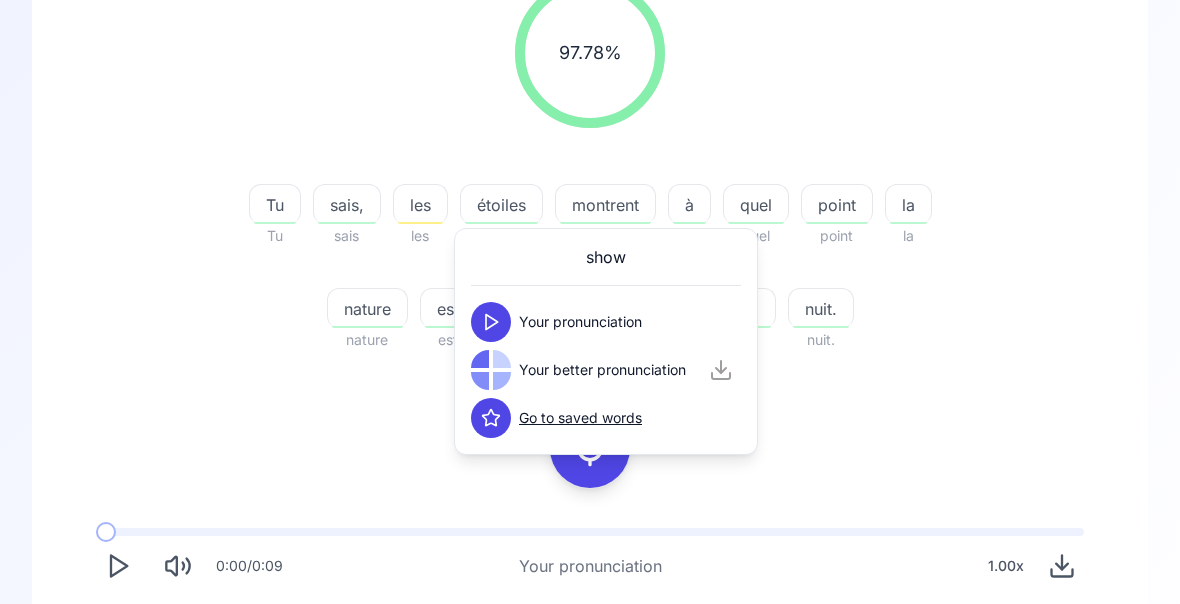 click on "97.78 % 97.78 % Tu Tu sais, sais les les étoiles étoiles montrent montrent à à quel quel point point la la nature nature est est vraiment vraiment magnifique magnifique la la nuit. nuit. 0:00  /  0:09 Your pronunciation 1.00 x 0:00  /  0:06 Your better pronunciation 0.80 x" at bounding box center [590, 333] 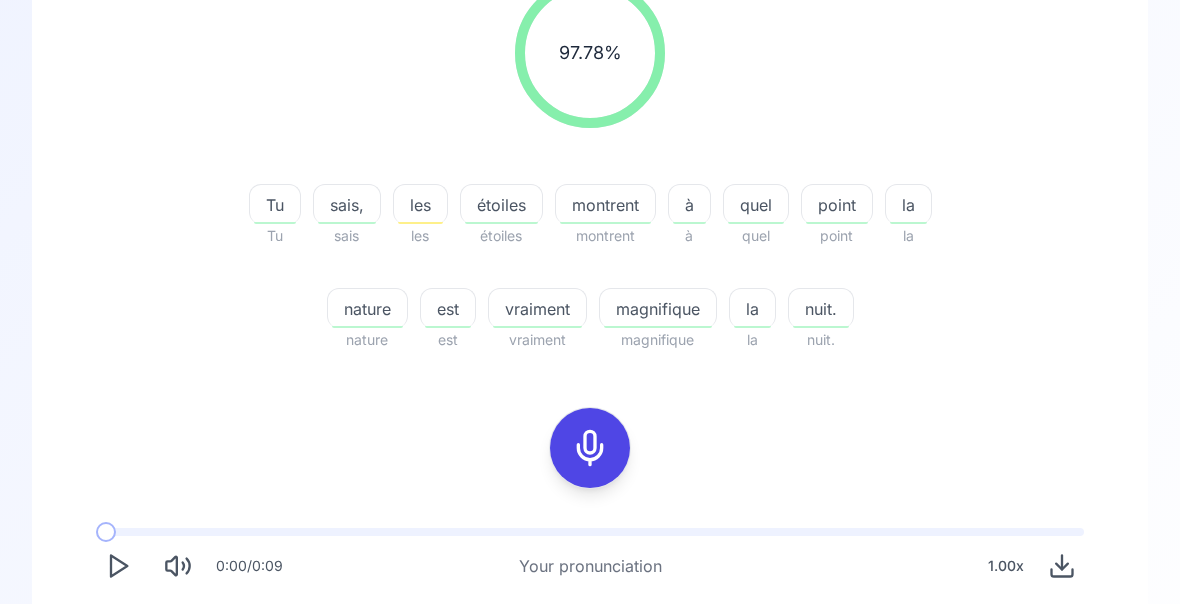 click on "point" at bounding box center [837, 204] 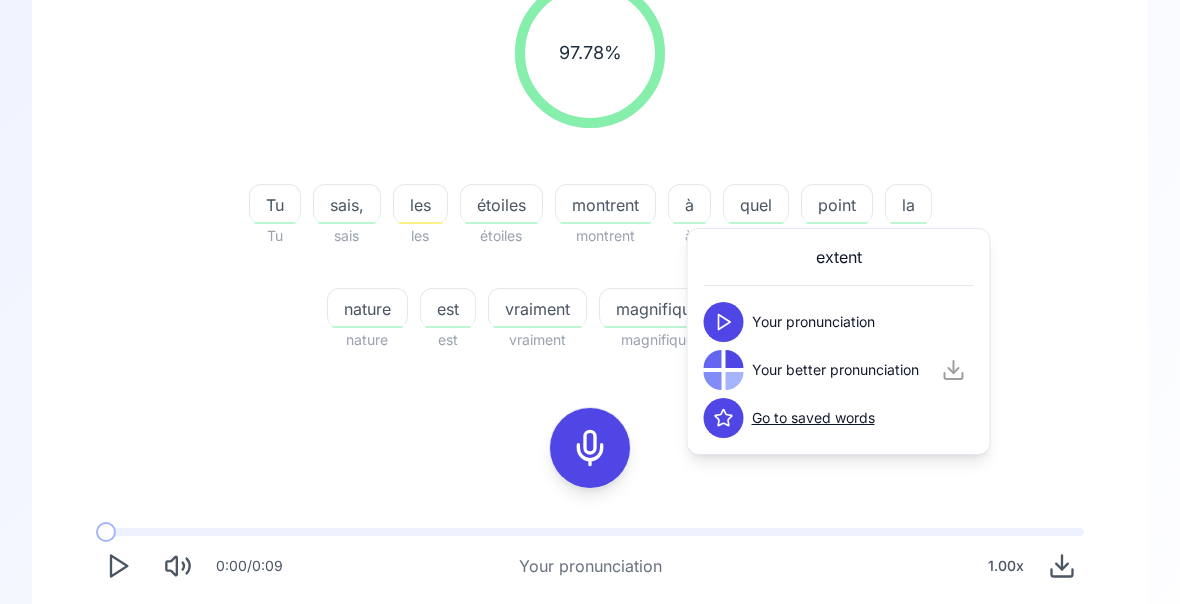 click on "97.78 % 97.78 % Tu Tu sais, sais les les étoiles étoiles montrent montrent à à quel quel point point la la nature nature est est vraiment vraiment magnifique magnifique la la nuit. nuit." at bounding box center (590, 165) 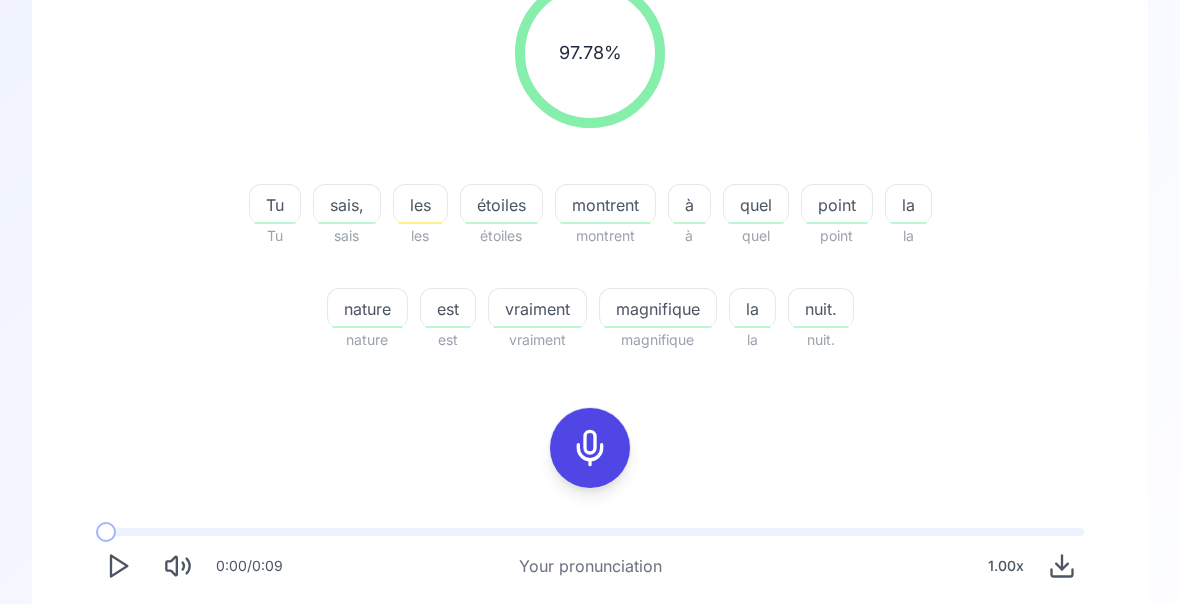 click at bounding box center [118, 666] 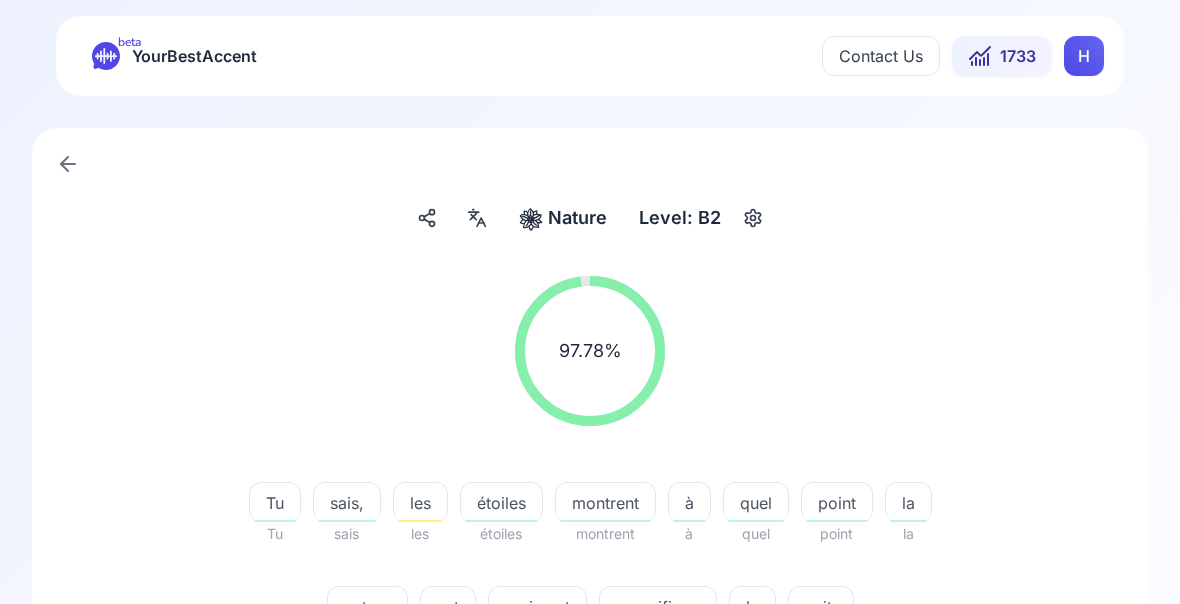 scroll, scrollTop: 0, scrollLeft: 0, axis: both 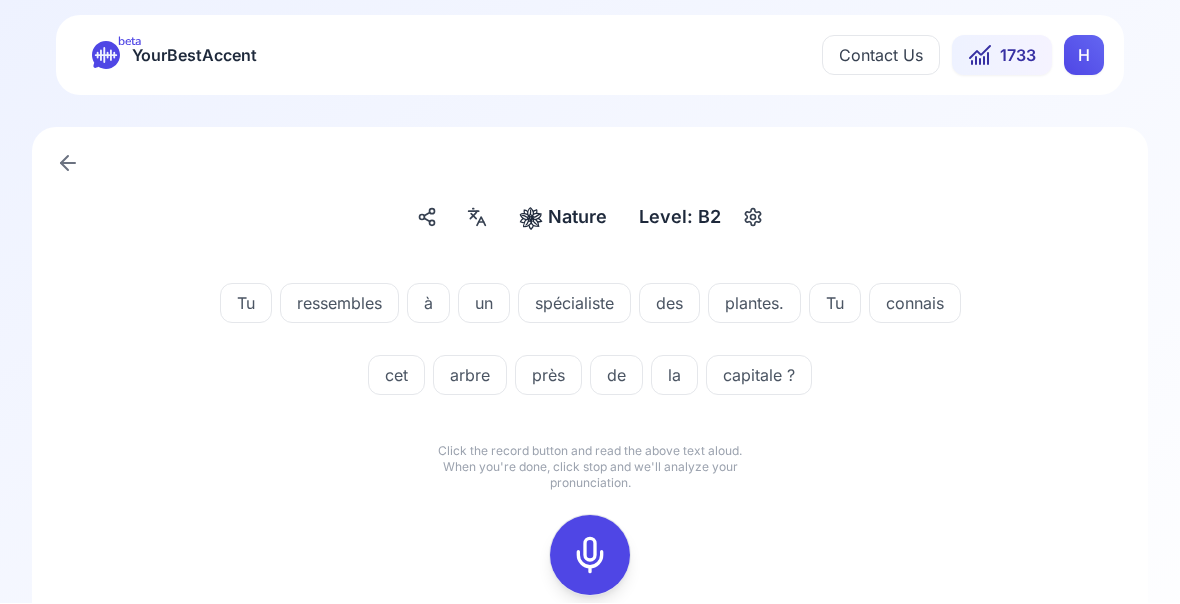 click 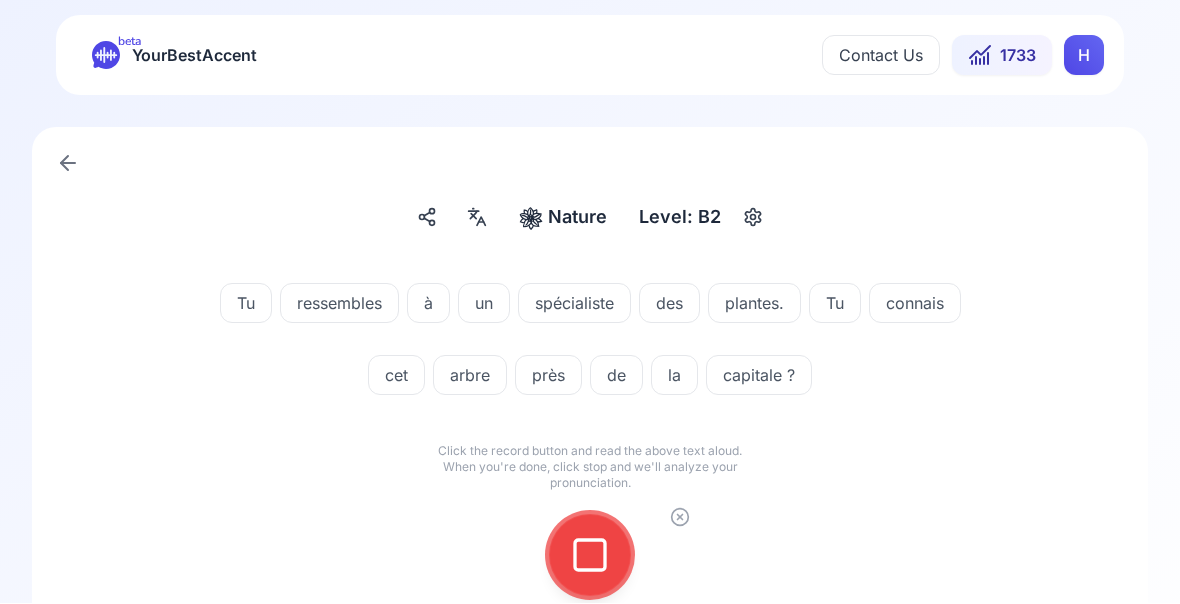 click 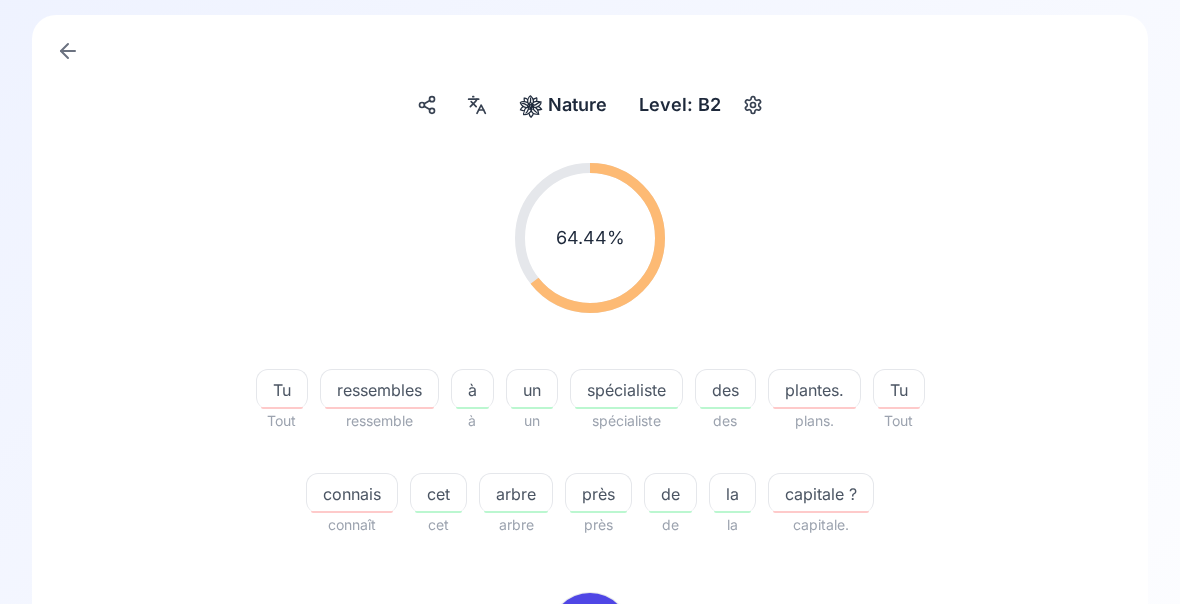 scroll, scrollTop: 114, scrollLeft: 0, axis: vertical 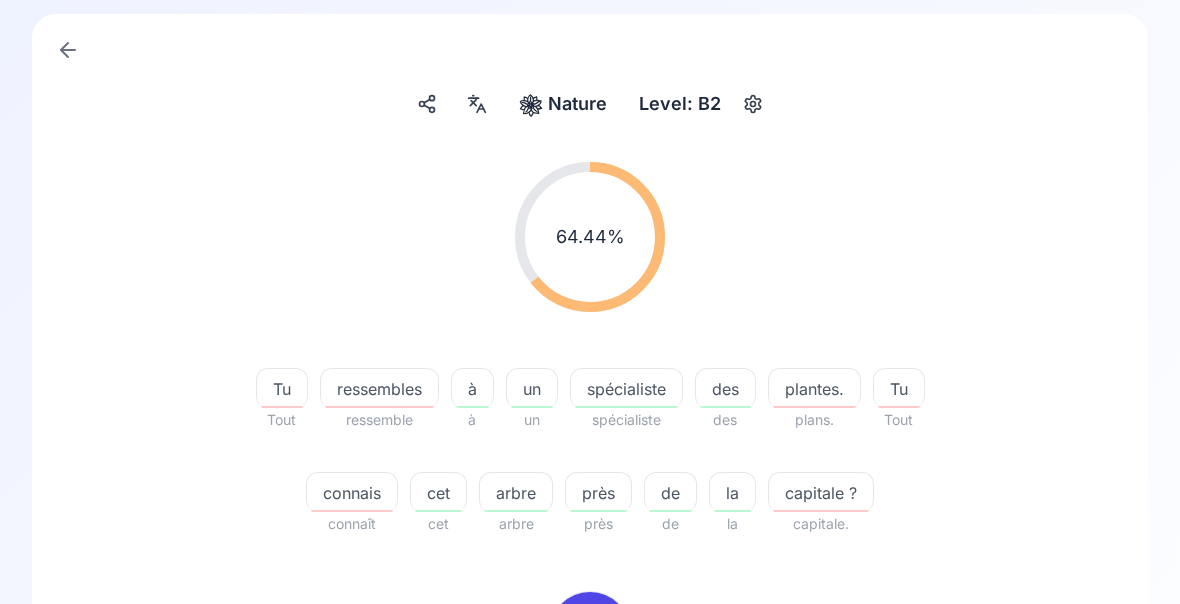 click on "ressembles" at bounding box center (379, 389) 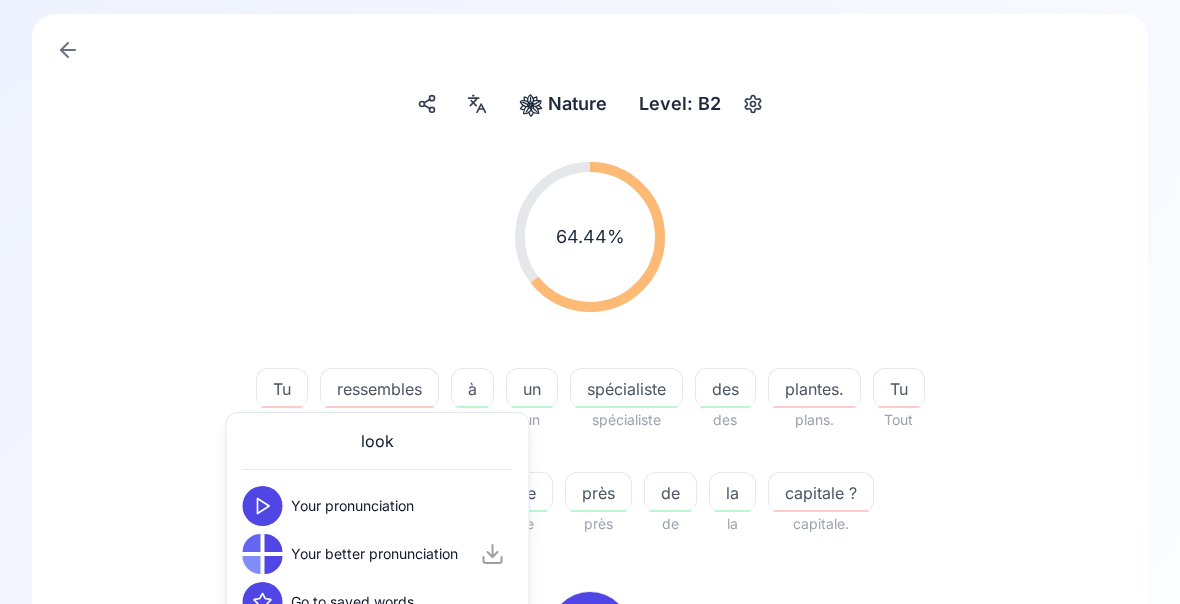 click on "64.44 % 64.44 % Tu Tout ressembles ressemble à à un un spécialiste spécialiste des des plantes. plans. Tu Tout connais connaît cet cet arbre arbre près près de de la la capitale ? capitale." at bounding box center [590, 349] 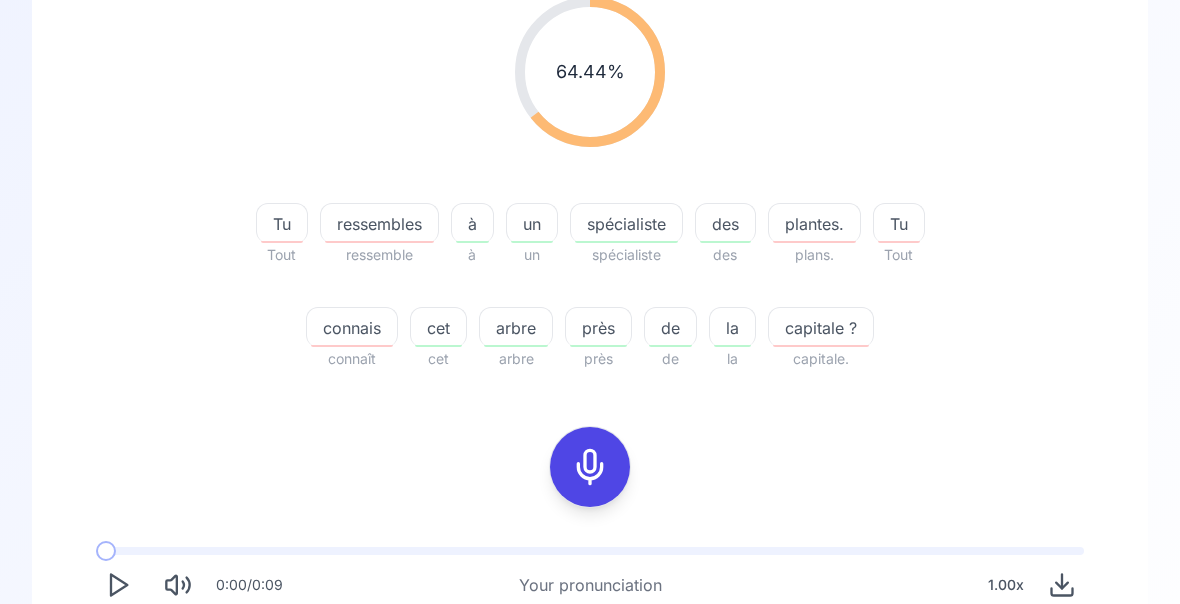 scroll, scrollTop: 279, scrollLeft: 0, axis: vertical 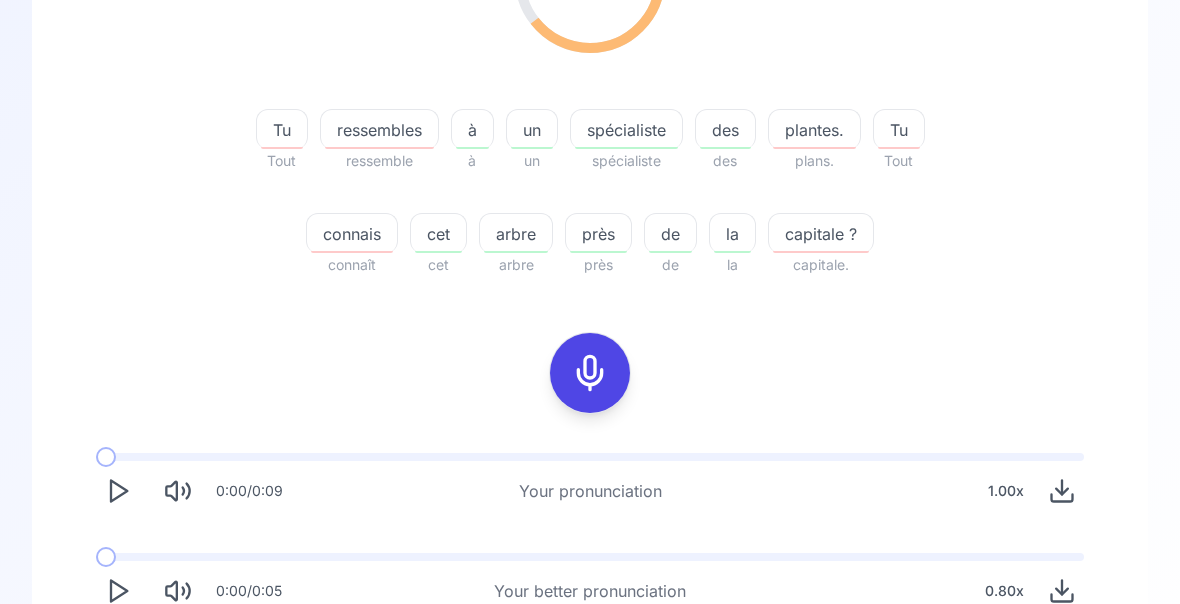 click on "Try another sentence" at bounding box center (604, 670) 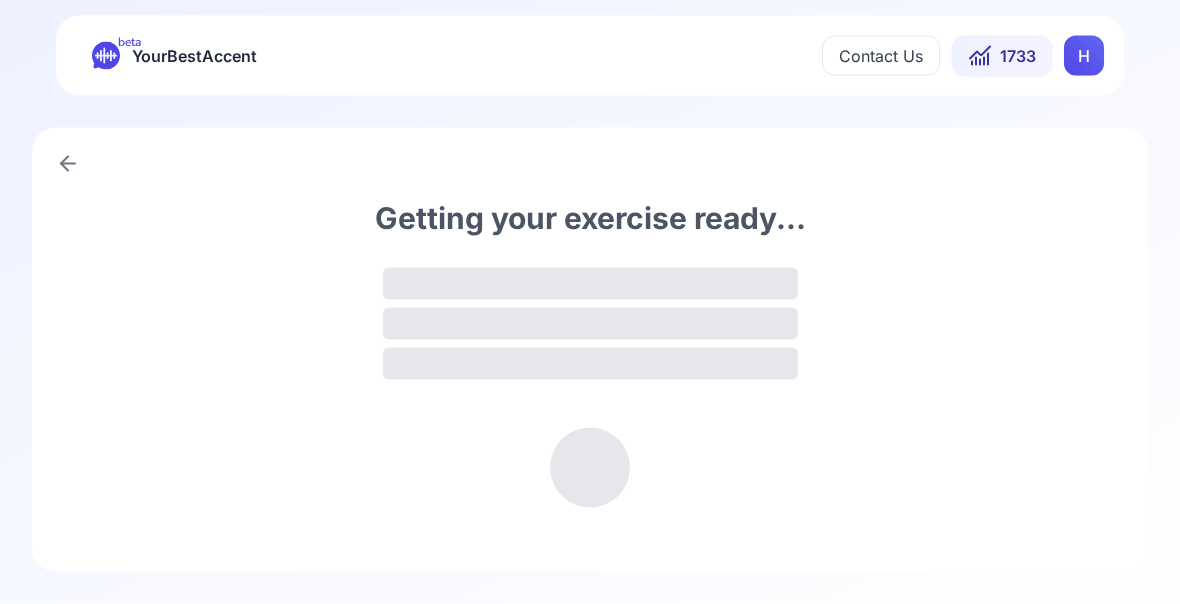 scroll, scrollTop: 0, scrollLeft: 0, axis: both 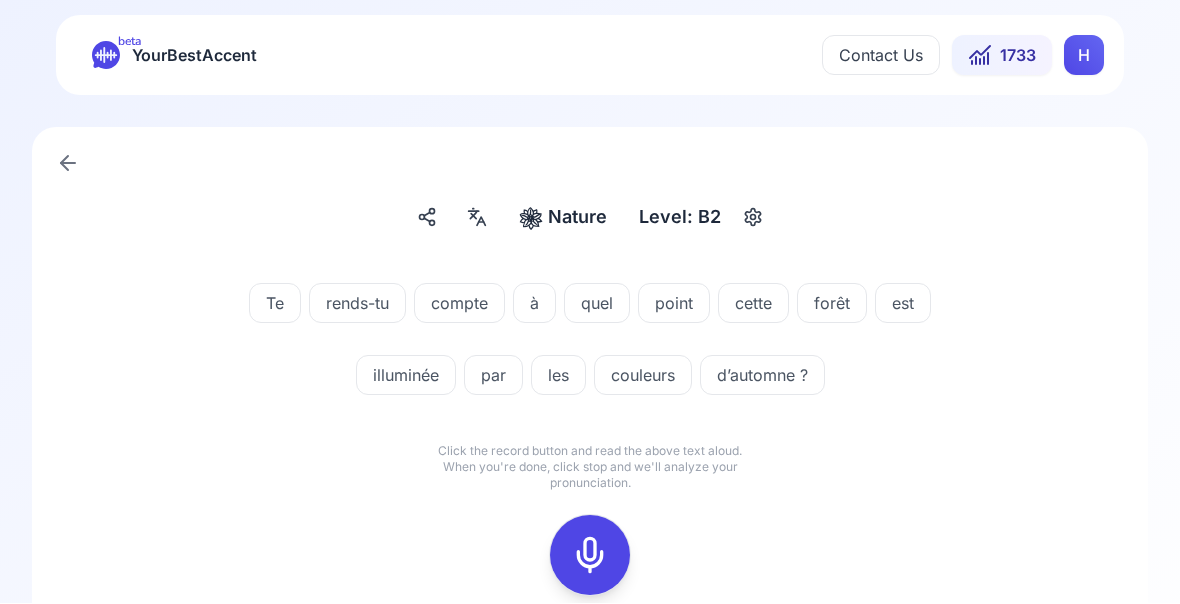 click 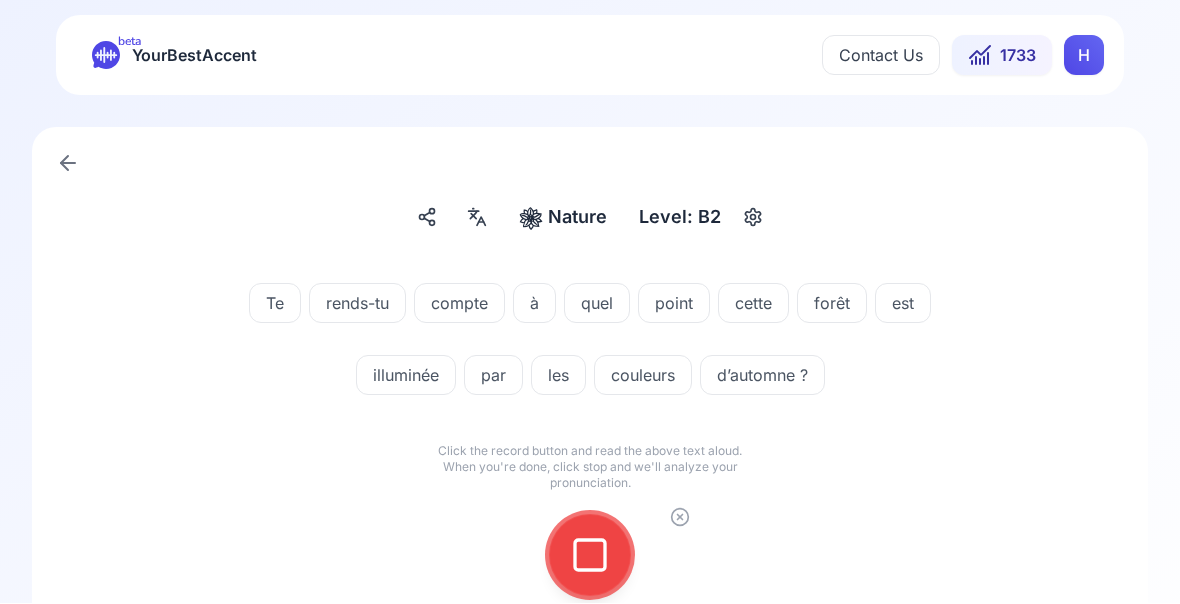 click 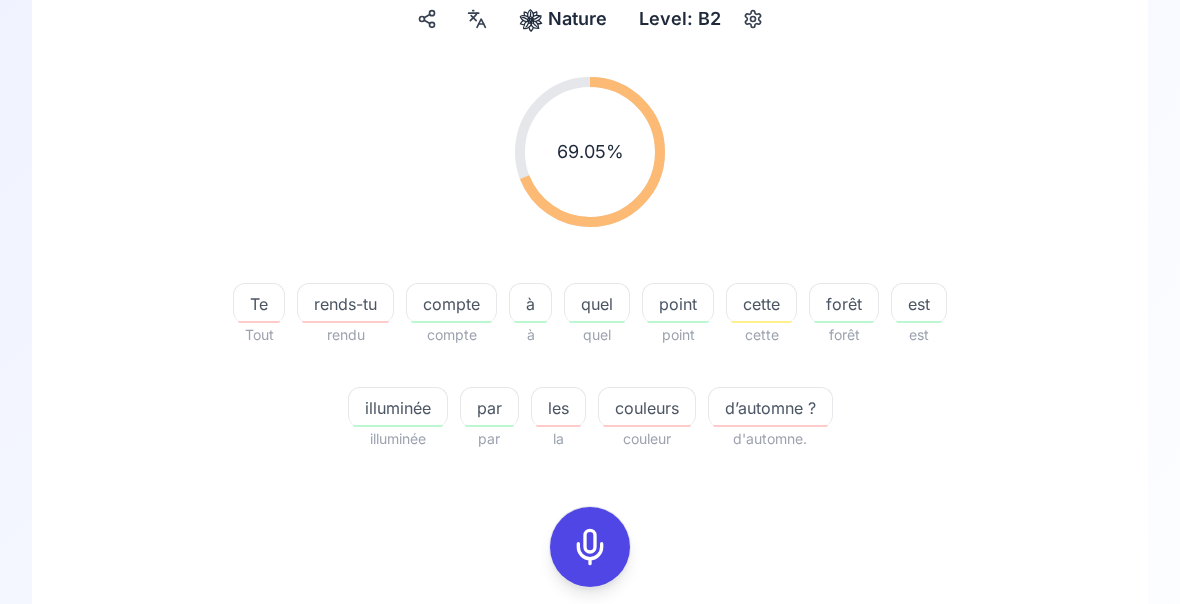 scroll, scrollTop: 200, scrollLeft: 0, axis: vertical 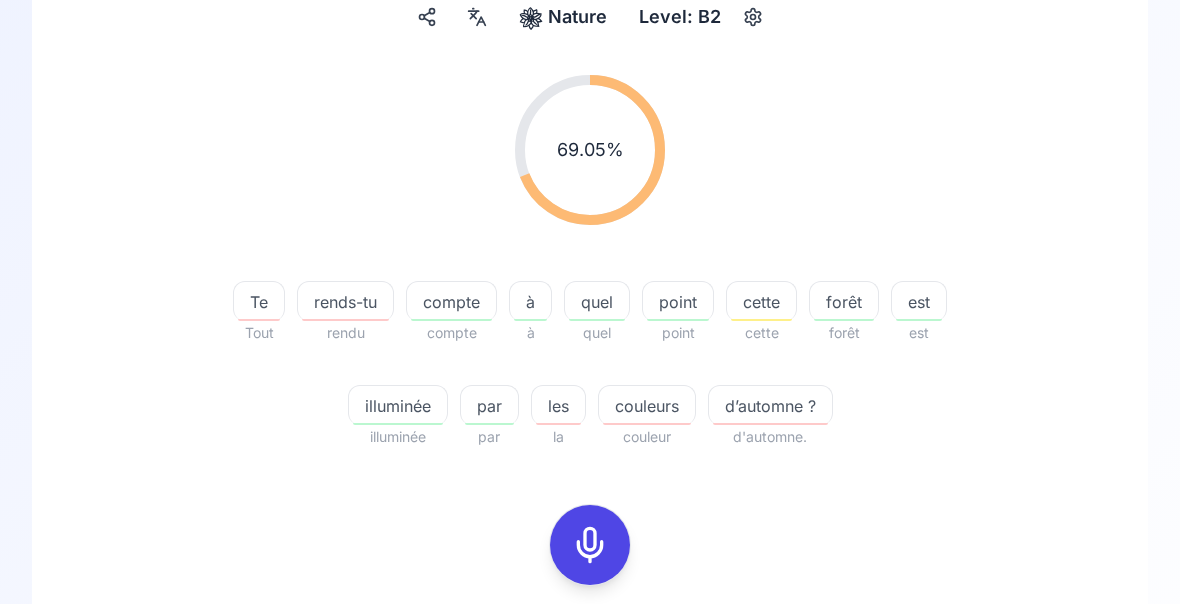 click on "rends-tu" at bounding box center [345, 303] 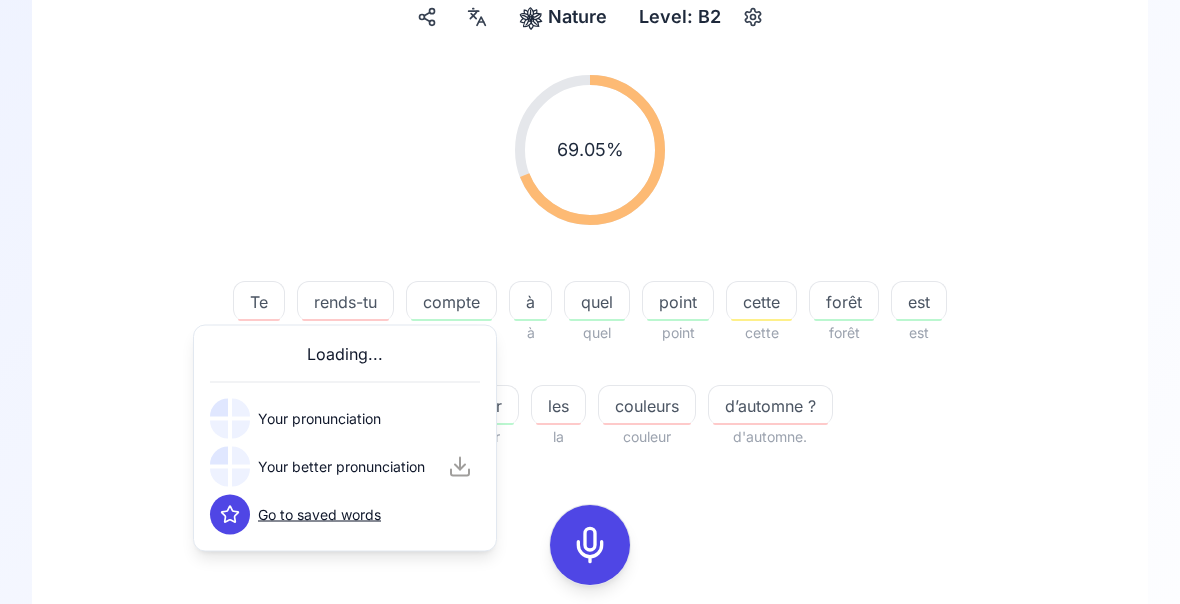 scroll, scrollTop: 201, scrollLeft: 0, axis: vertical 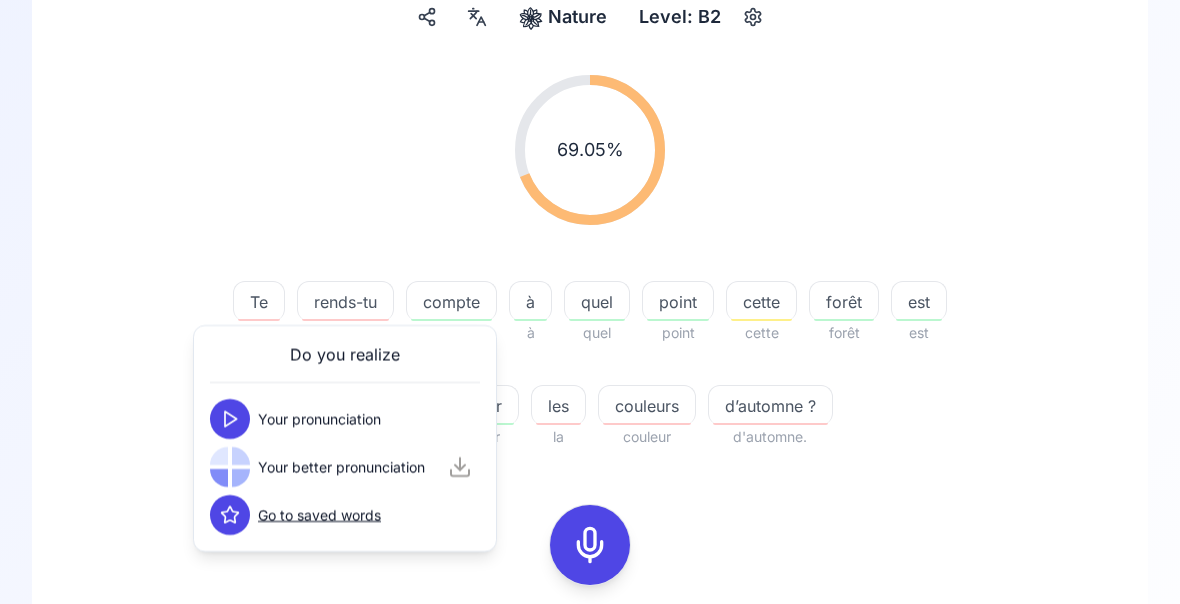 click on "compte" at bounding box center (451, 302) 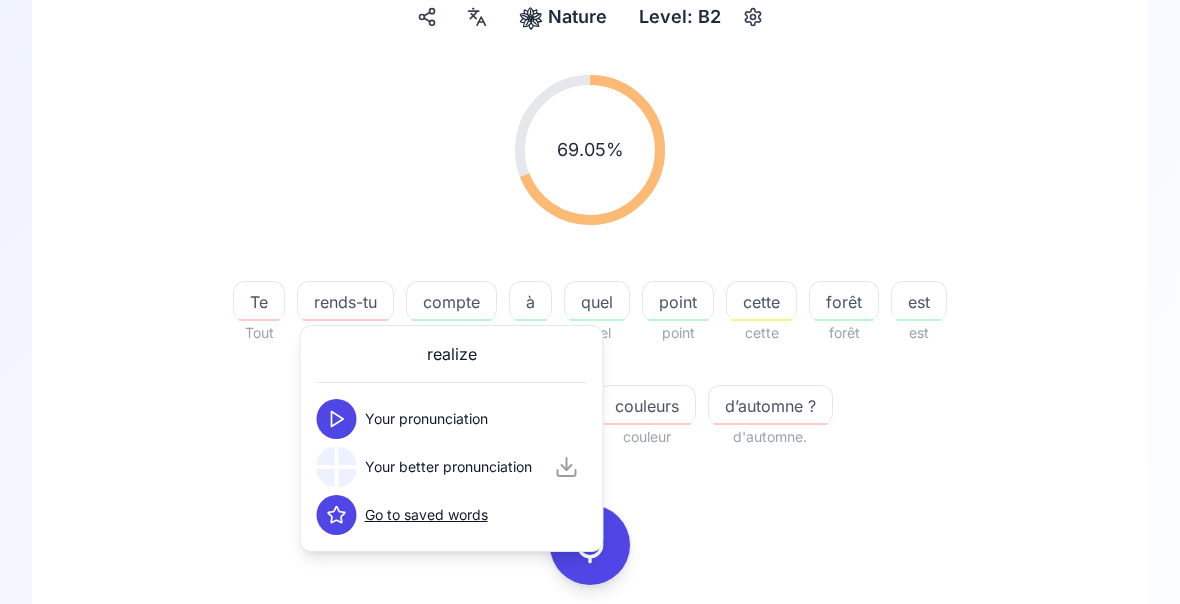 click on "69.05 % 69.05 % Te Tout rends-tu rendu compte compte à à quel quel point point cette cette forêt forêt est est illuminée illuminée par par les la couleurs couleur d’automne ? d'automne. 0:00  /  0:09 Your pronunciation 1.00 x 0:00  /  0:05 Your better pronunciation 0.80 x" at bounding box center [590, 430] 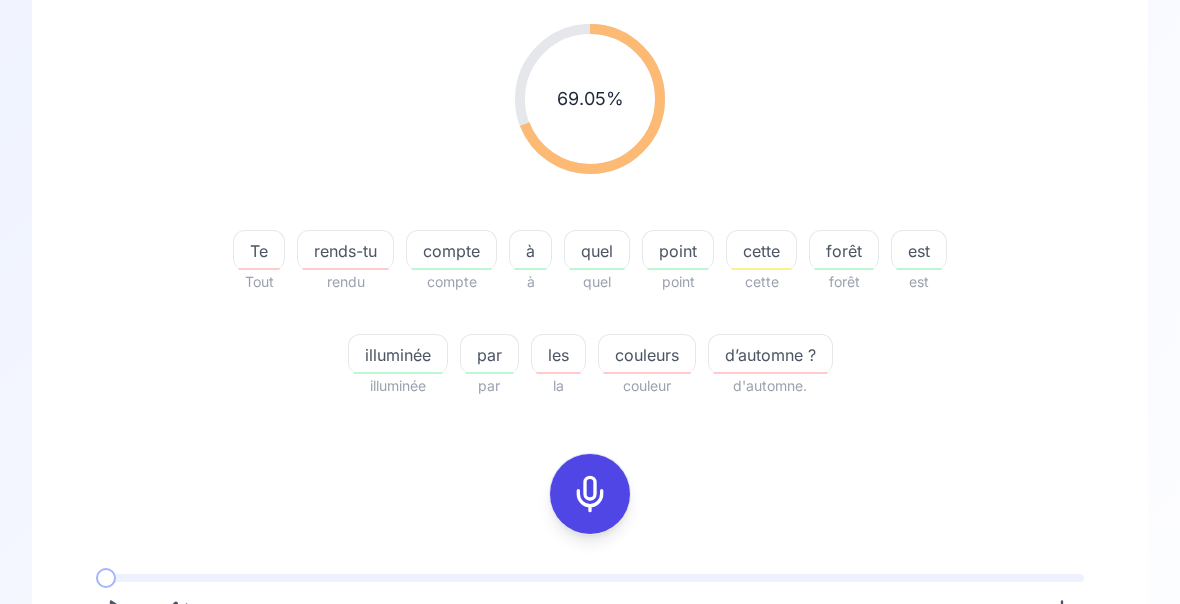 click 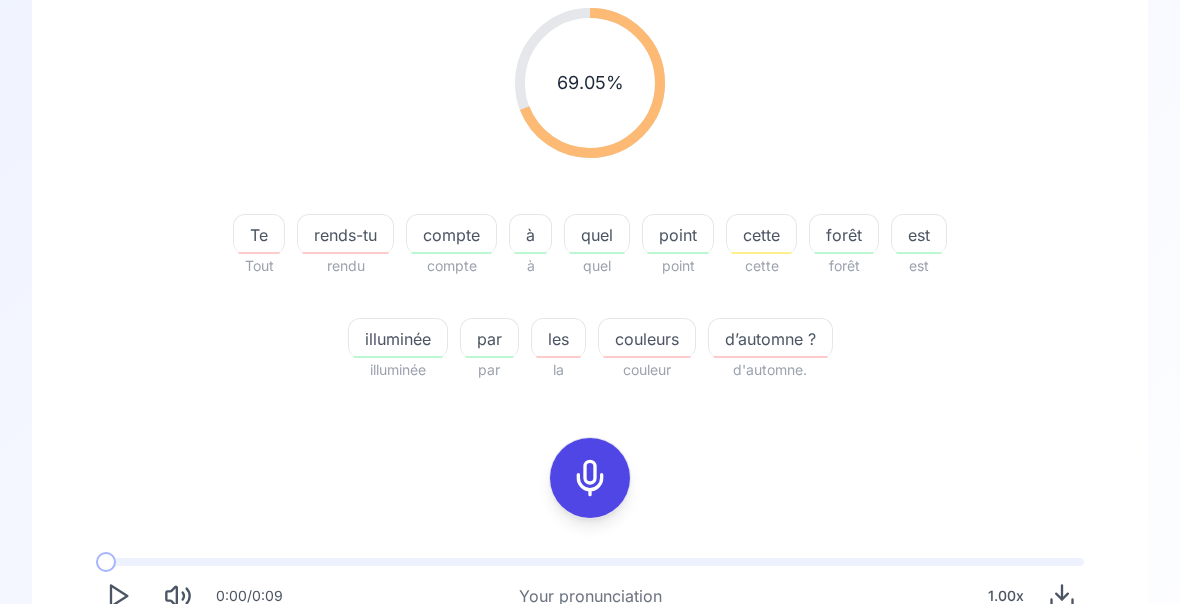 scroll, scrollTop: 372, scrollLeft: 0, axis: vertical 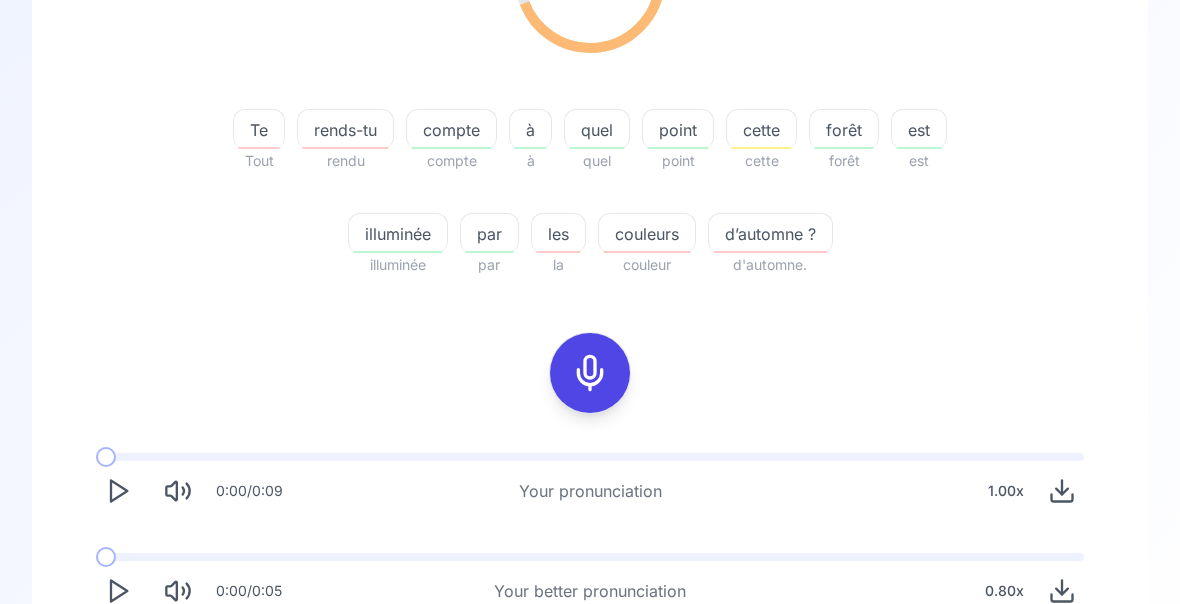 click 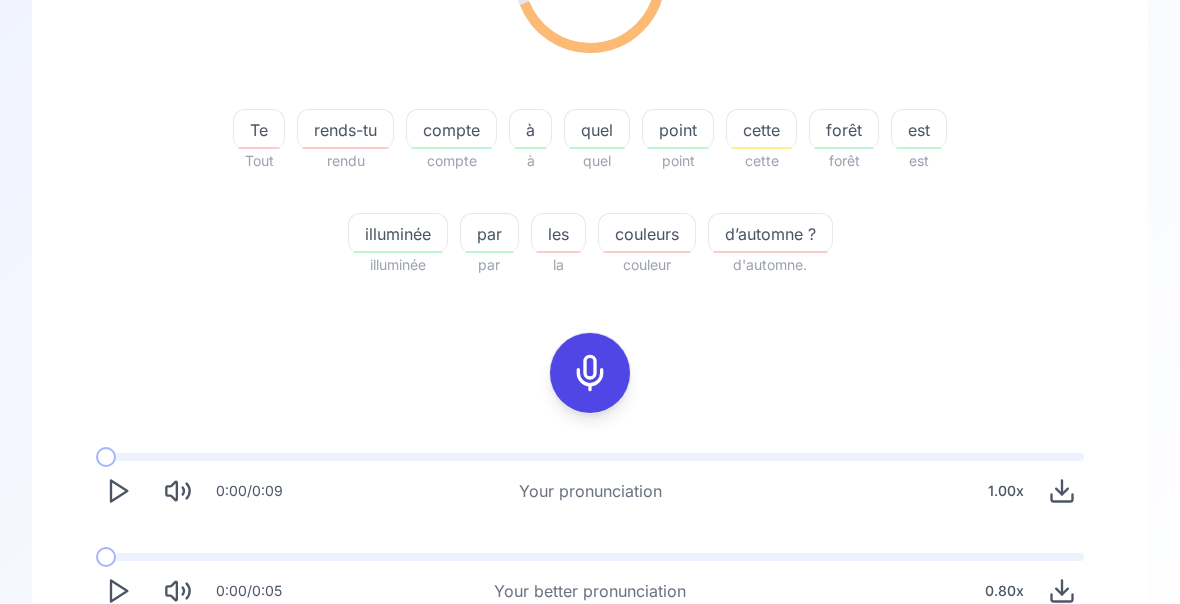 click on "Try another sentence" at bounding box center (590, 670) 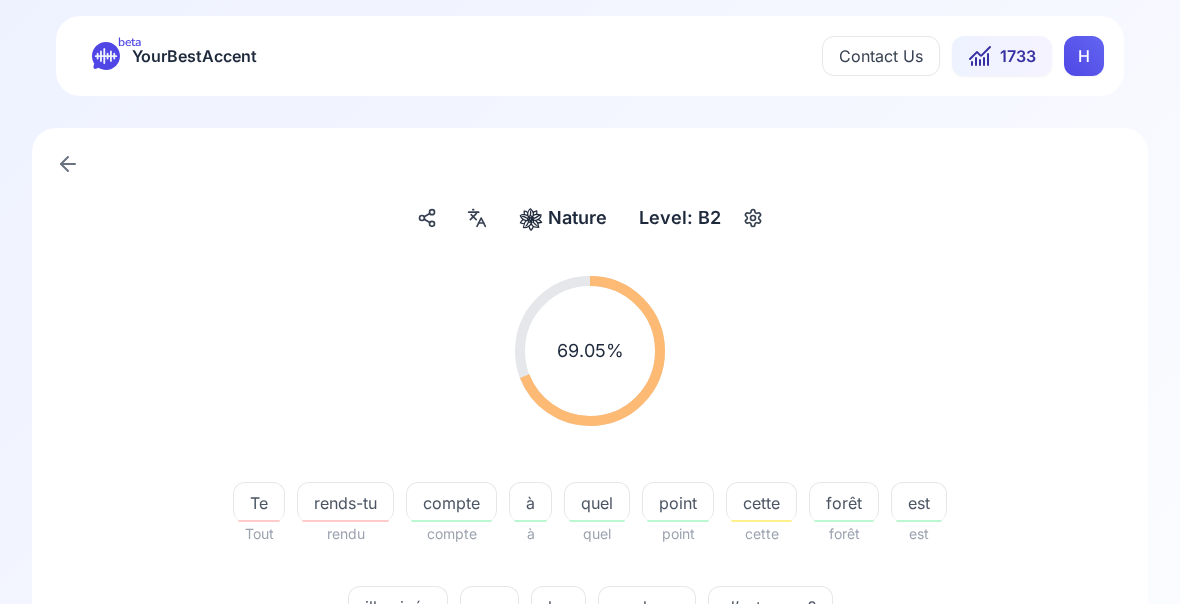scroll, scrollTop: 0, scrollLeft: 0, axis: both 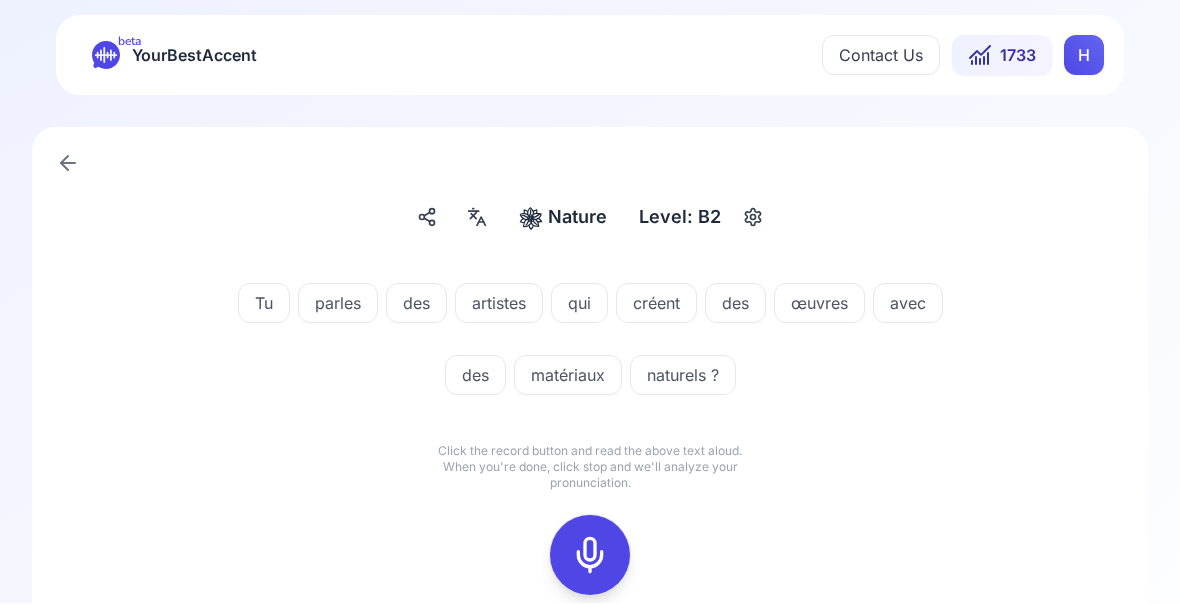 click 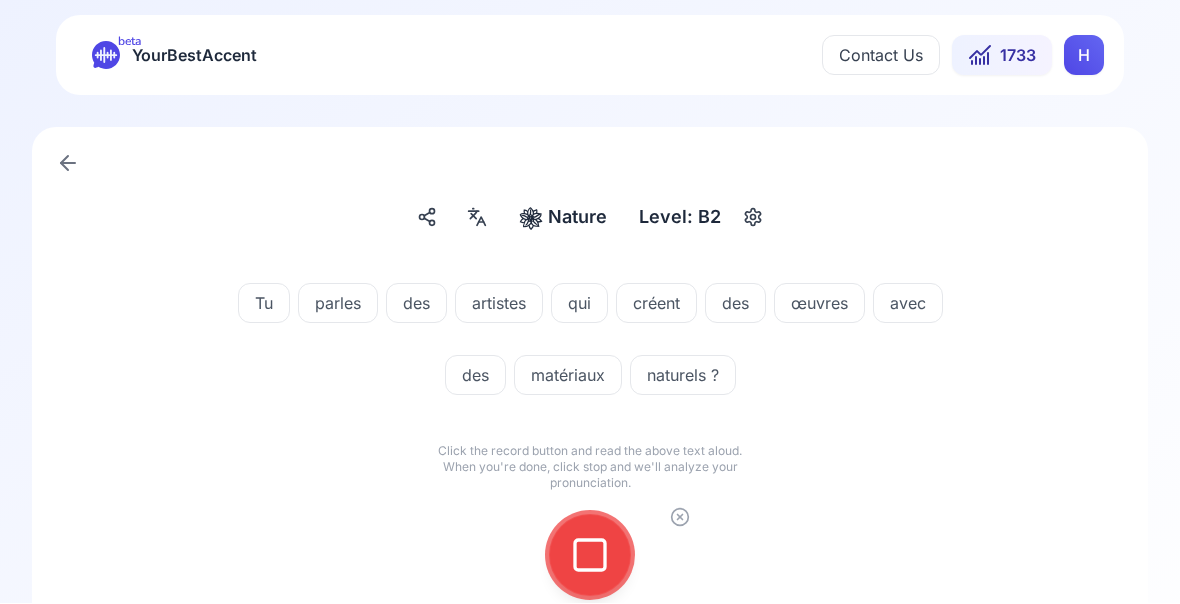 click 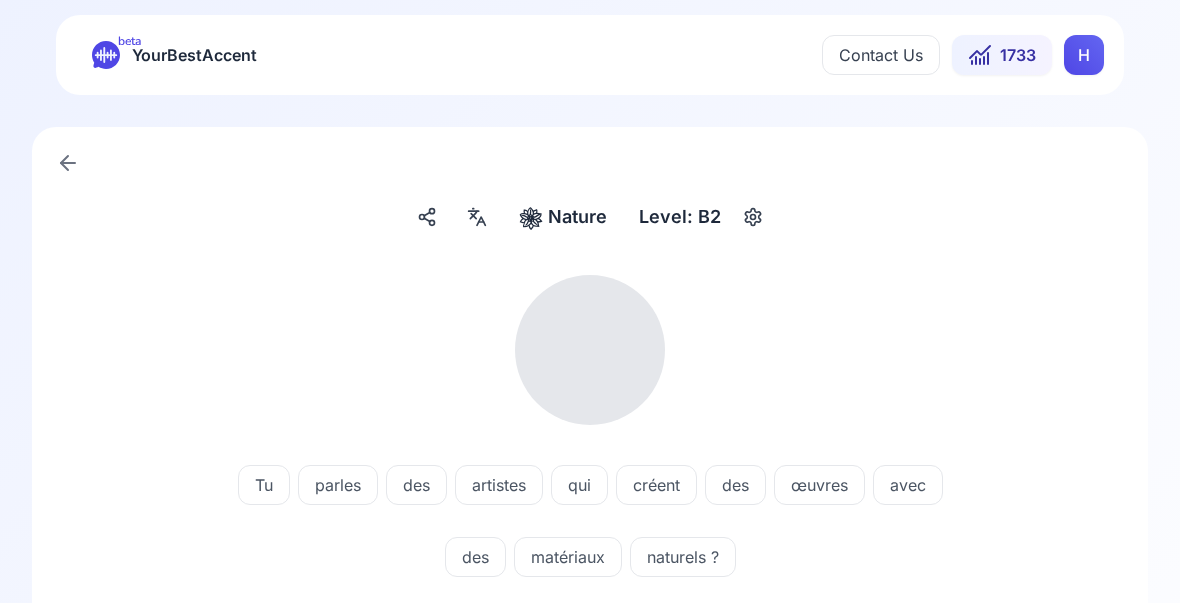 scroll, scrollTop: 1, scrollLeft: 0, axis: vertical 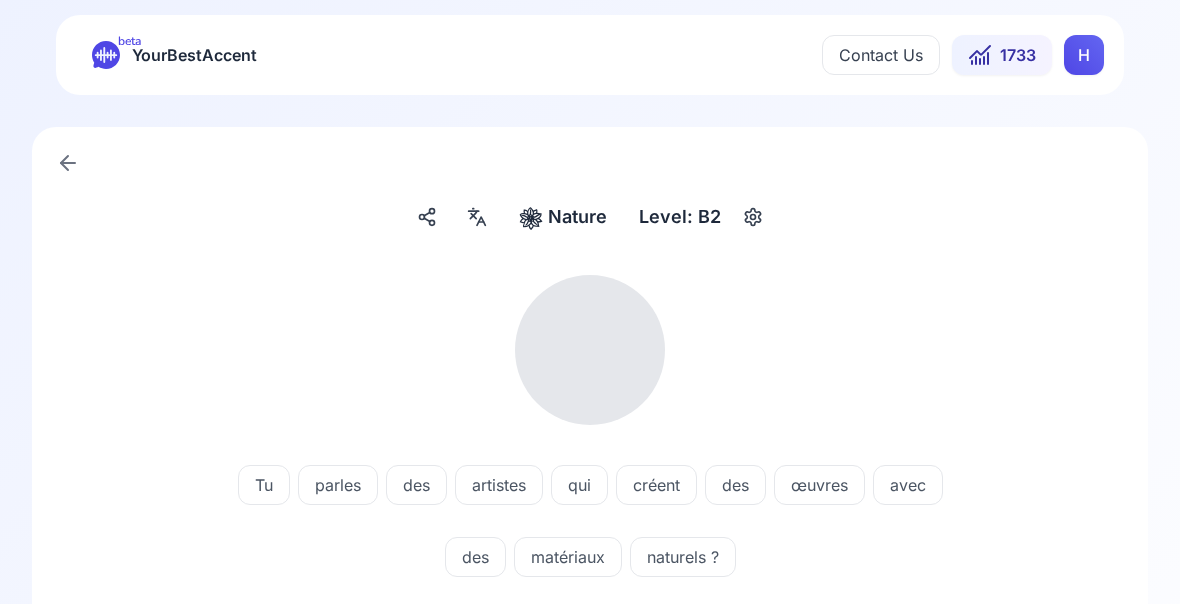 click on "Tu parles des artistes qui créent des œuvres avec des matériaux naturels ?" at bounding box center [590, 517] 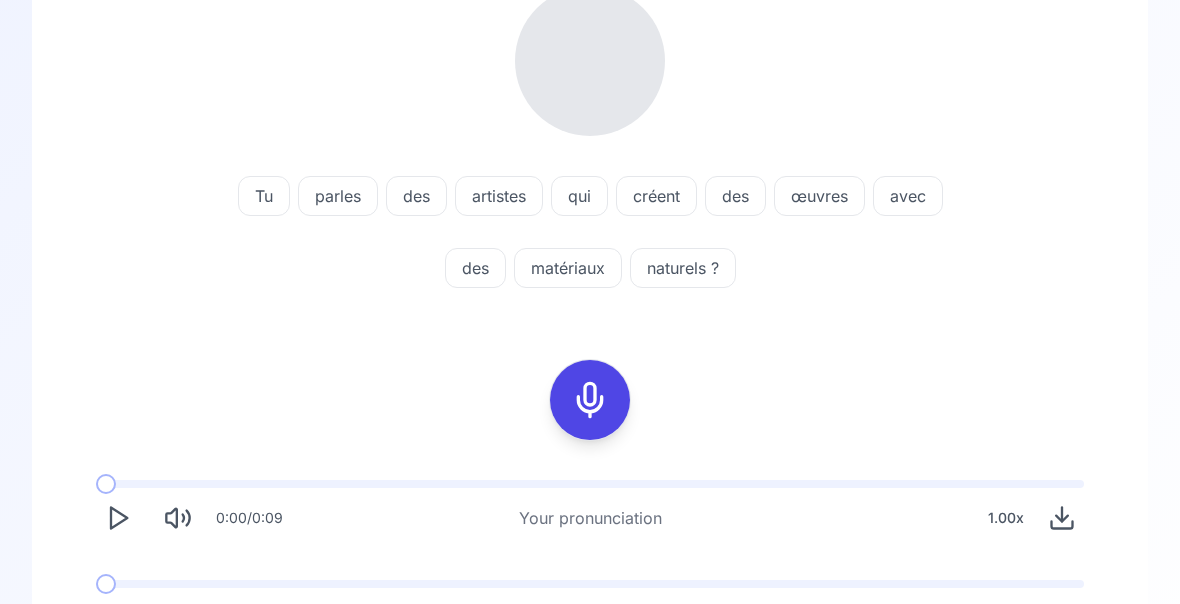 scroll, scrollTop: 287, scrollLeft: 0, axis: vertical 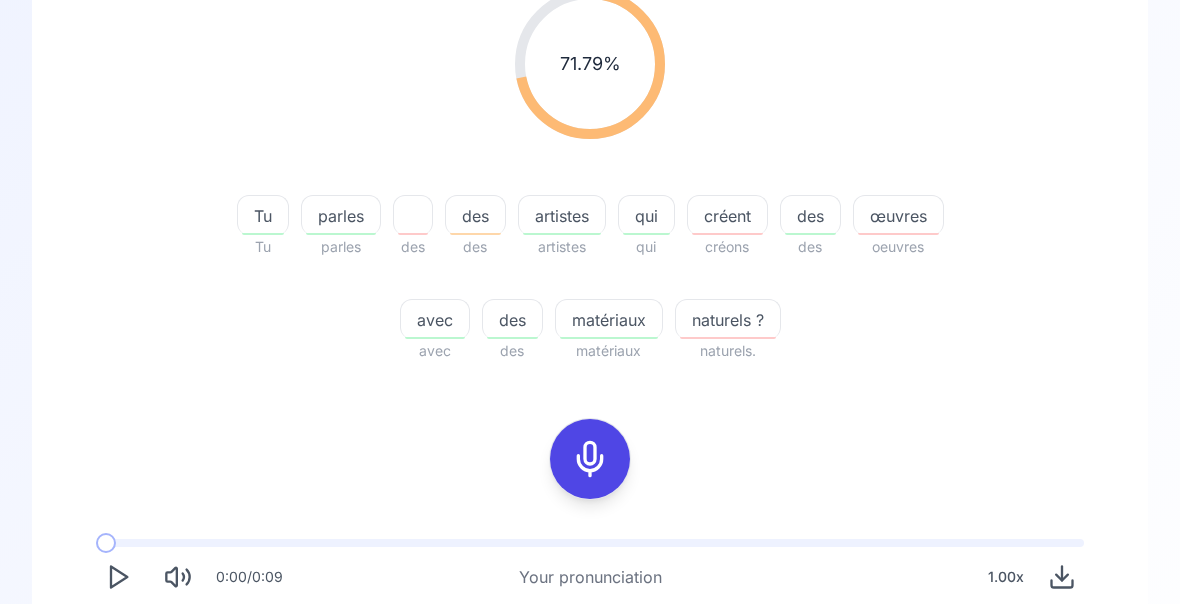 click on "créent" at bounding box center [727, 216] 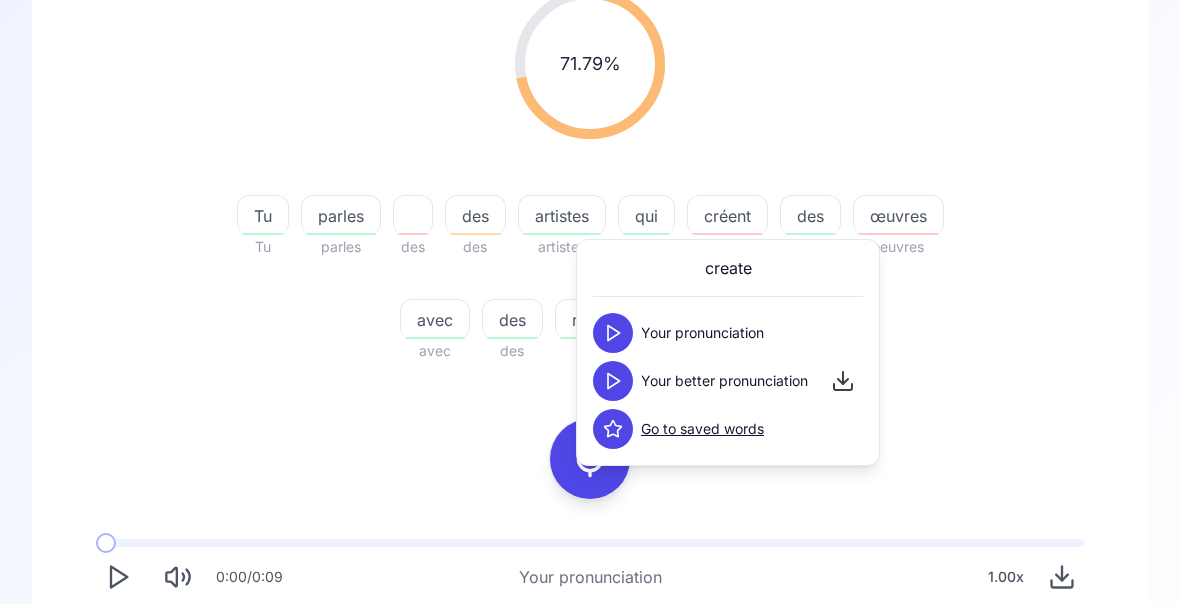 click 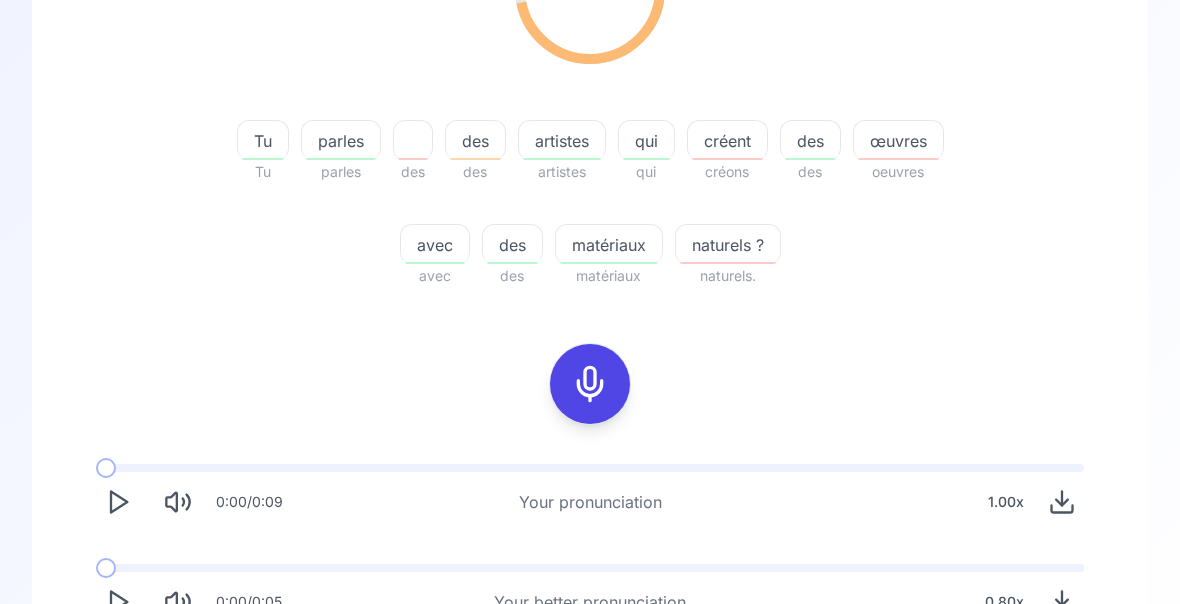 scroll, scrollTop: 372, scrollLeft: 0, axis: vertical 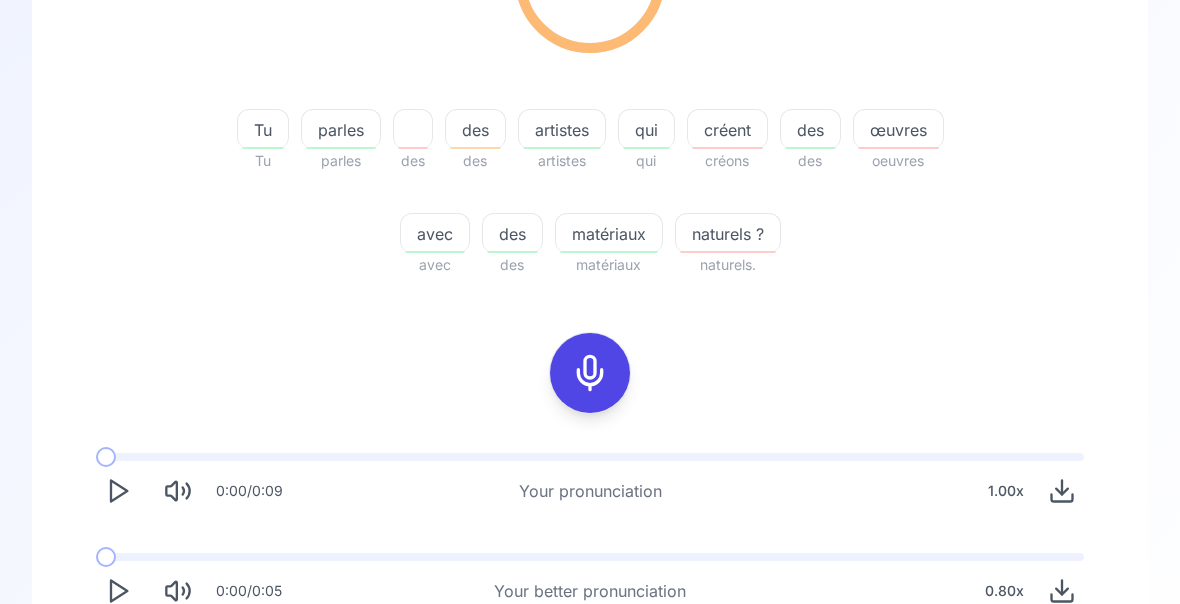 click 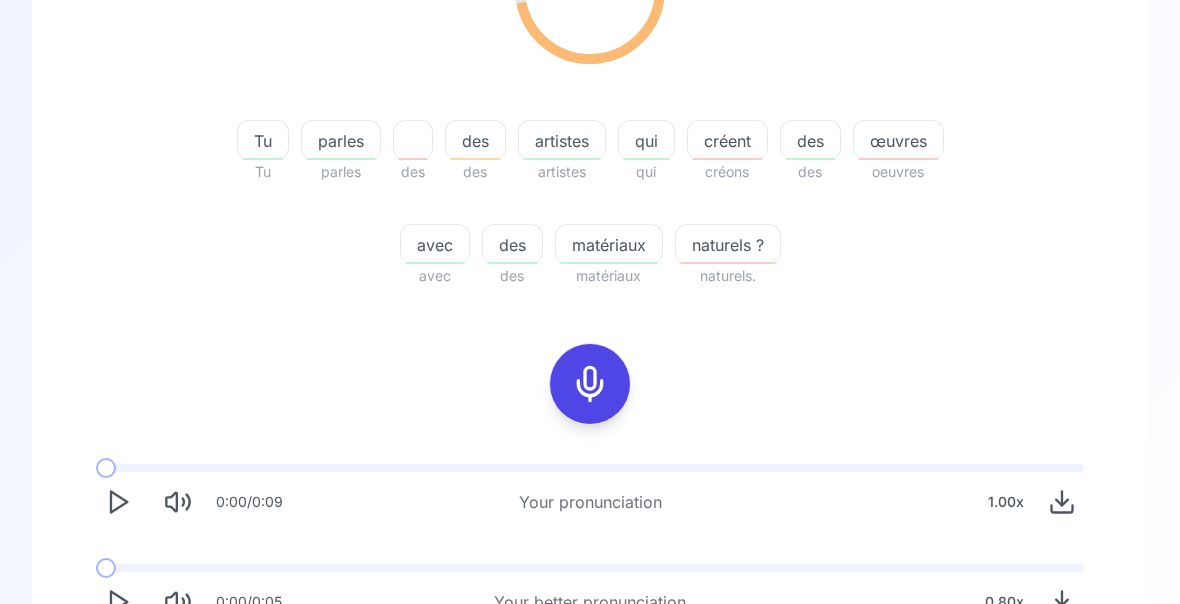 click 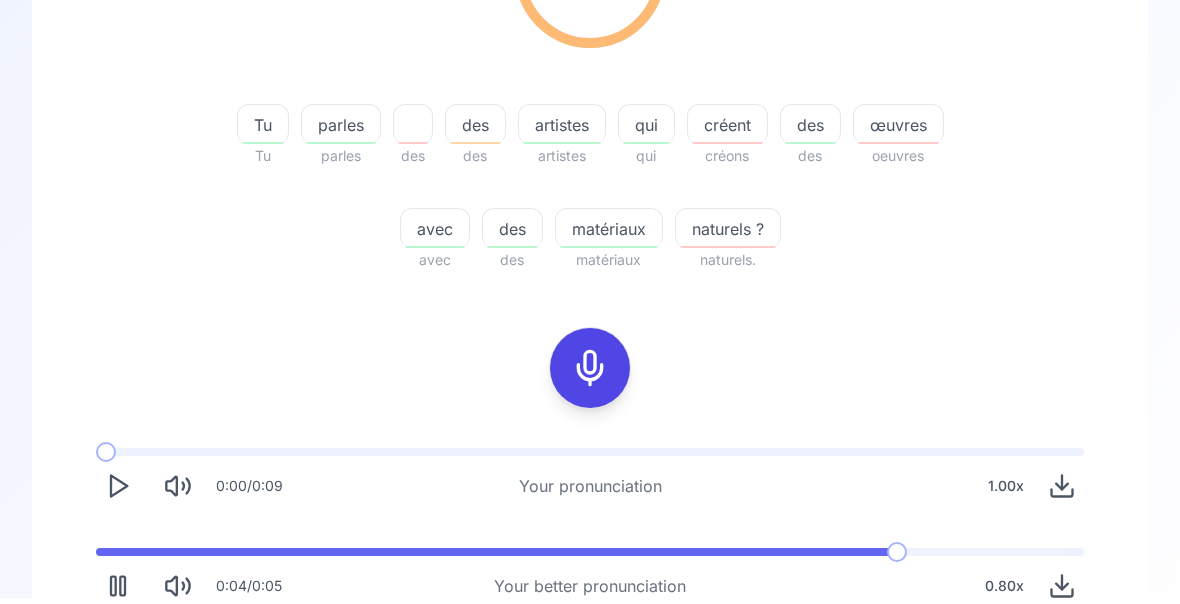scroll, scrollTop: 372, scrollLeft: 0, axis: vertical 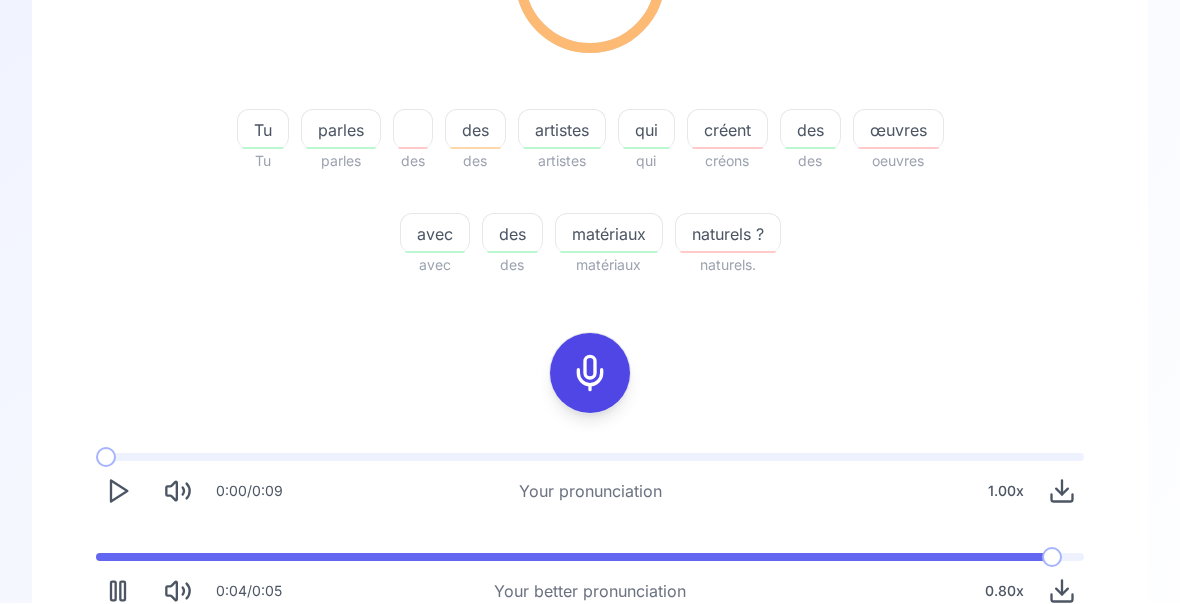 click on "Try another sentence" at bounding box center (590, 670) 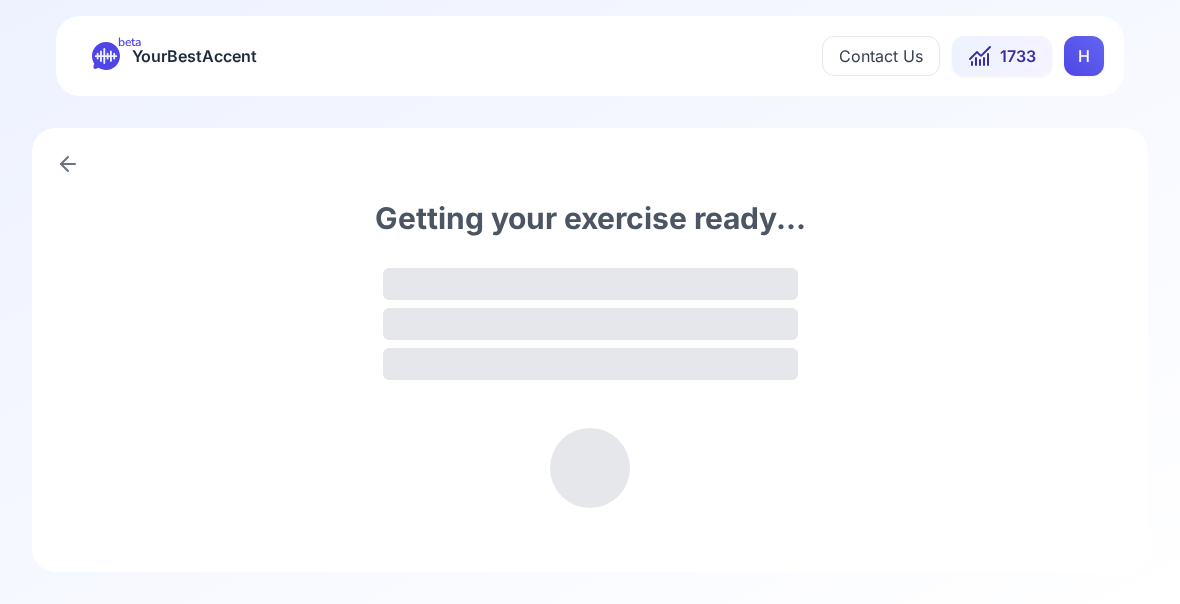 scroll, scrollTop: 0, scrollLeft: 0, axis: both 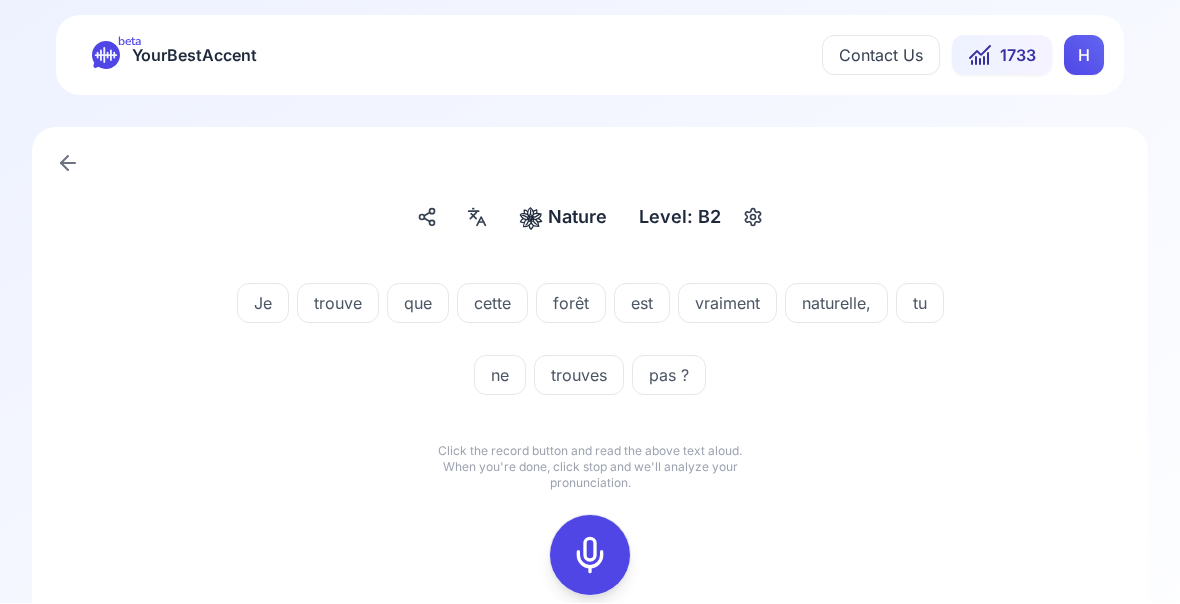 click 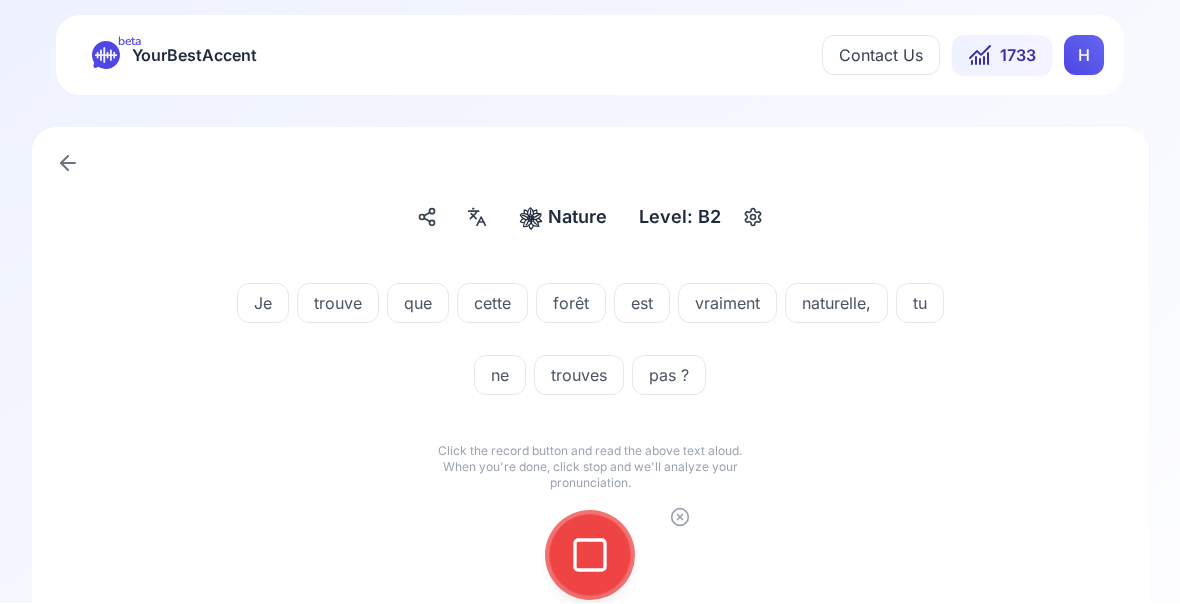 click 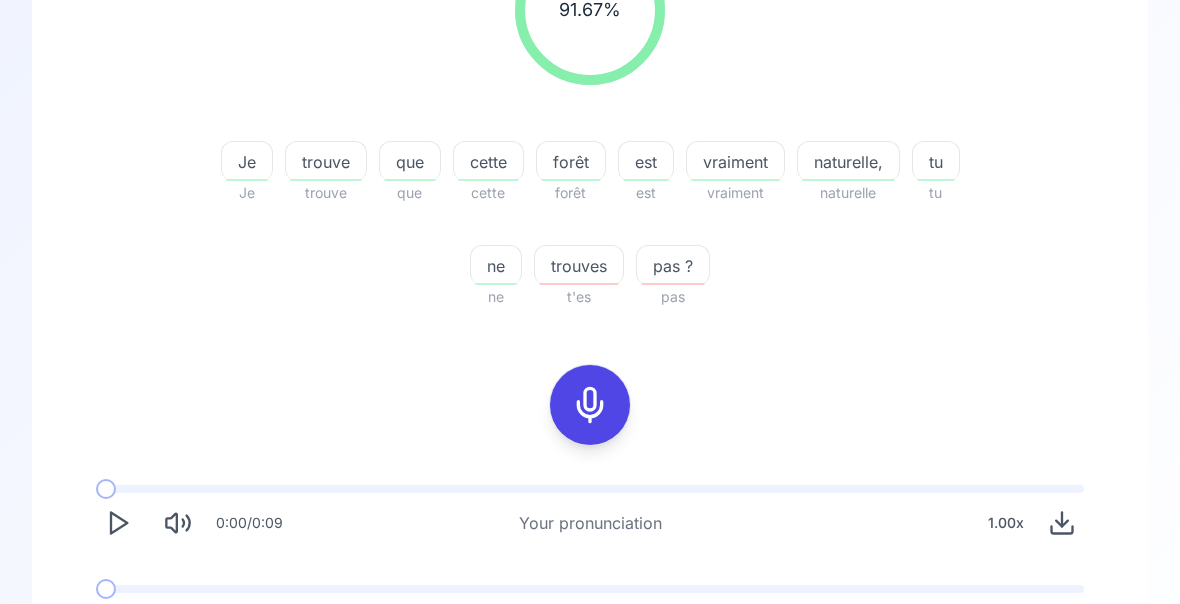 scroll, scrollTop: 372, scrollLeft: 0, axis: vertical 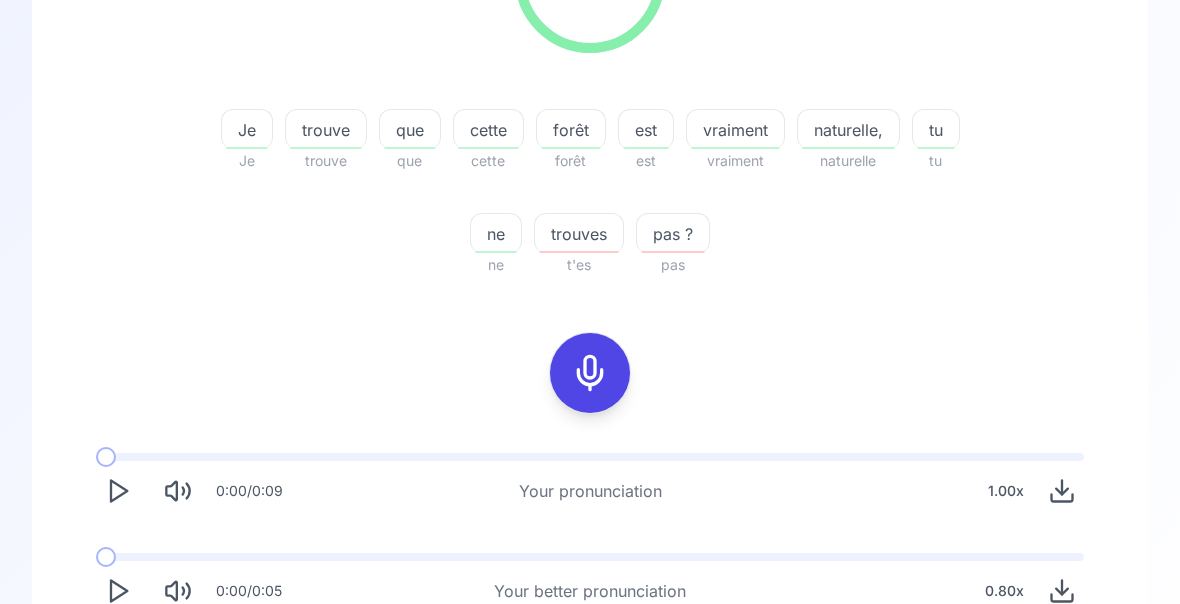click 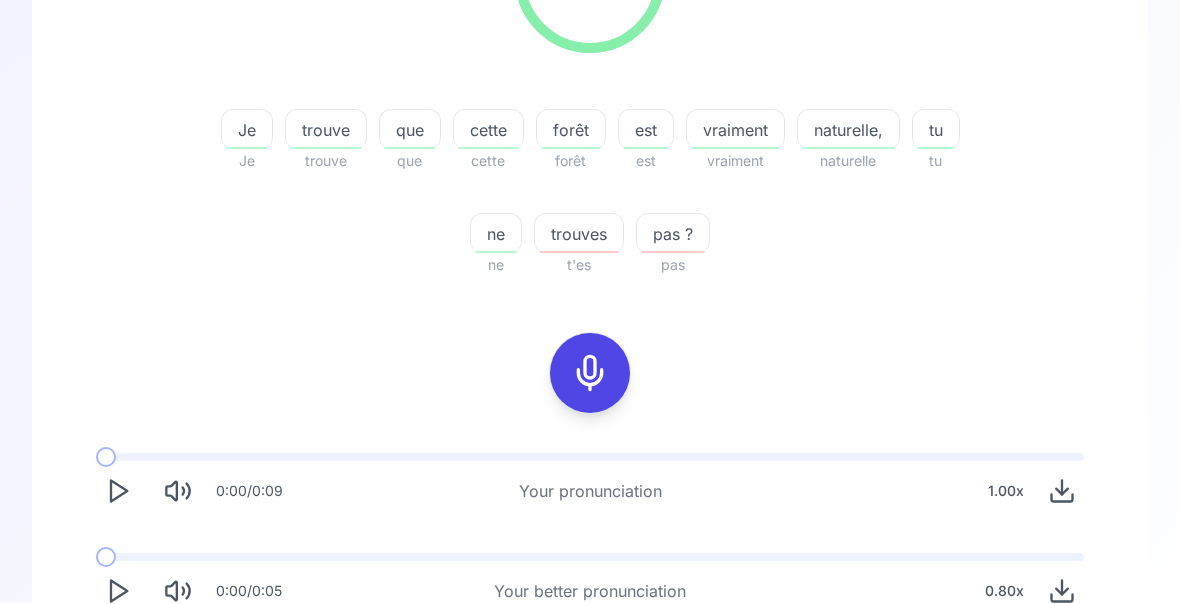 scroll, scrollTop: 372, scrollLeft: 0, axis: vertical 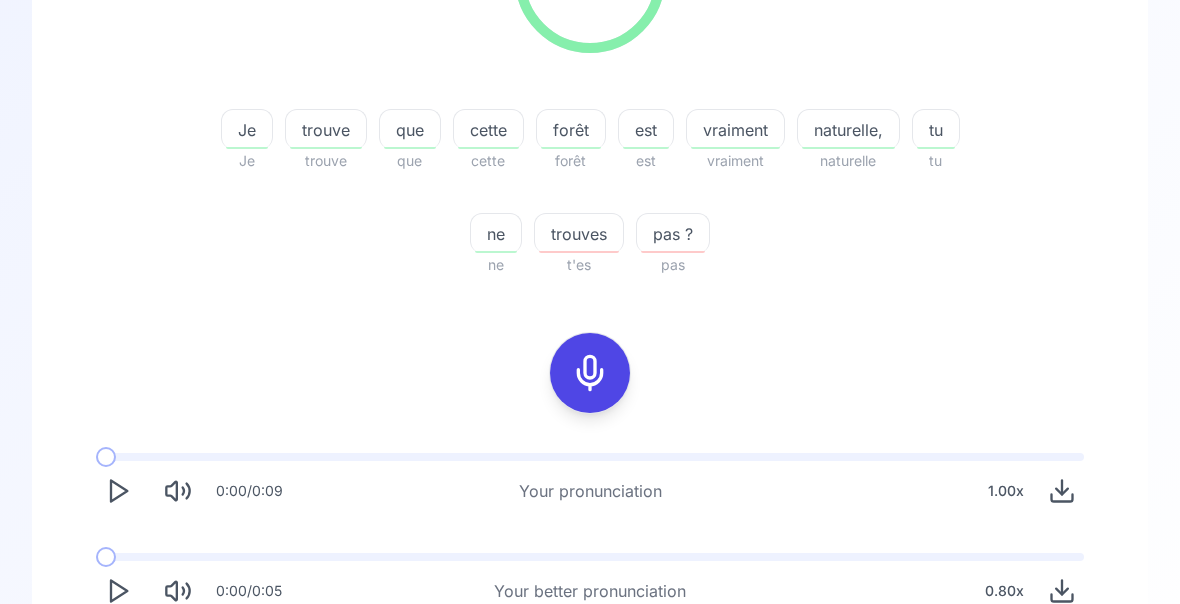 click 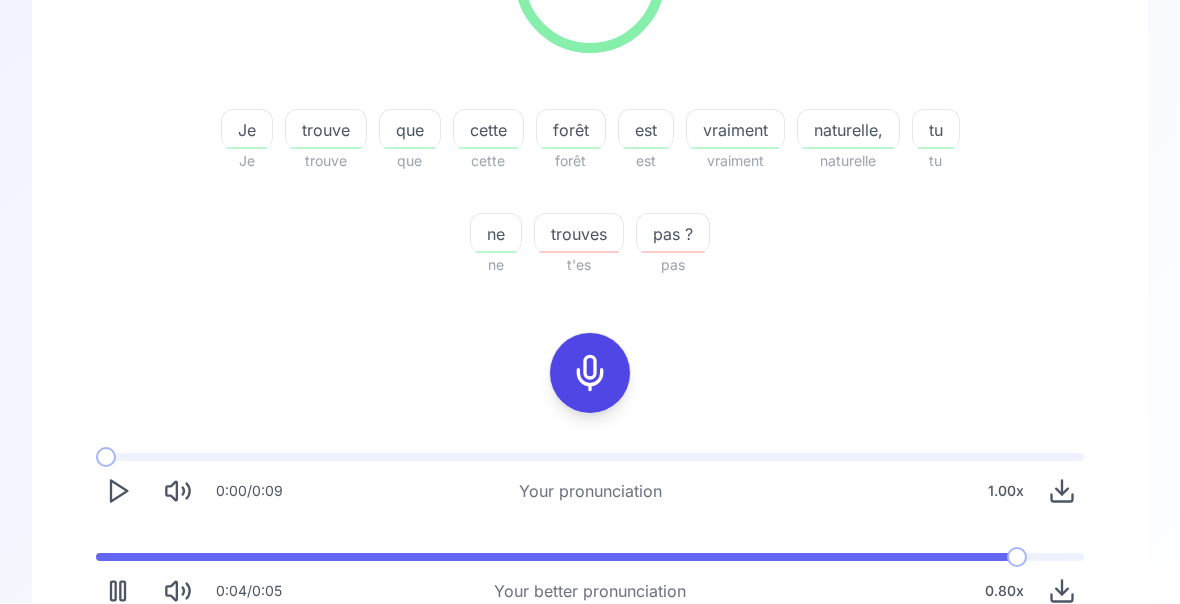 click on "Try another sentence" at bounding box center (590, 670) 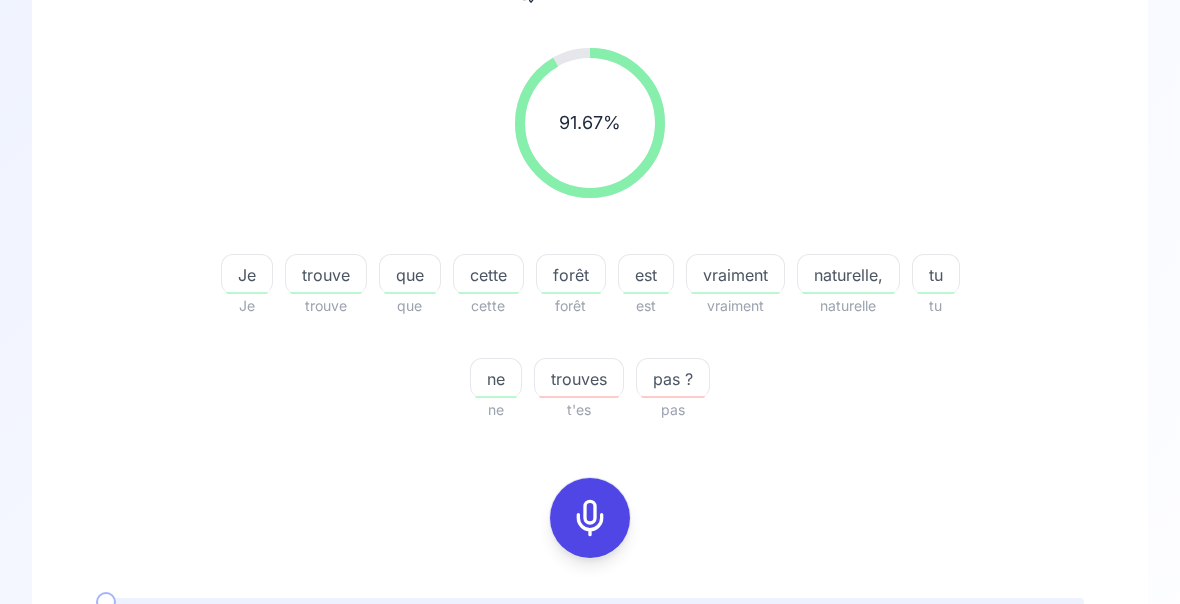 scroll, scrollTop: 0, scrollLeft: 0, axis: both 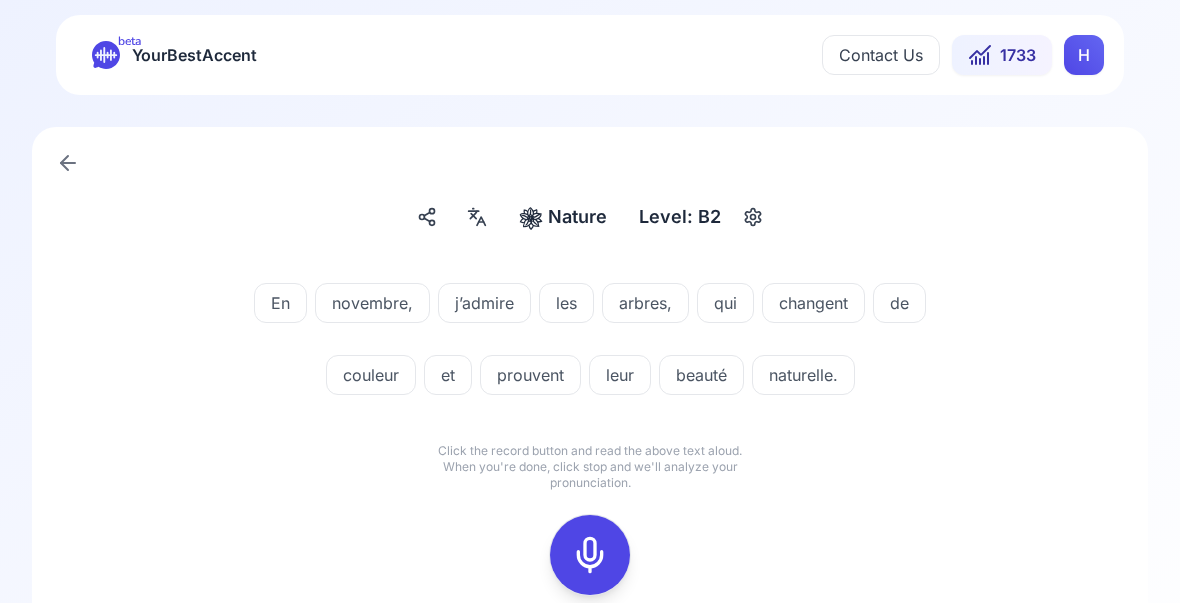 click 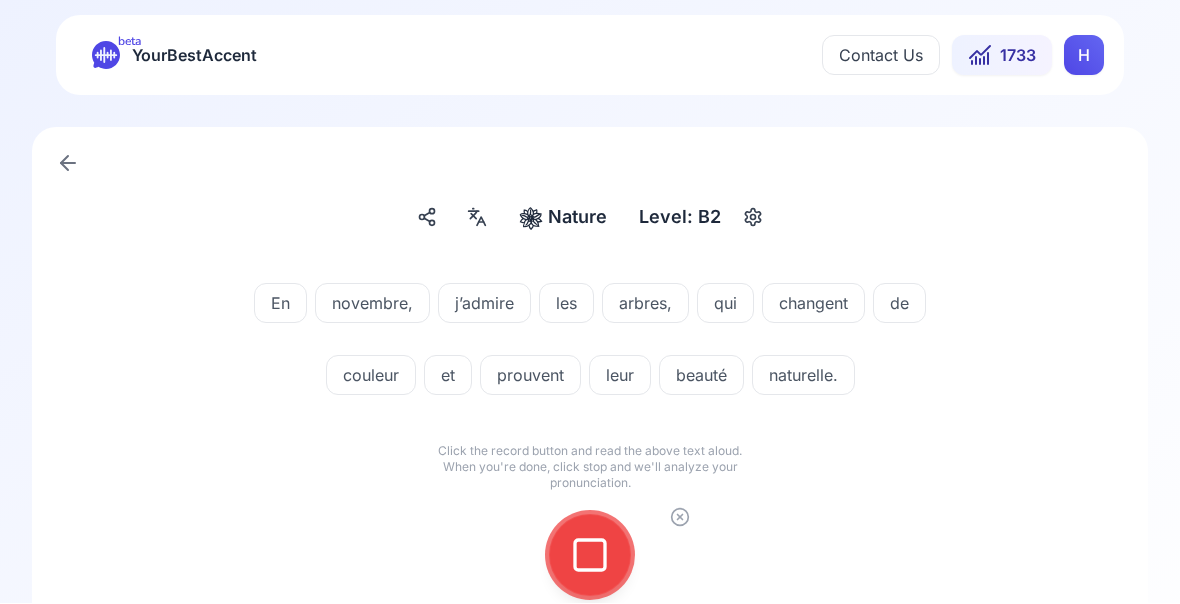 click 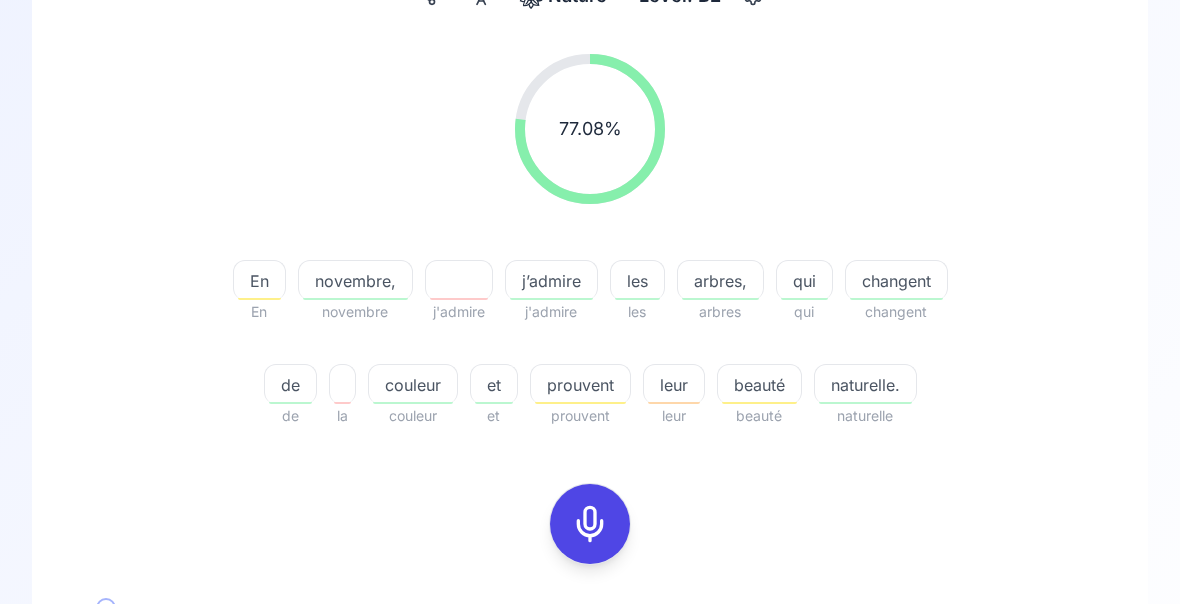 scroll, scrollTop: 230, scrollLeft: 0, axis: vertical 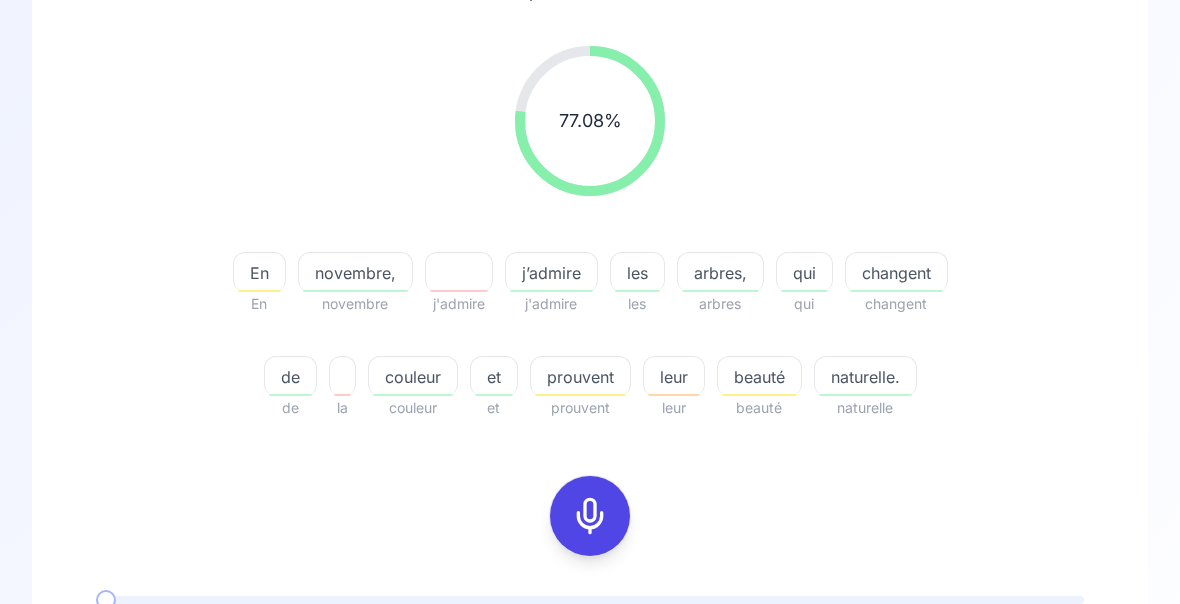 click on "j’admire" at bounding box center [551, 273] 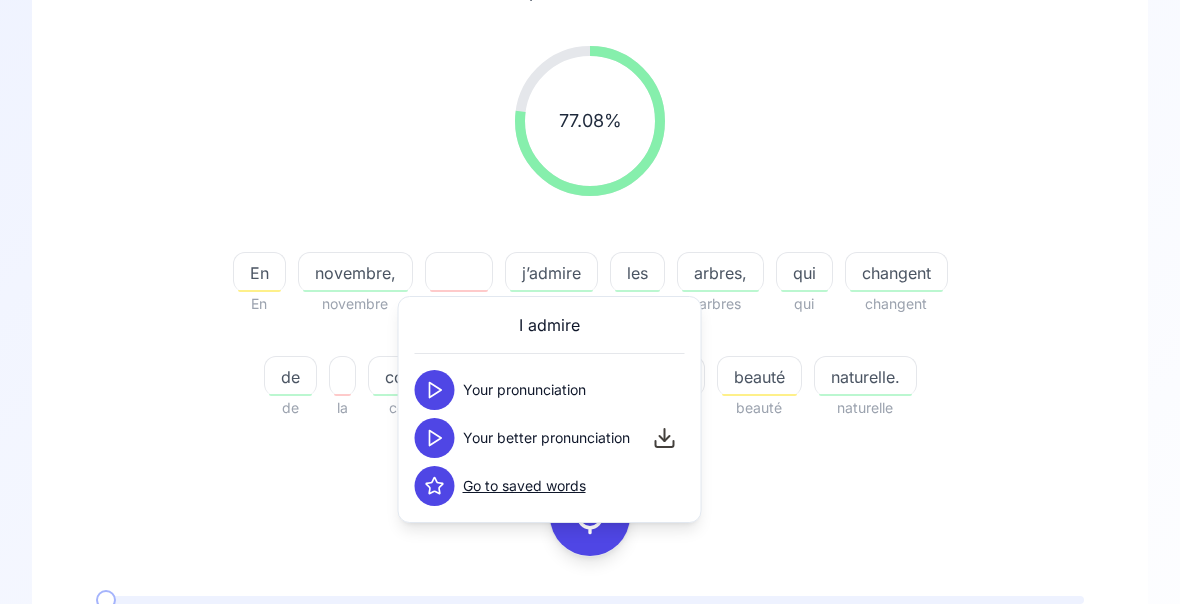 click 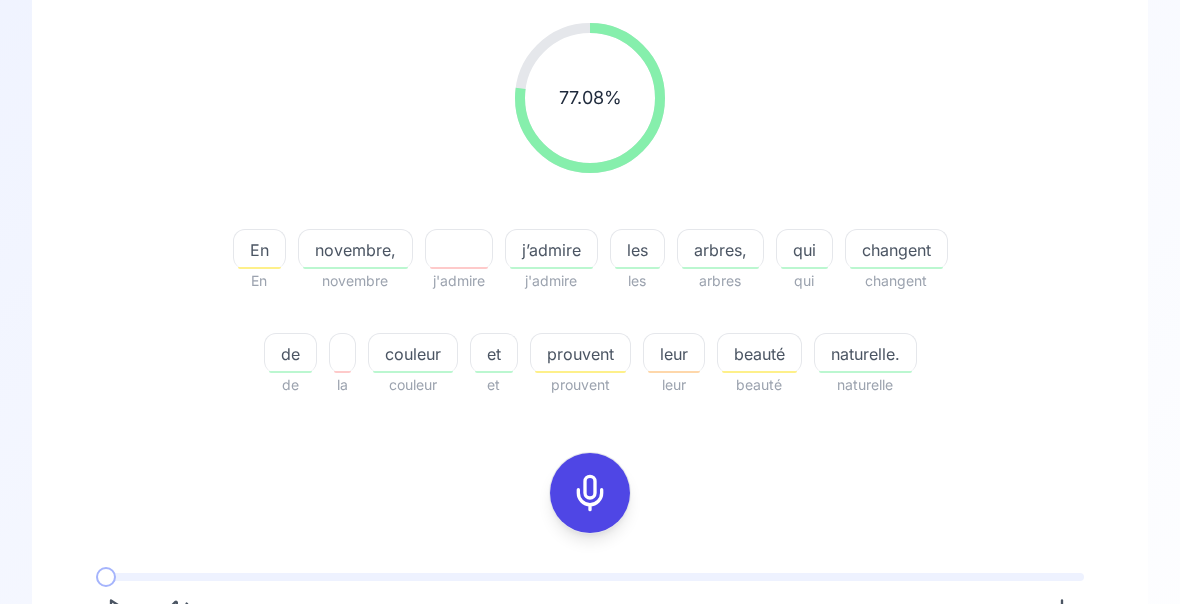 scroll, scrollTop: 302, scrollLeft: 0, axis: vertical 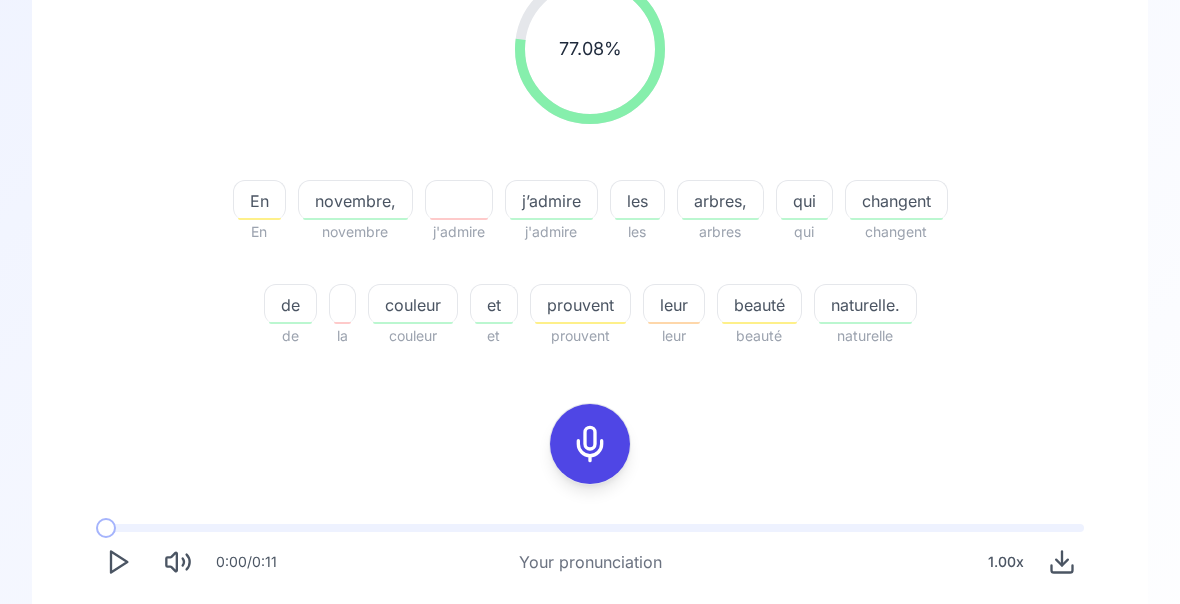 click 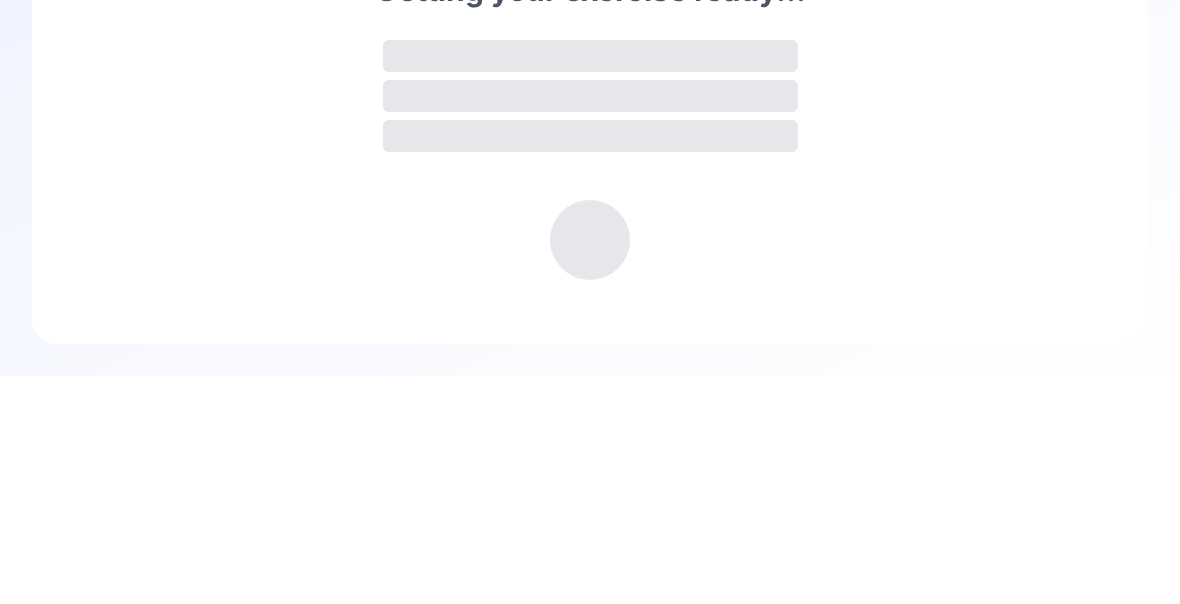 scroll, scrollTop: 0, scrollLeft: 0, axis: both 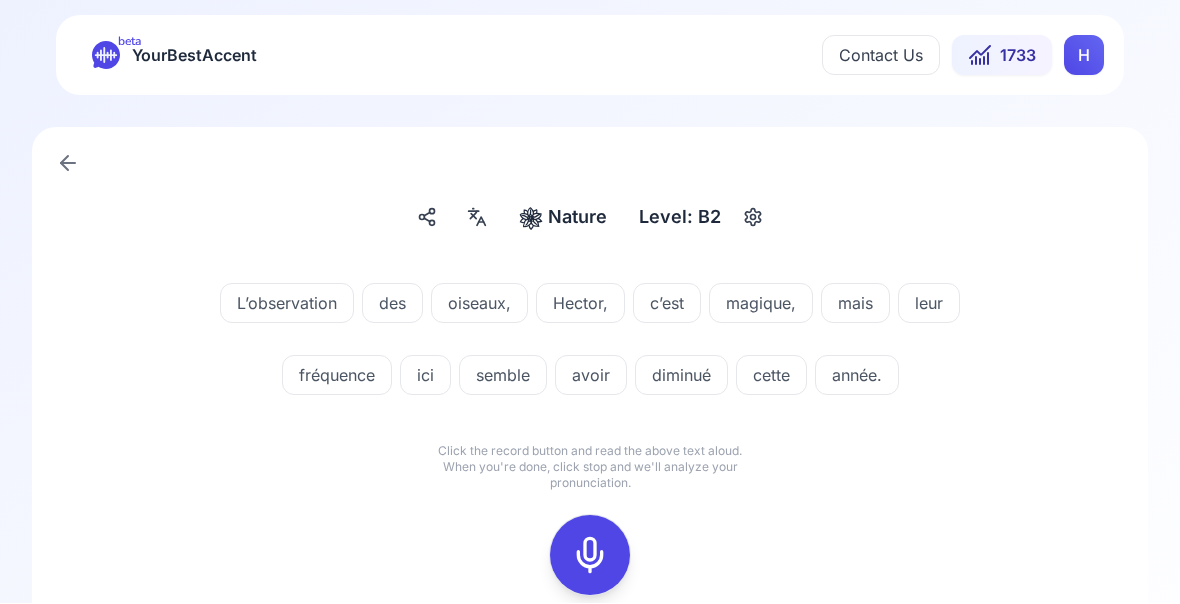click 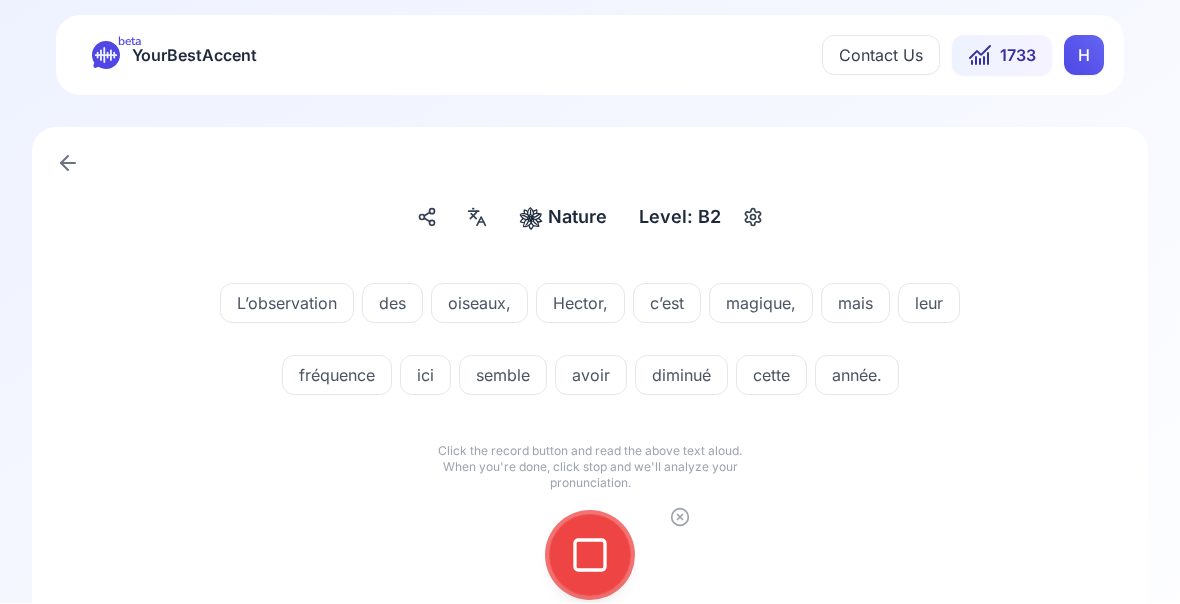 click 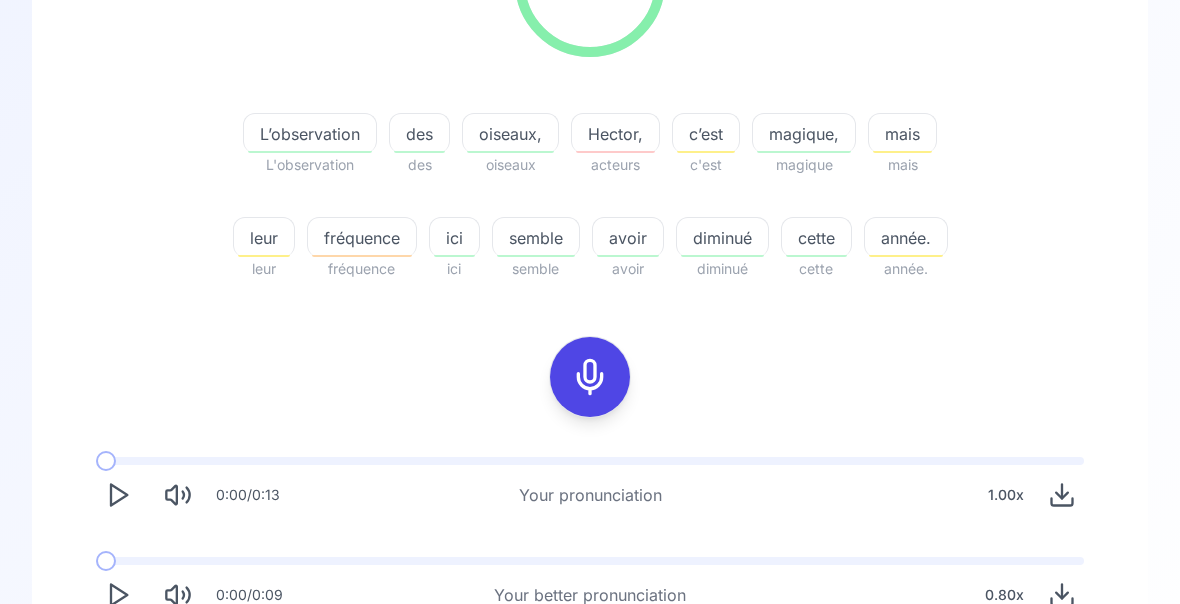 scroll, scrollTop: 369, scrollLeft: 0, axis: vertical 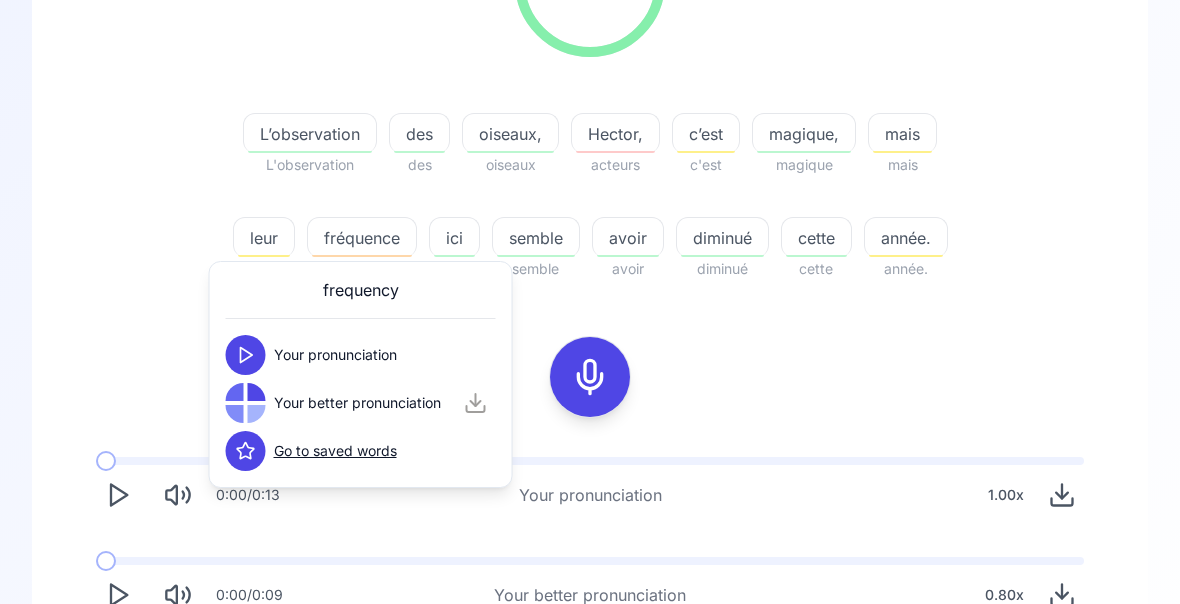 click on "80.00 % 80.00 % L’observation L’observation des des oiseaux, oiseaux [FIRST], acteurs c’est c’est magique, magique mais mais leur leur fréquence fréquence ici ici semble semble avoir avoir diminué diminué cette cette année. année. 0:00 / 0:13 Your pronunciation 1.00 x 0:00 / 0:09 Your better pronunciation 0.80 x" at bounding box center (590, 262) 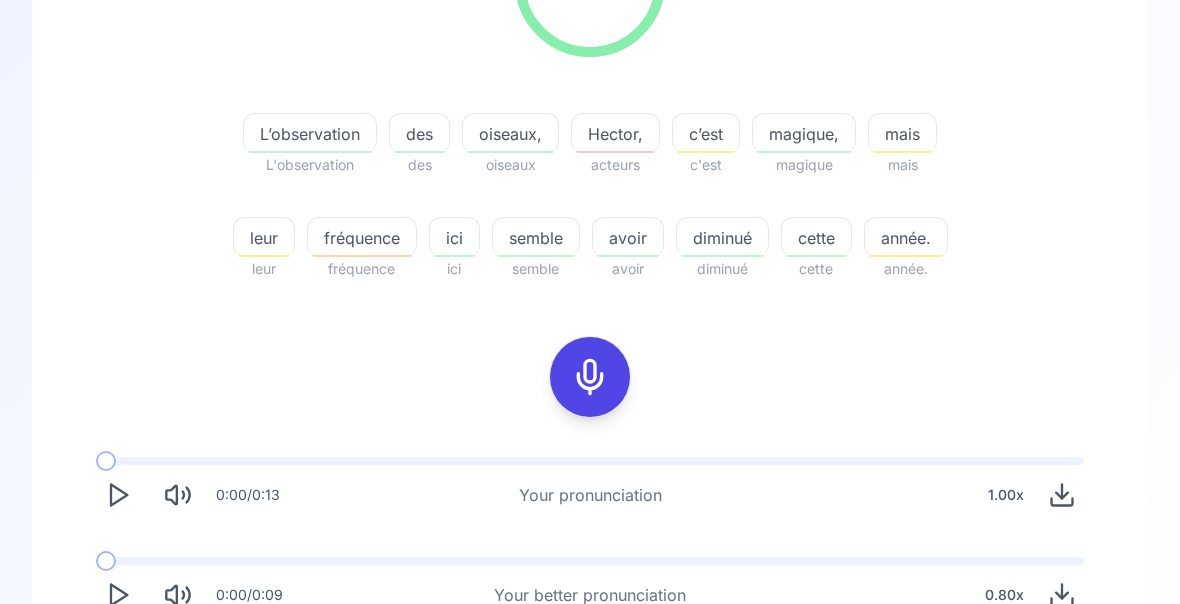 click on "diminué" at bounding box center (722, 238) 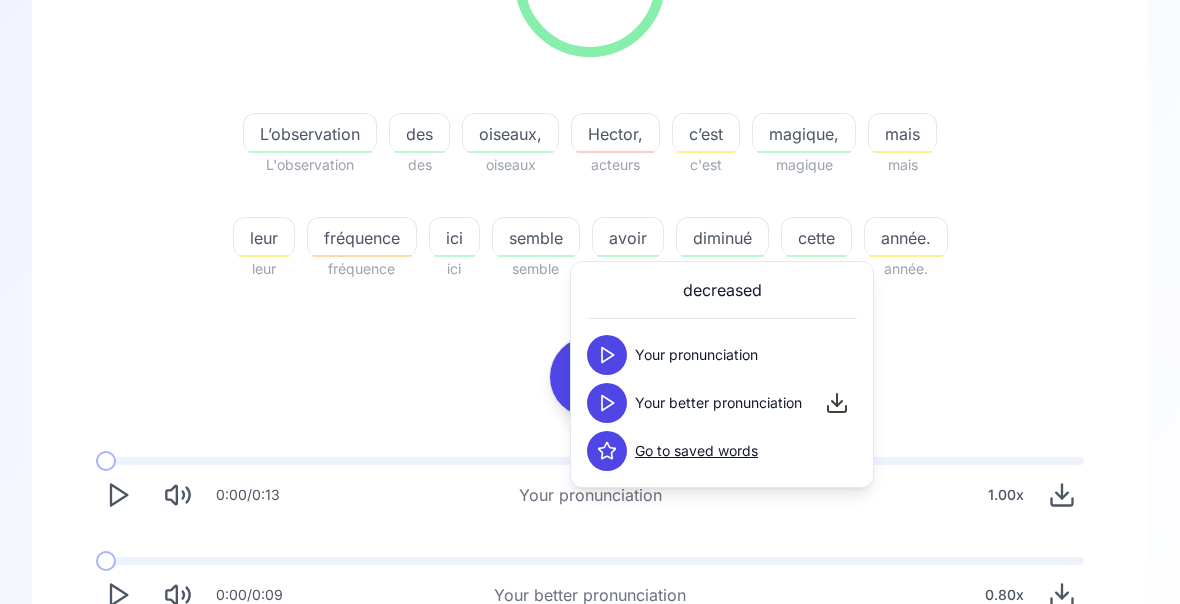 click 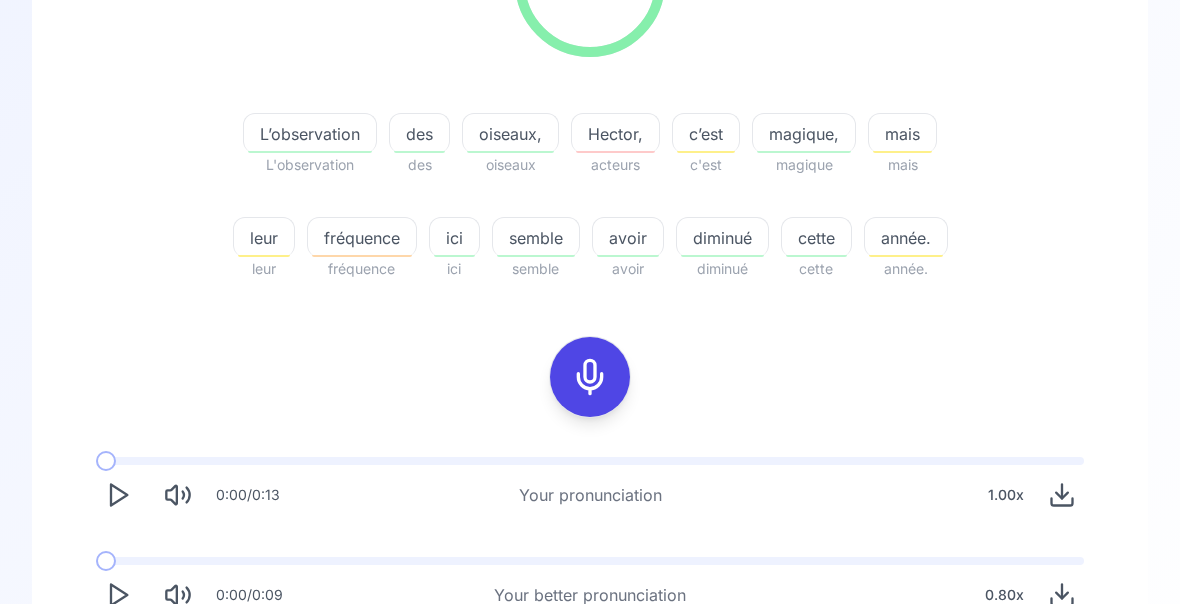 click 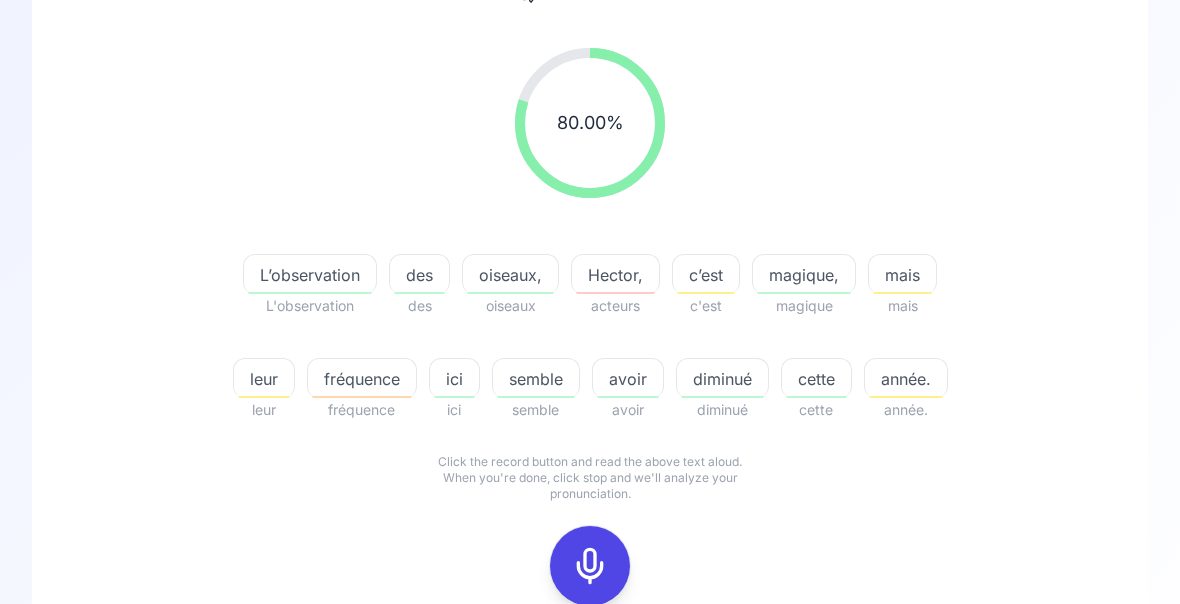 scroll, scrollTop: 0, scrollLeft: 0, axis: both 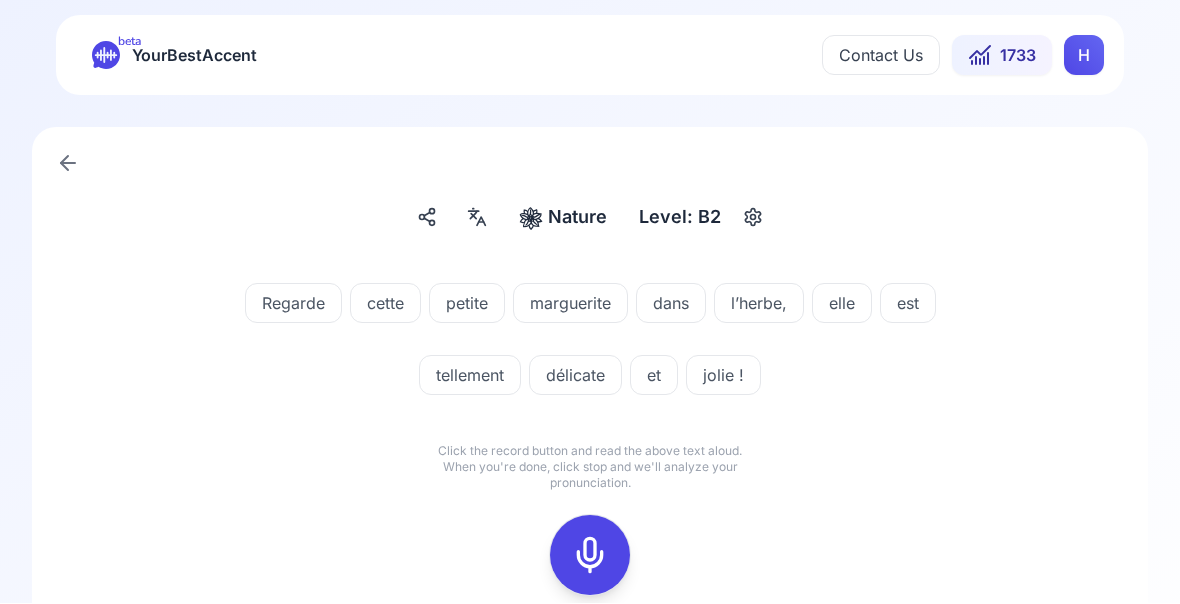 click 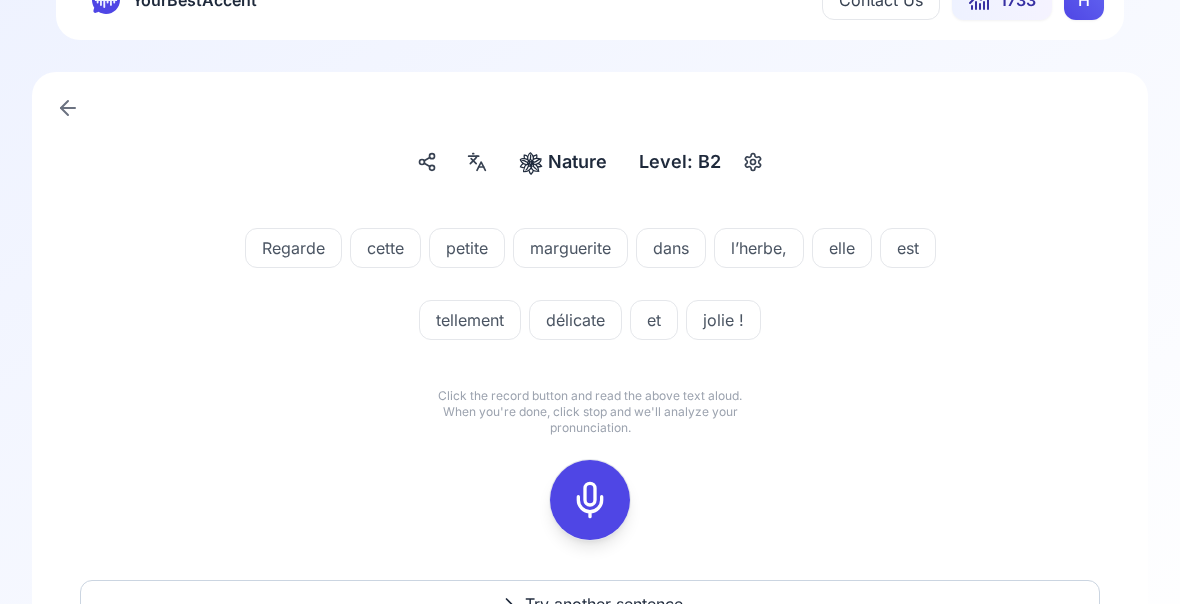 scroll, scrollTop: 57, scrollLeft: 0, axis: vertical 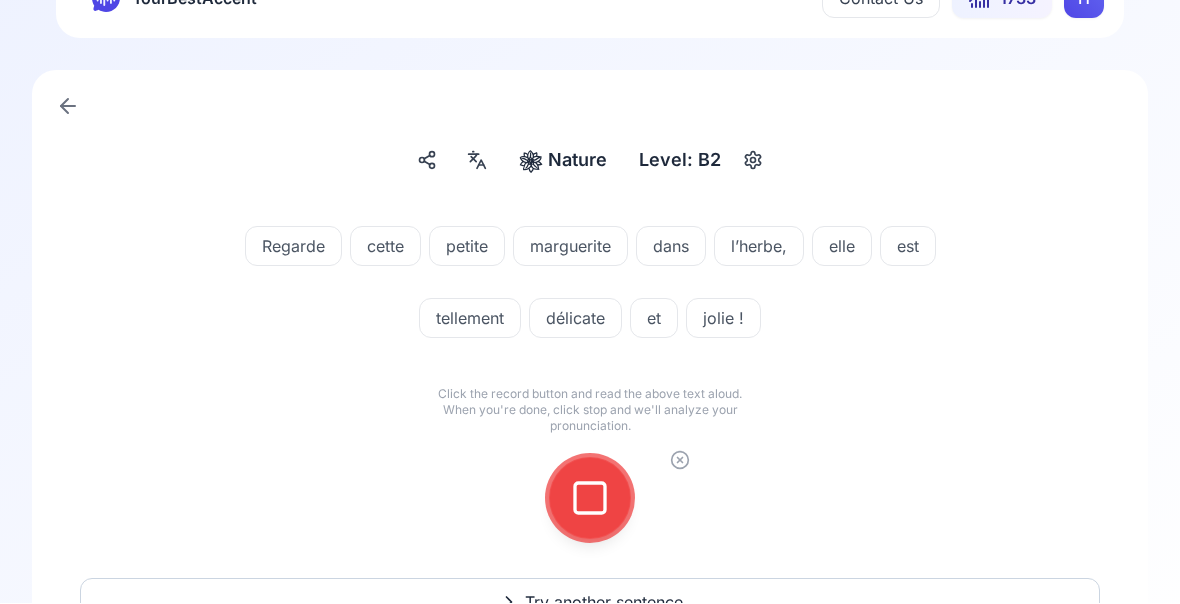 click 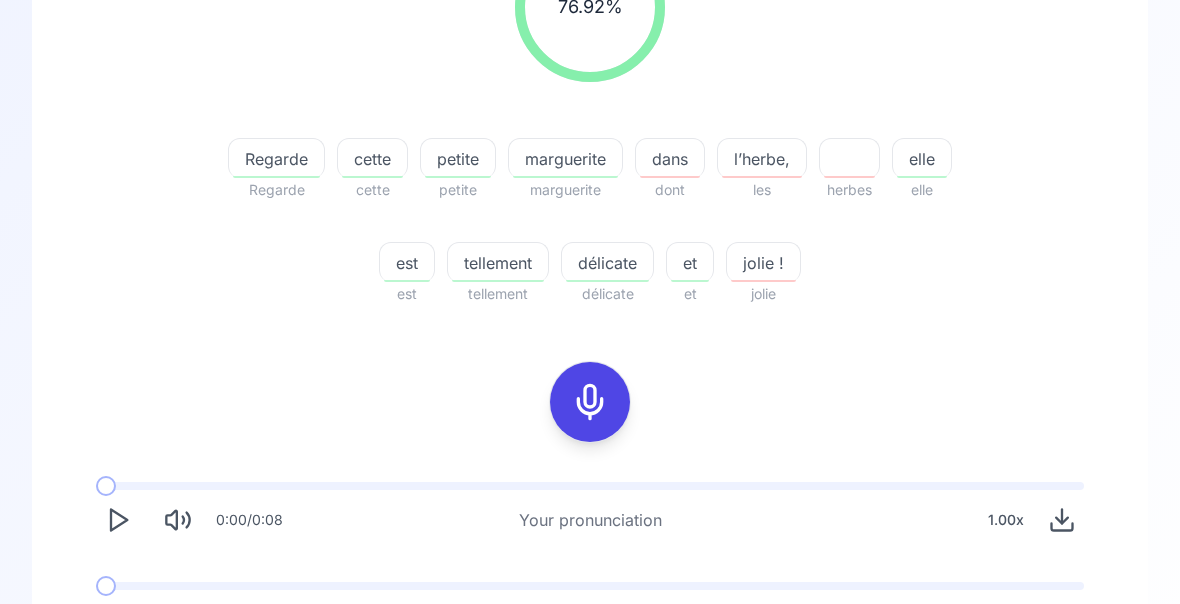 scroll, scrollTop: 372, scrollLeft: 0, axis: vertical 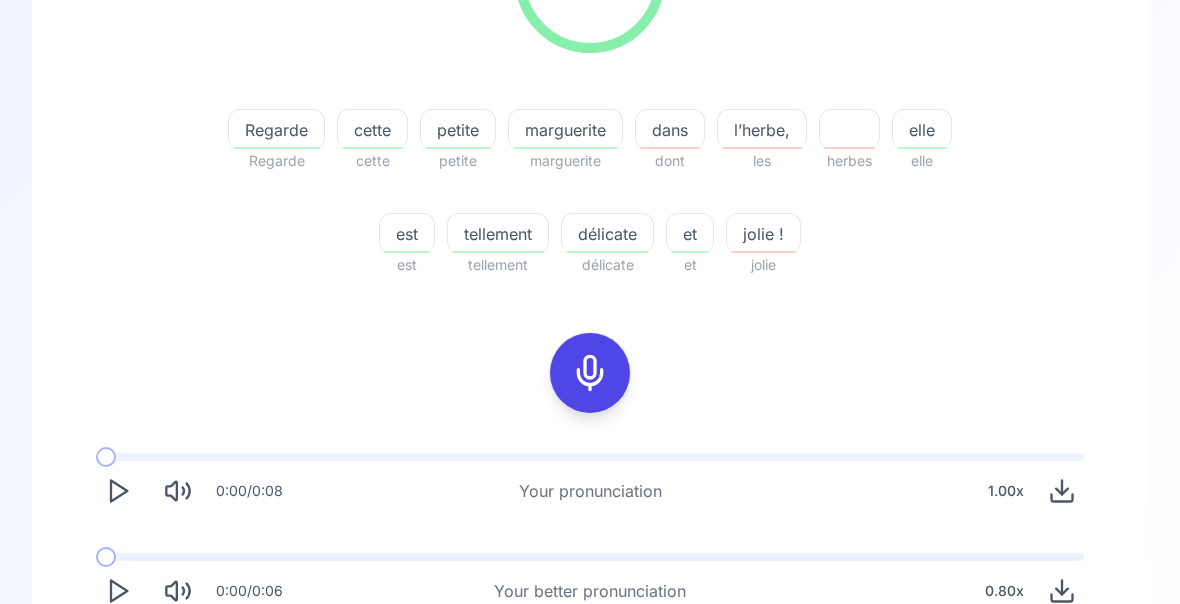 click 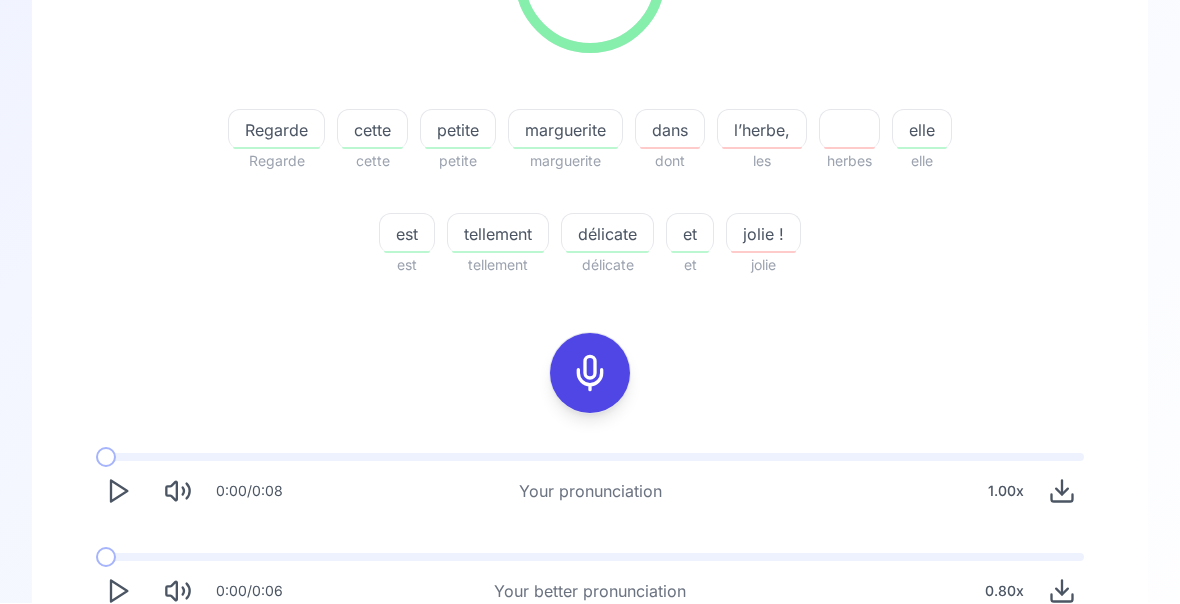 click at bounding box center (118, 592) 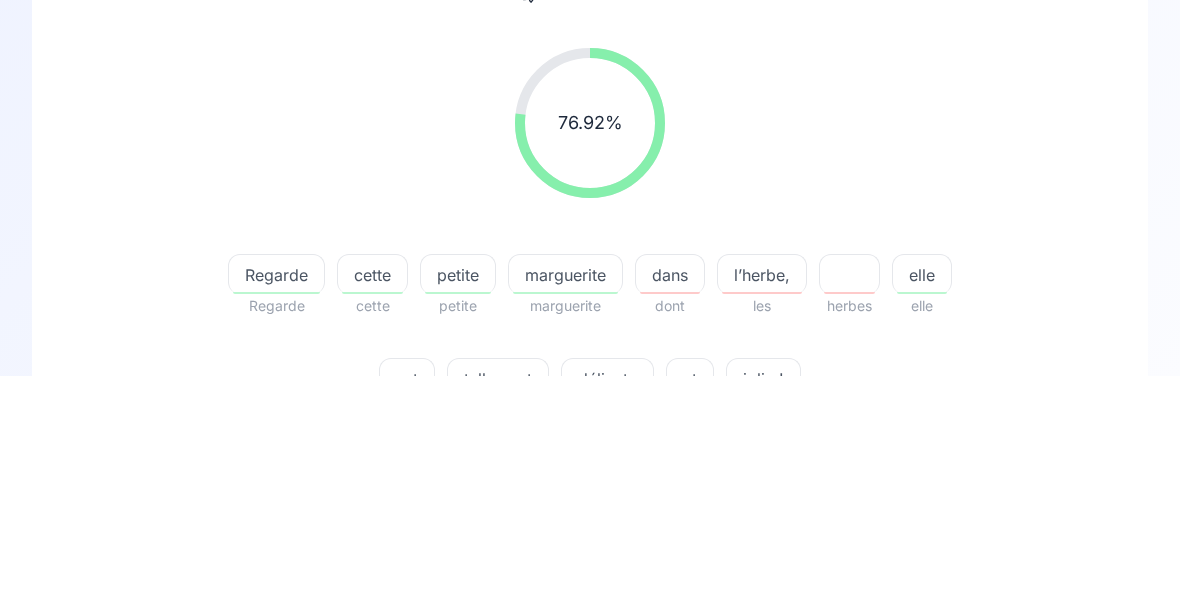scroll, scrollTop: 0, scrollLeft: 0, axis: both 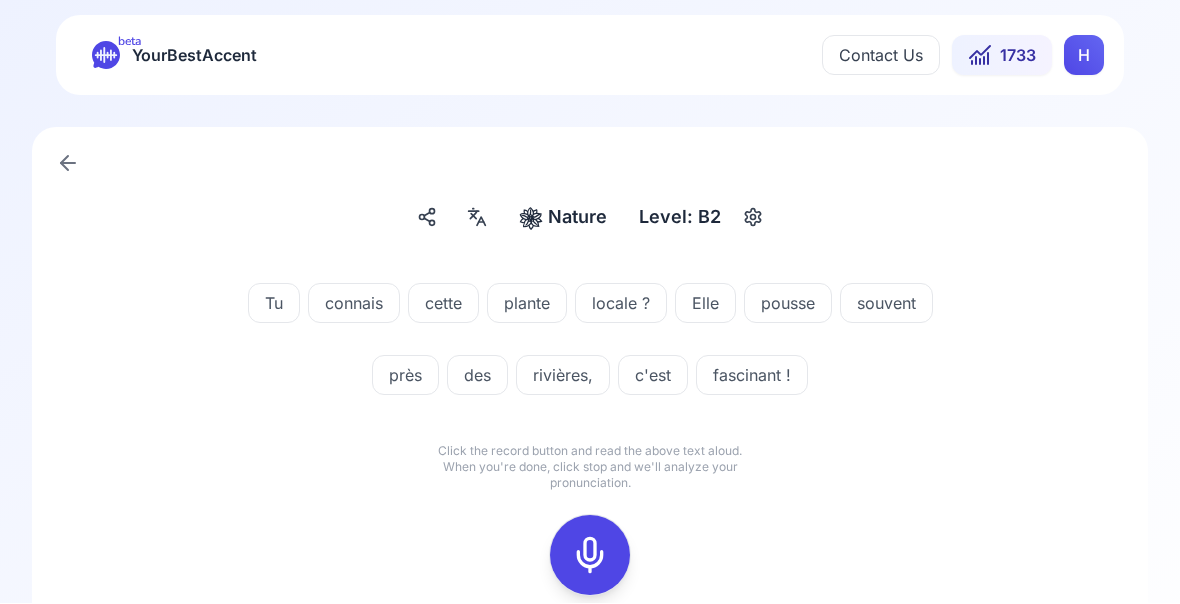 click 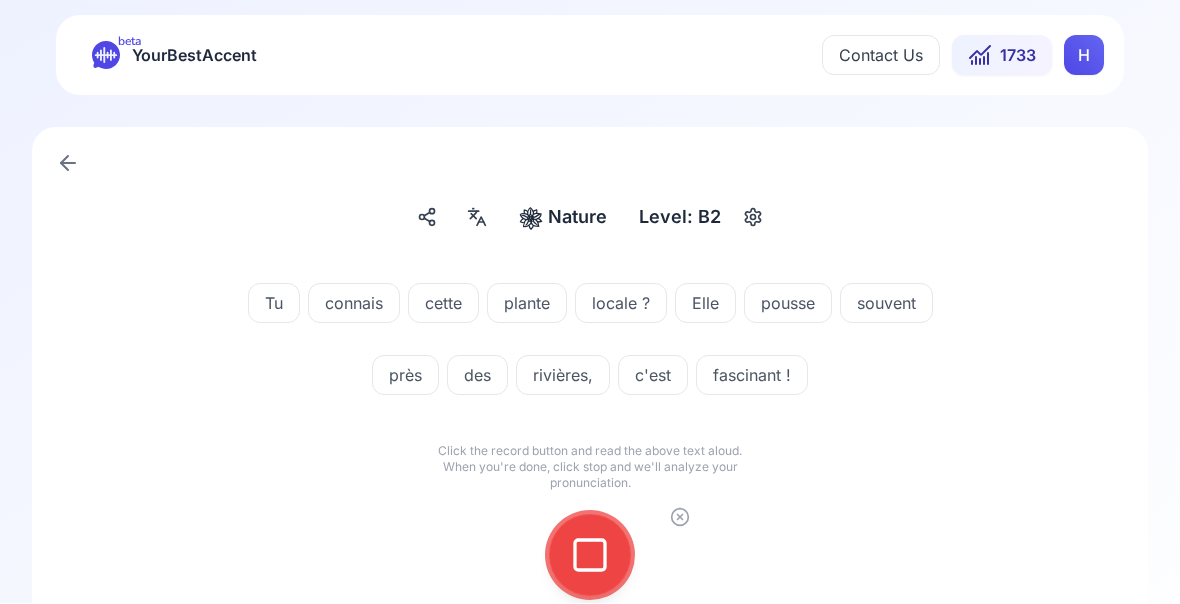 click 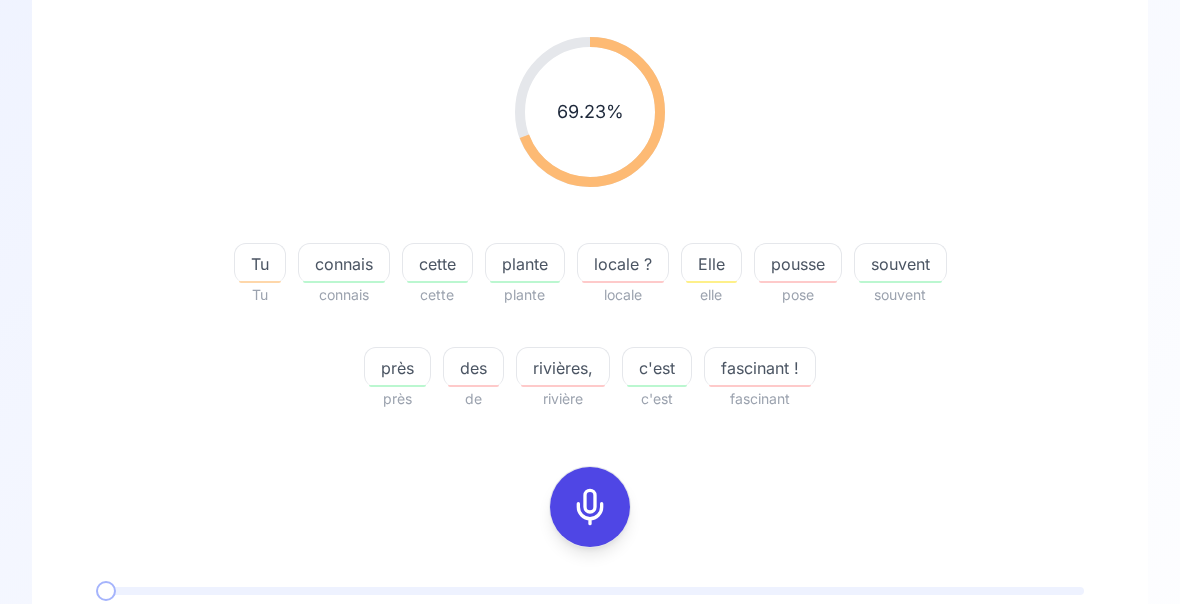 scroll, scrollTop: 243, scrollLeft: 0, axis: vertical 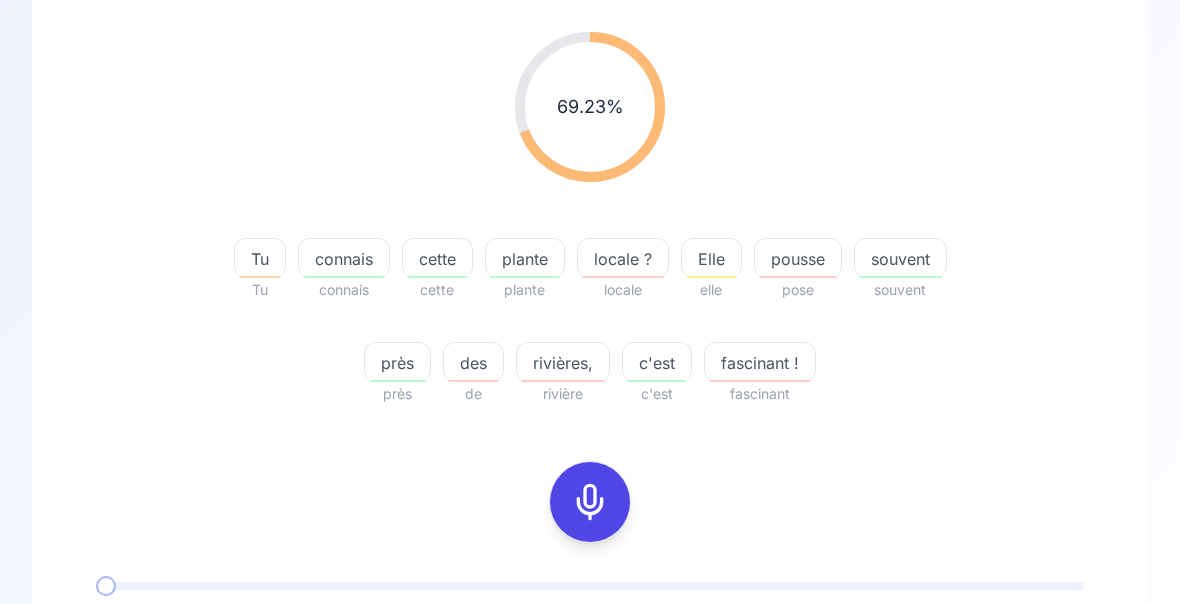 click on "pousse" at bounding box center [798, 260] 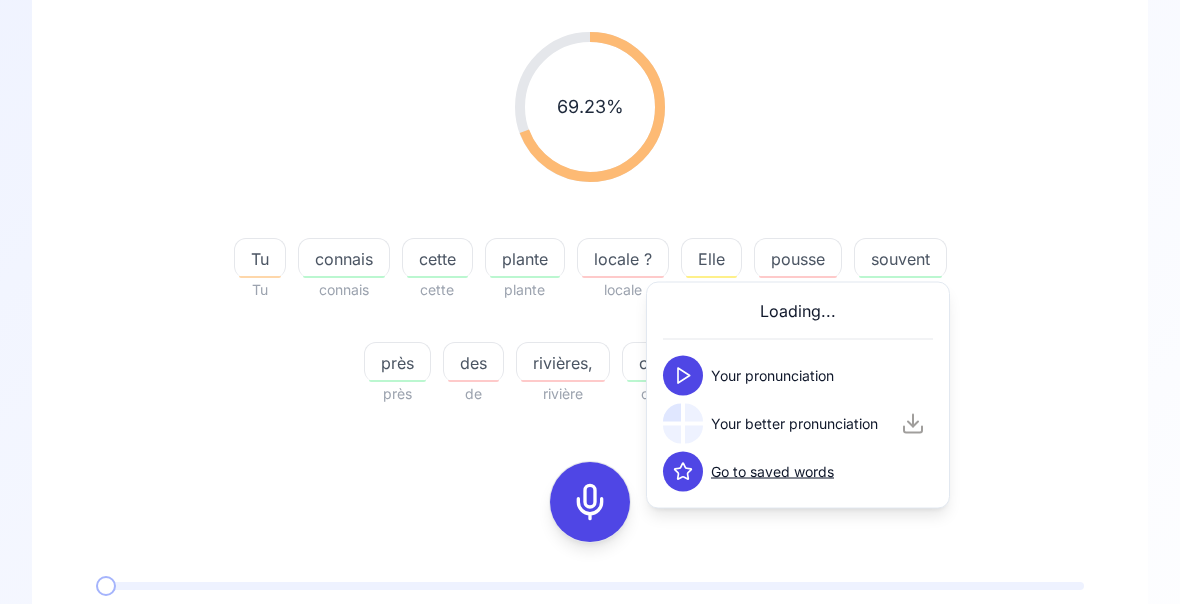 scroll, scrollTop: 244, scrollLeft: 0, axis: vertical 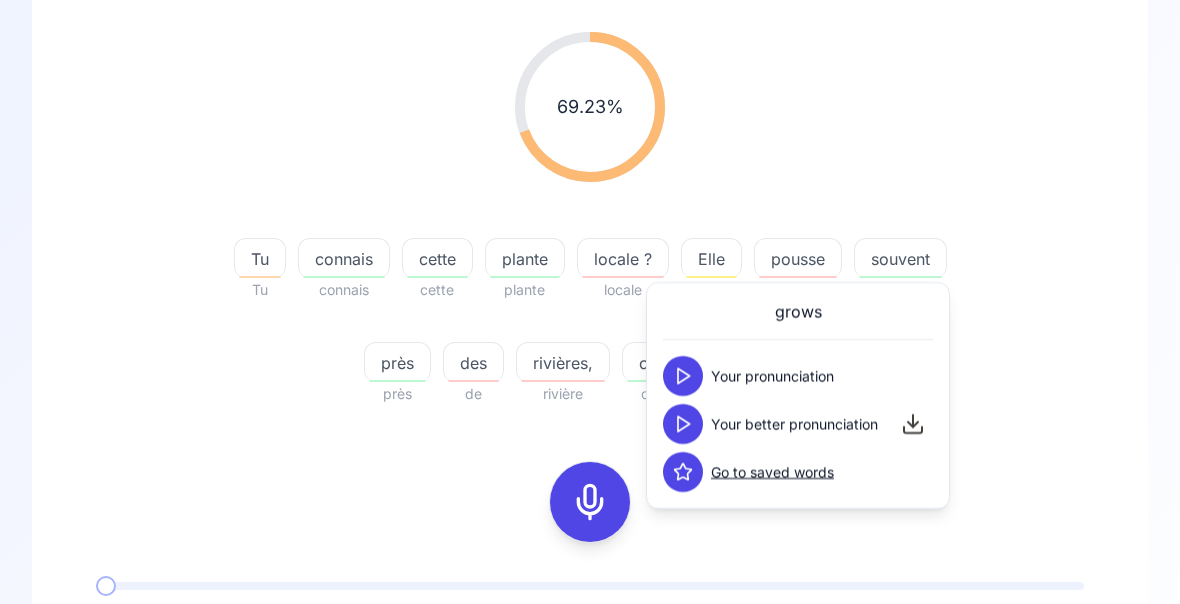 click 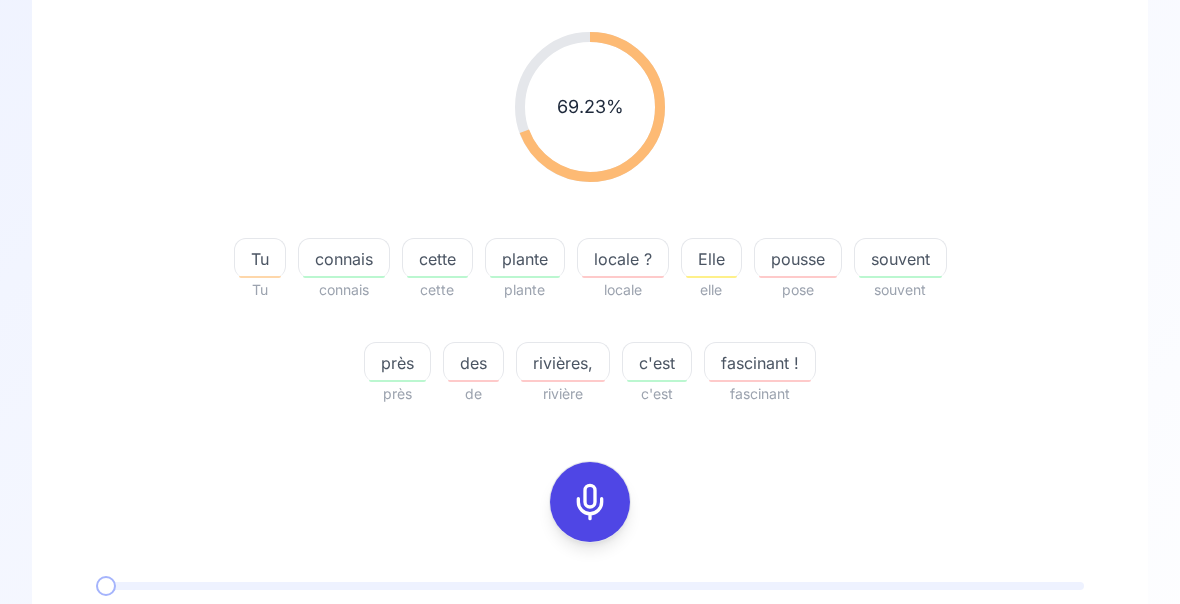 click 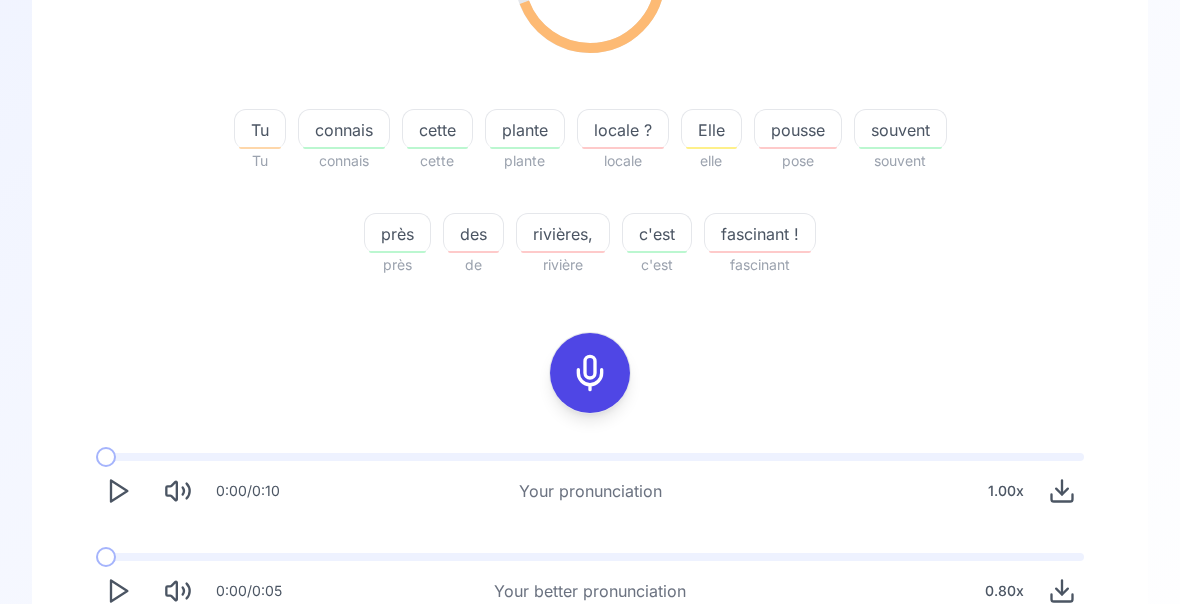 scroll, scrollTop: 0, scrollLeft: 0, axis: both 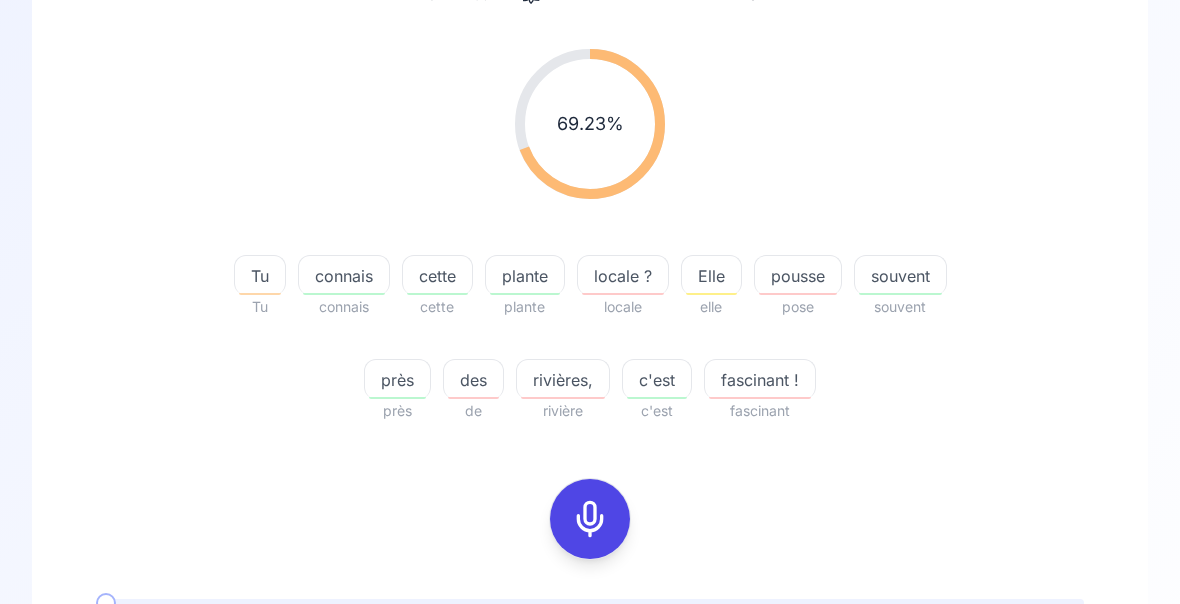 click on "Try another sentence" at bounding box center (604, 816) 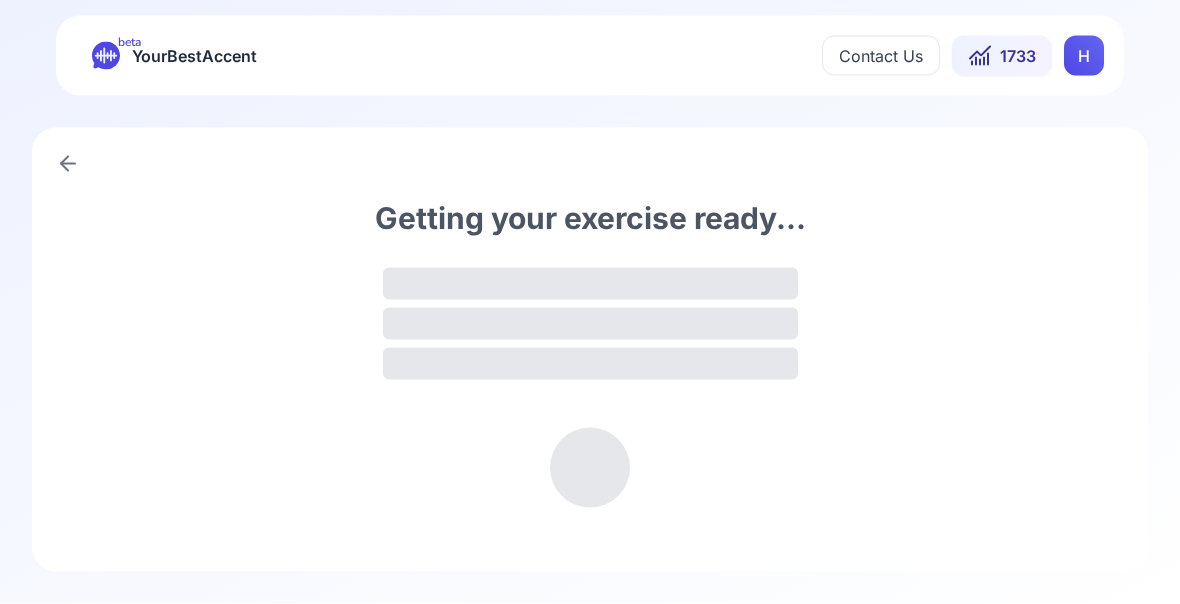 scroll, scrollTop: 0, scrollLeft: 0, axis: both 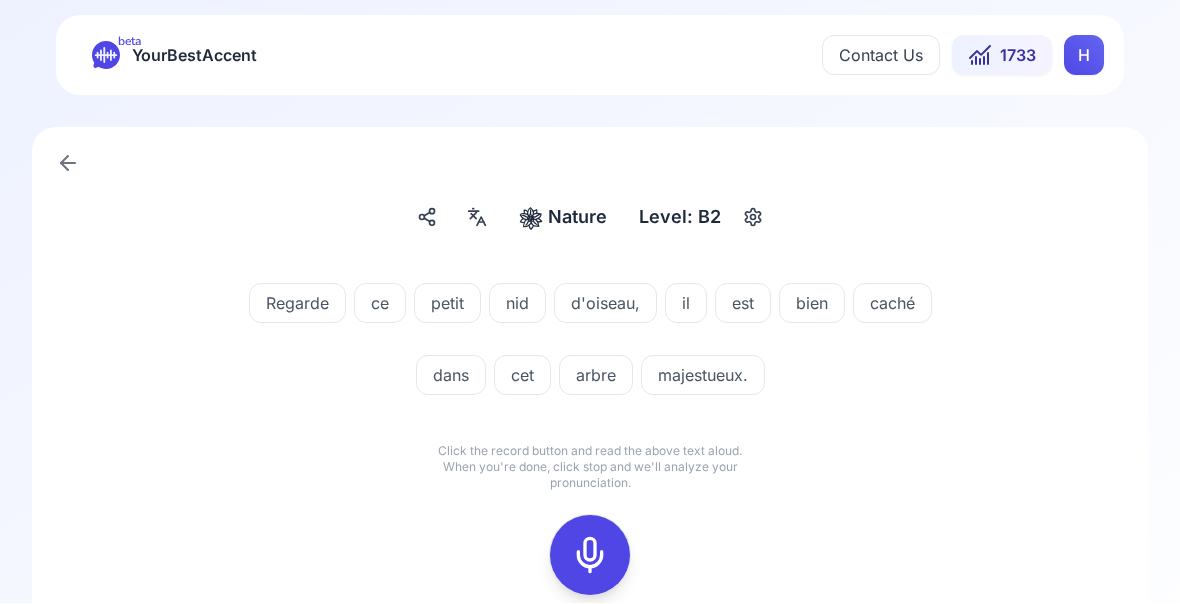 click 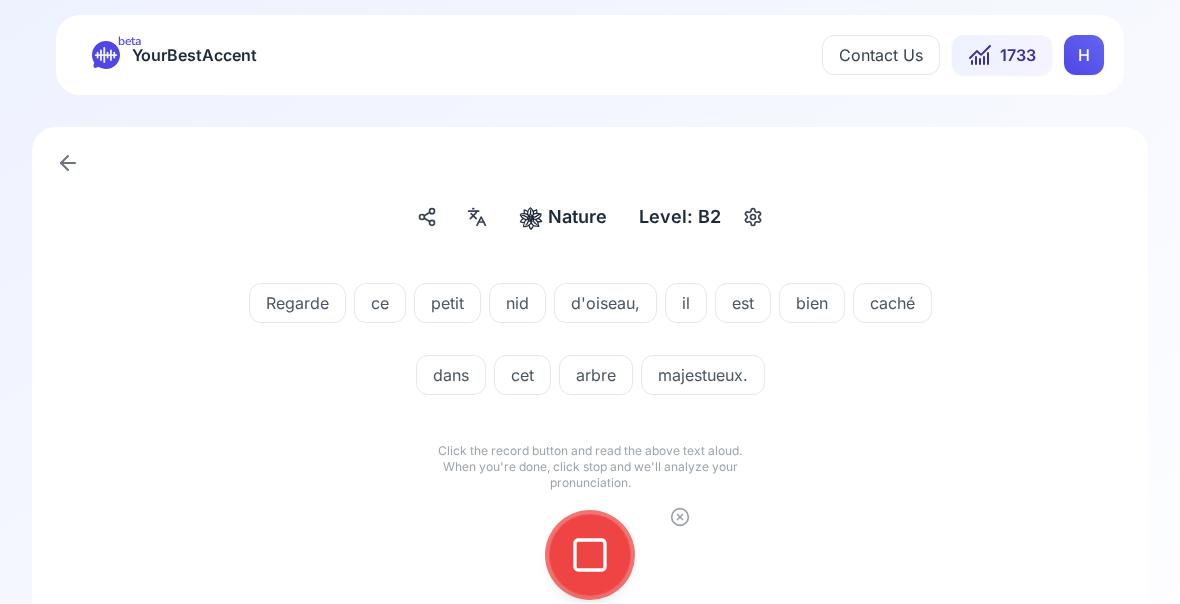 click 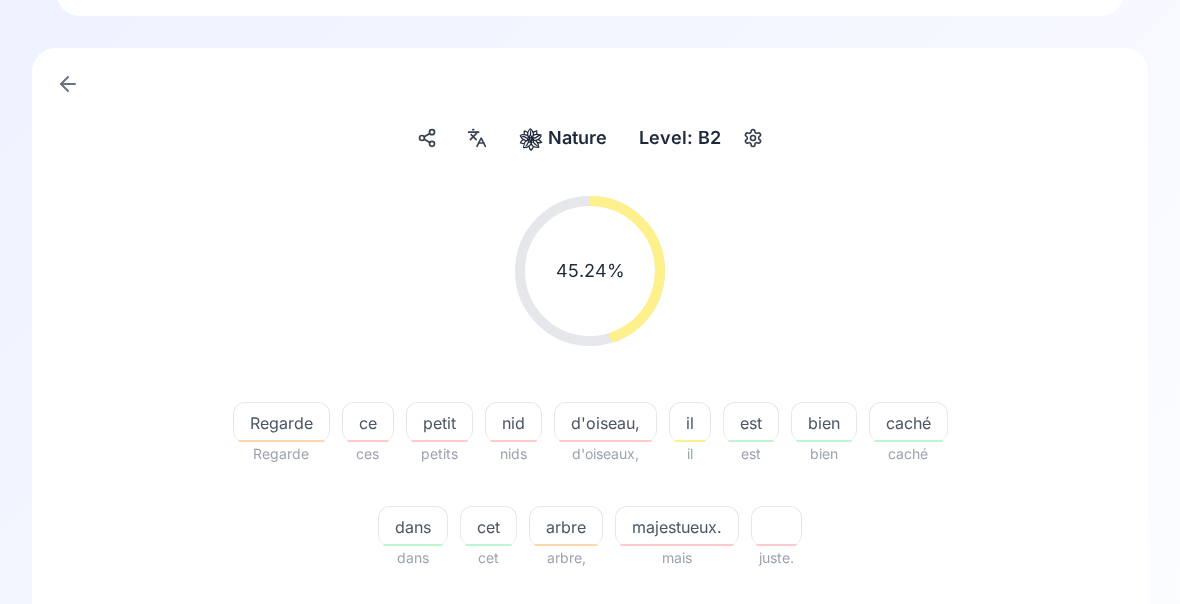 scroll, scrollTop: 94, scrollLeft: 0, axis: vertical 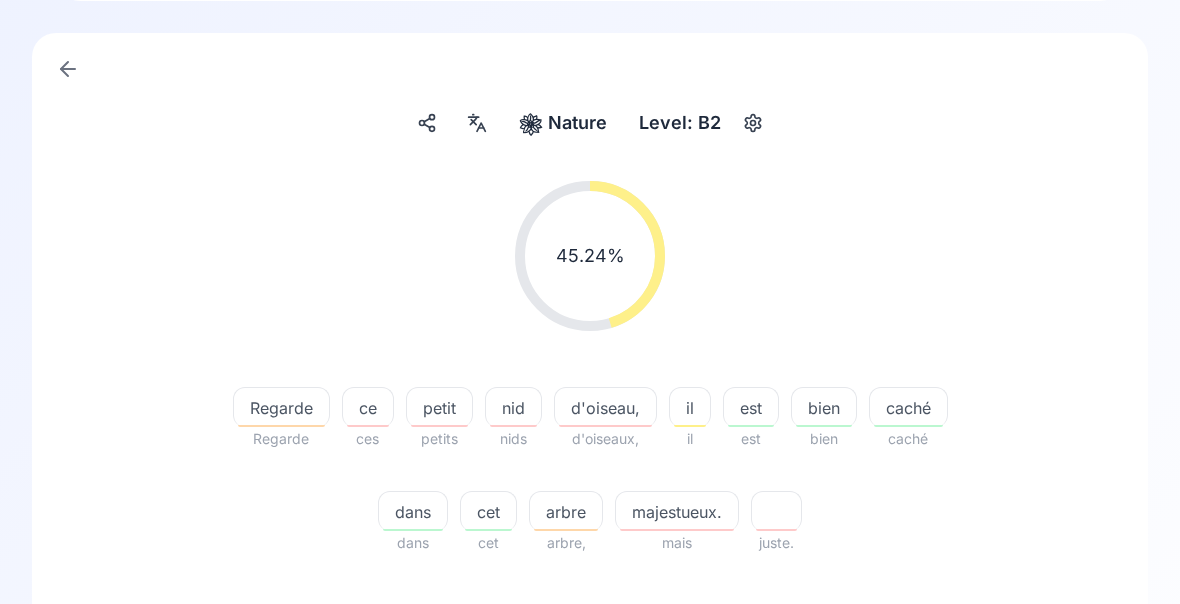 click on "majestueux." at bounding box center (677, 513) 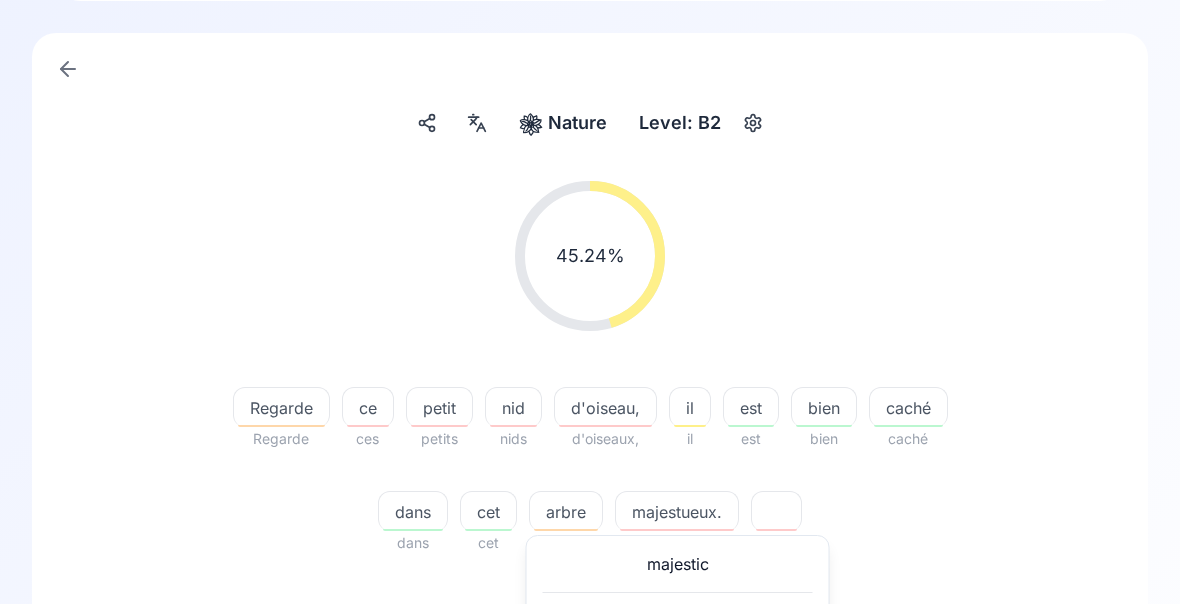 click at bounding box center [563, 677] 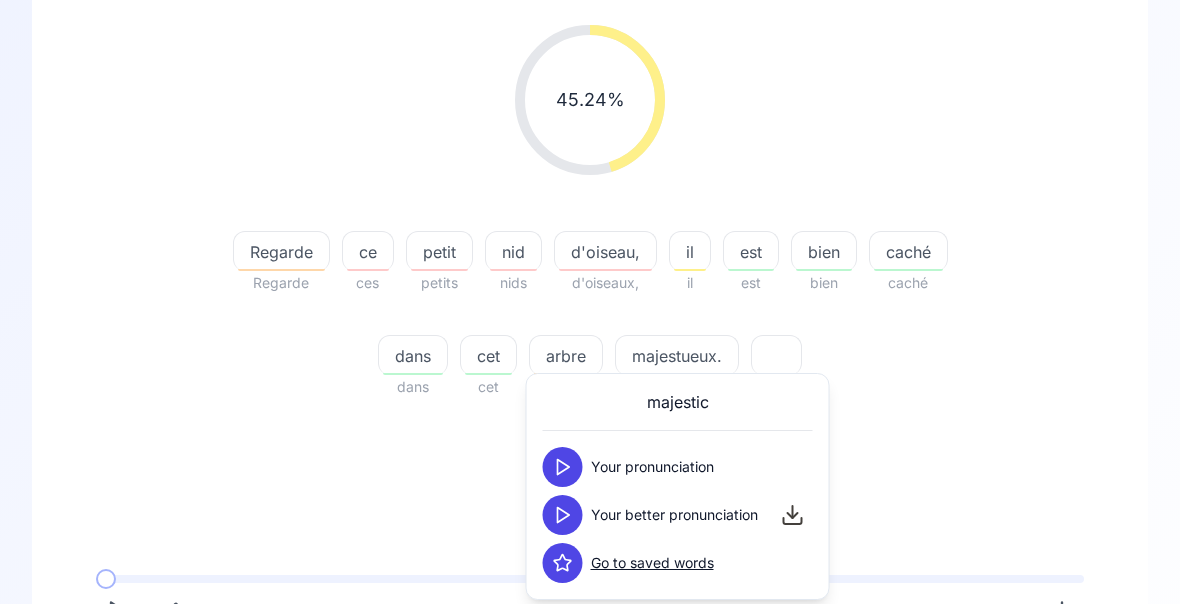 scroll, scrollTop: 257, scrollLeft: 0, axis: vertical 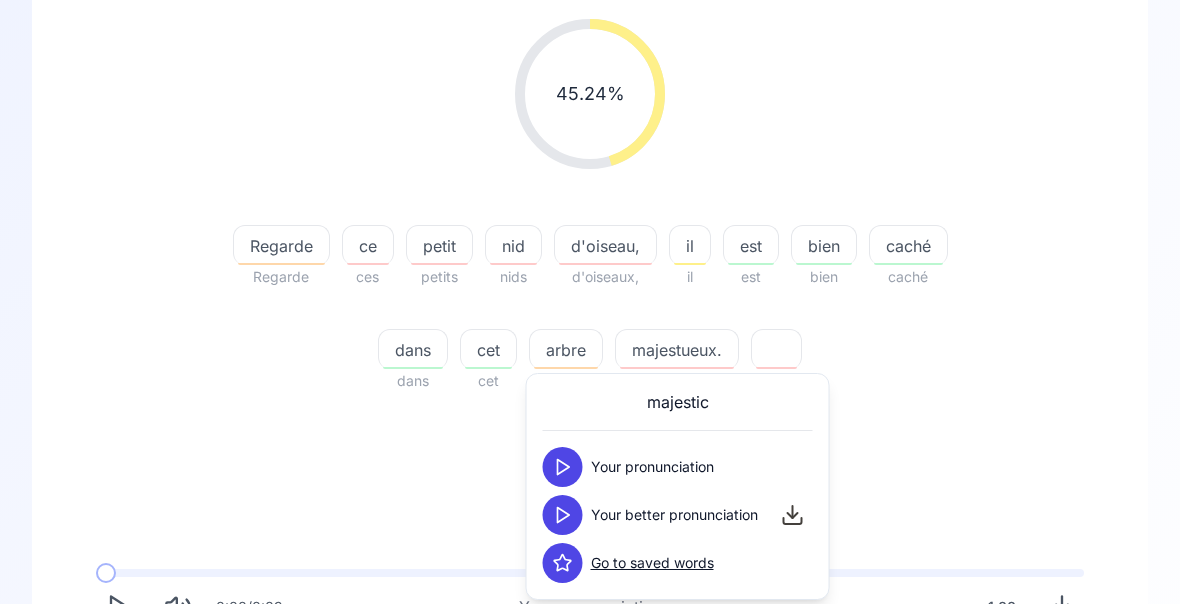 click 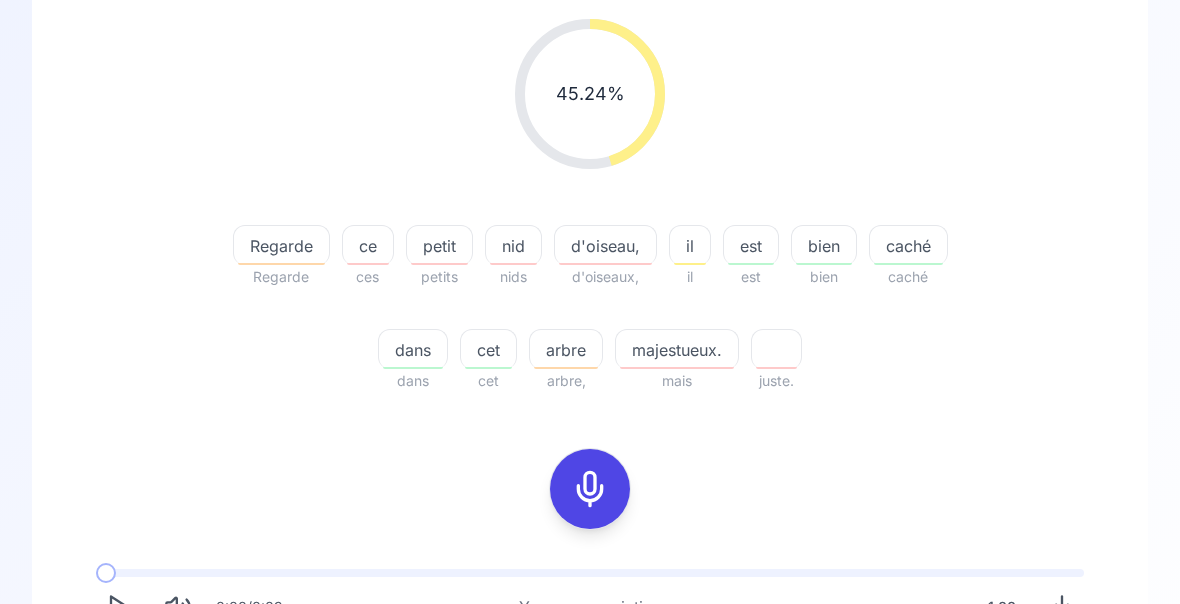 click 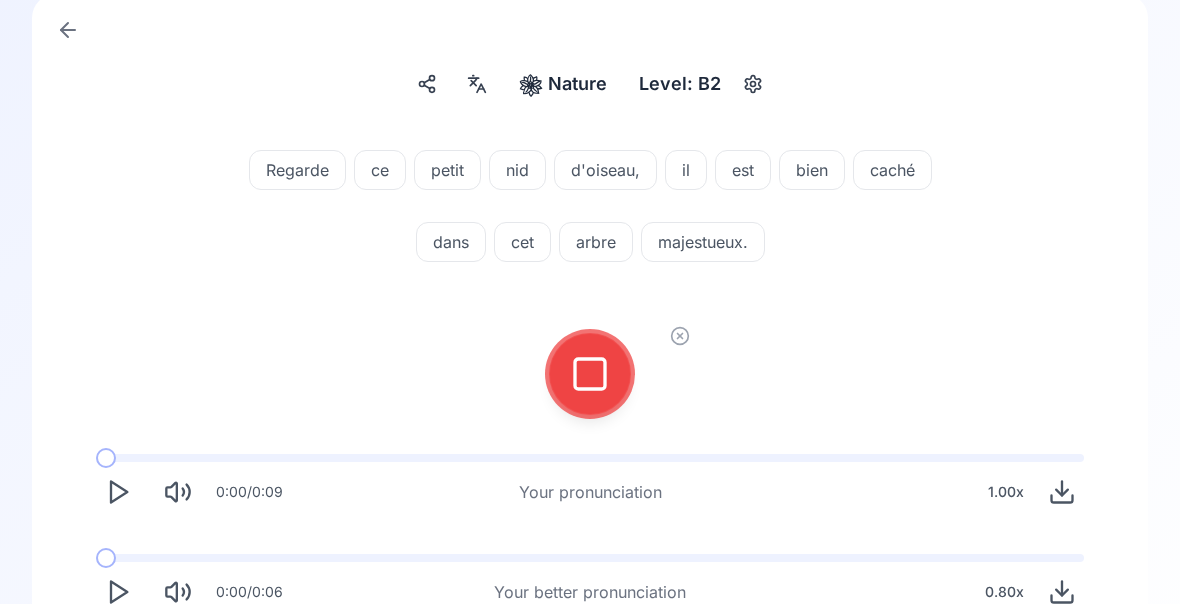 click 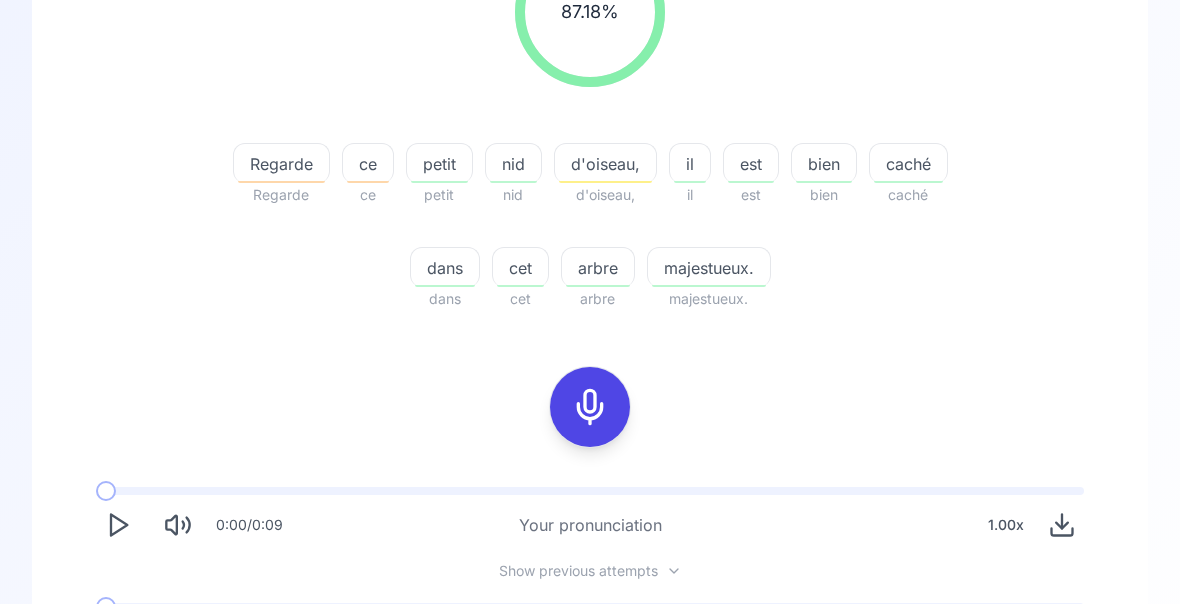 scroll, scrollTop: 349, scrollLeft: 0, axis: vertical 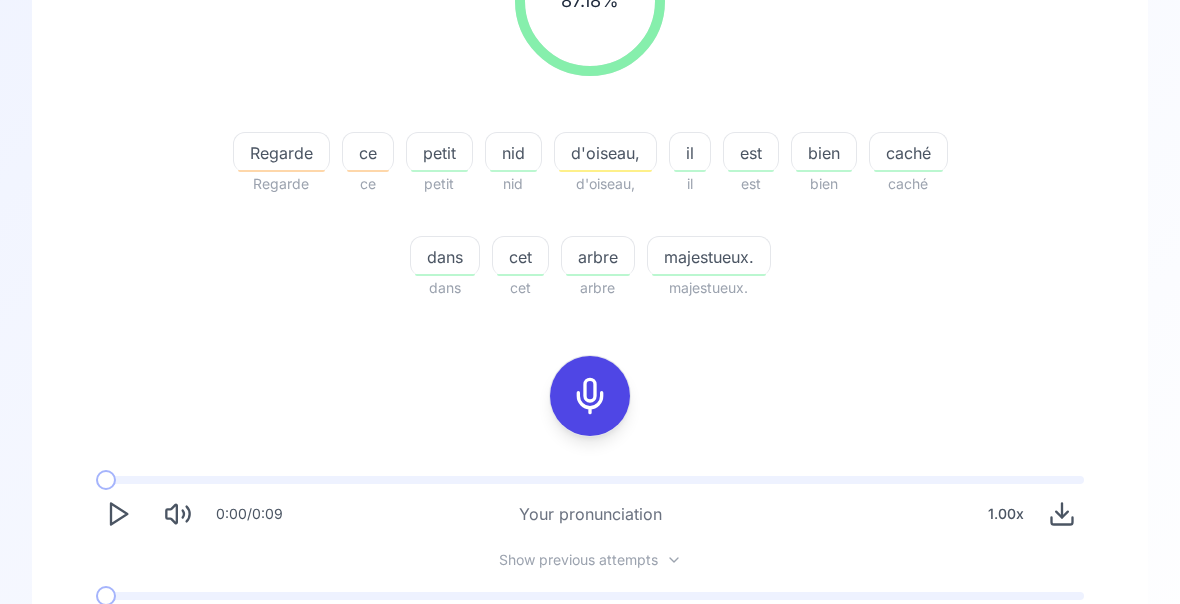 click on "caché" at bounding box center [908, 154] 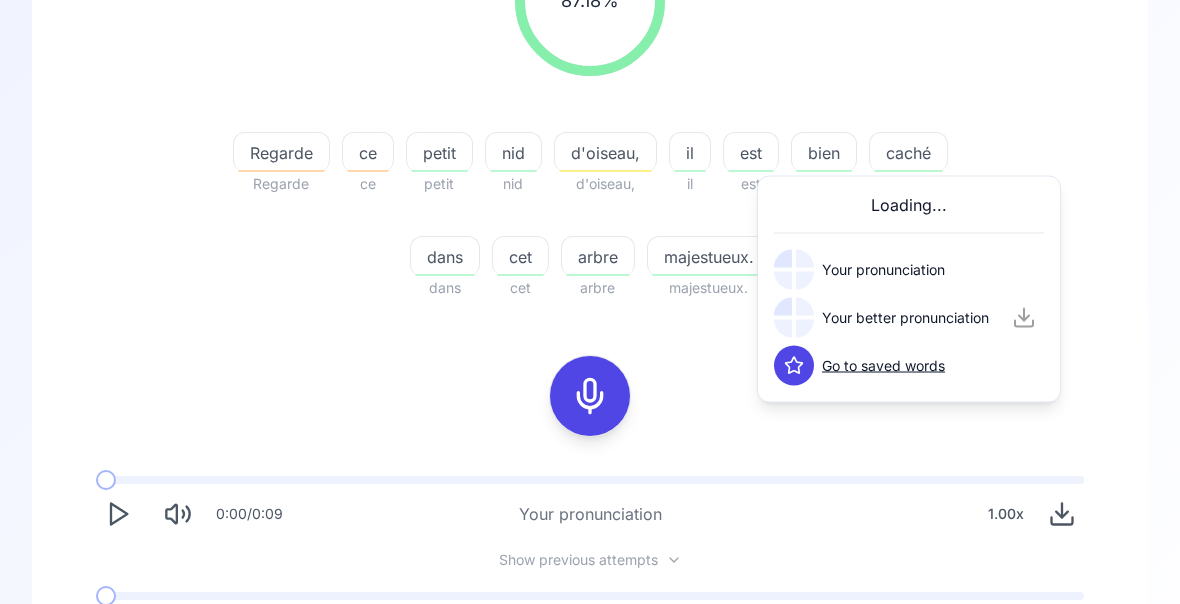 scroll, scrollTop: 350, scrollLeft: 0, axis: vertical 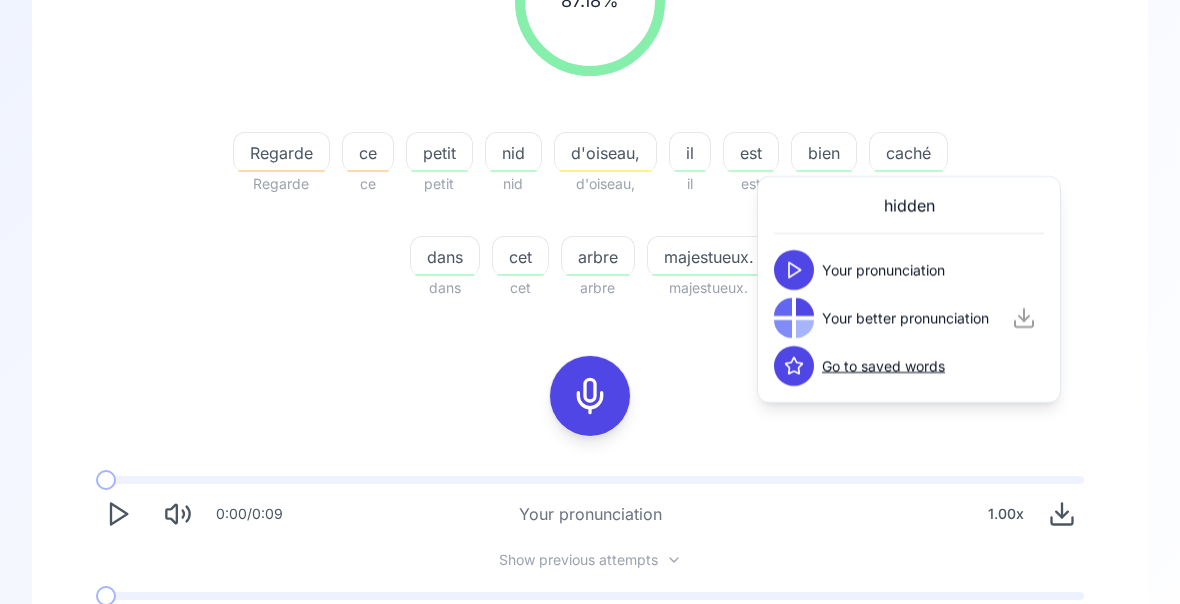 click on "87.18 % 87.18 % Regarde Regarde ce ce petit petit nid nid d'oiseau, d'oiseau, il il est est bien bien caché caché dans dans cet cet arbre arbre majestueux. majestueux." at bounding box center [590, 113] 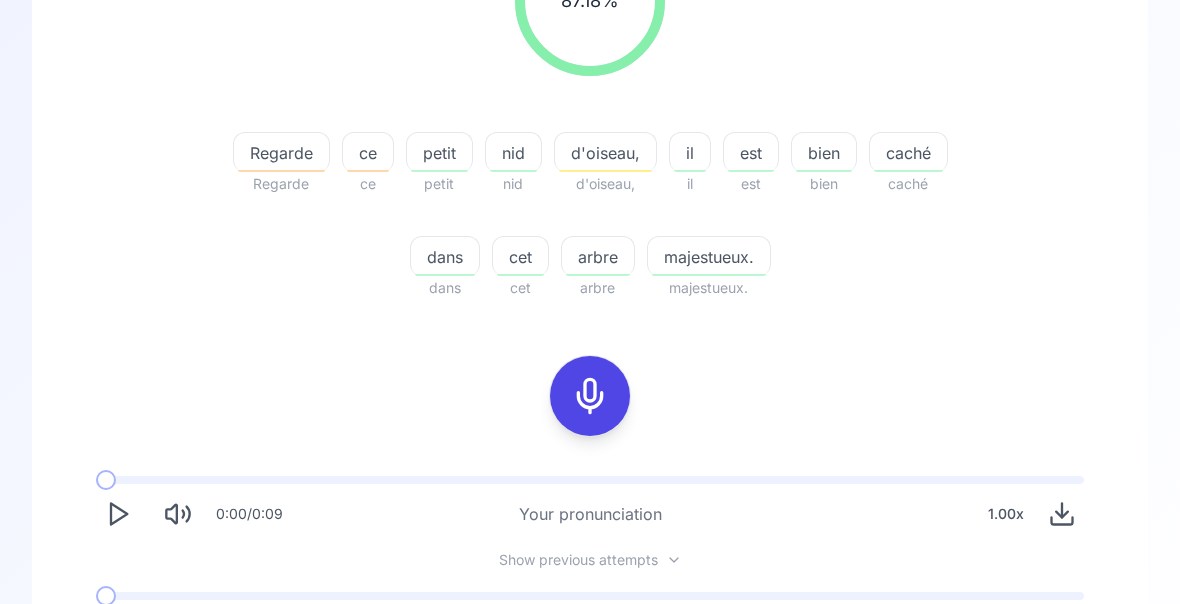click 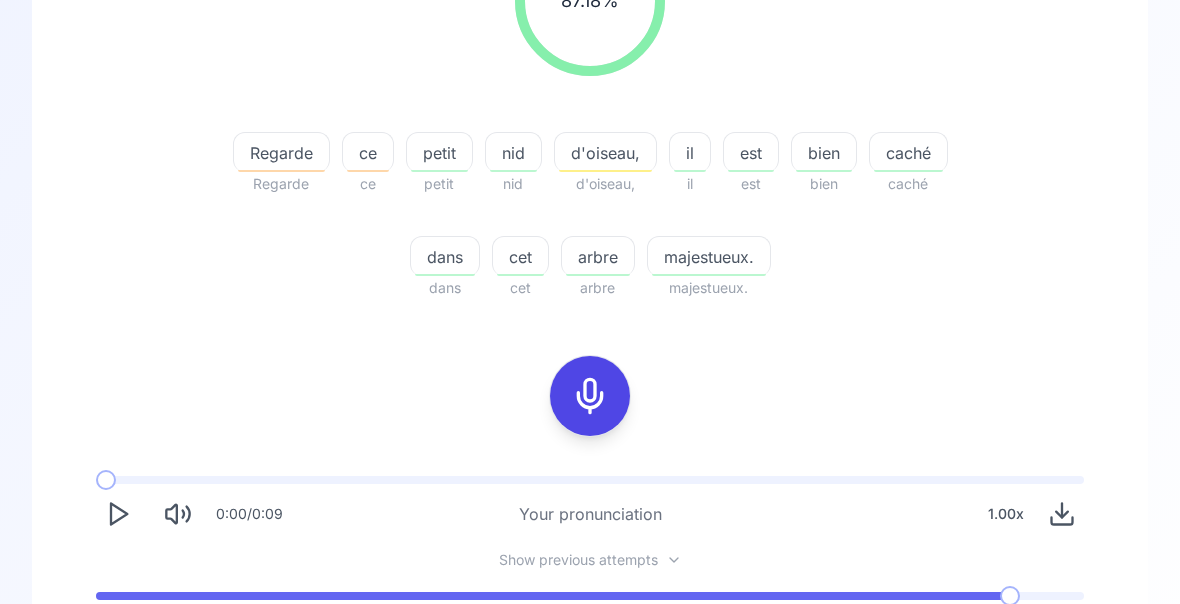 click on "Try another sentence" at bounding box center (590, 708) 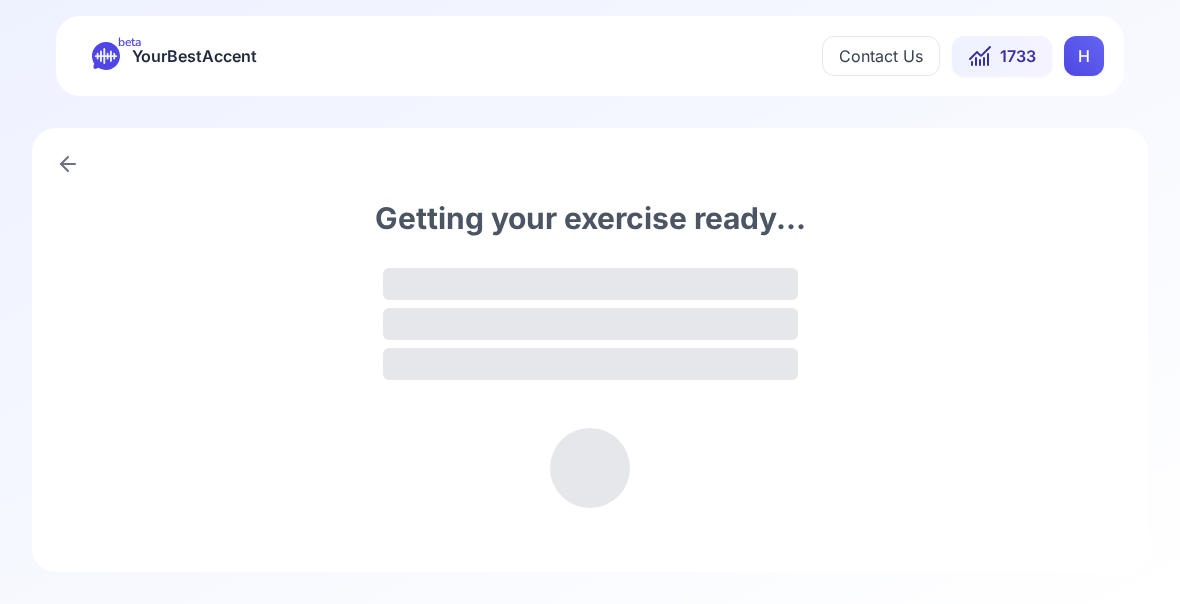 scroll, scrollTop: 0, scrollLeft: 0, axis: both 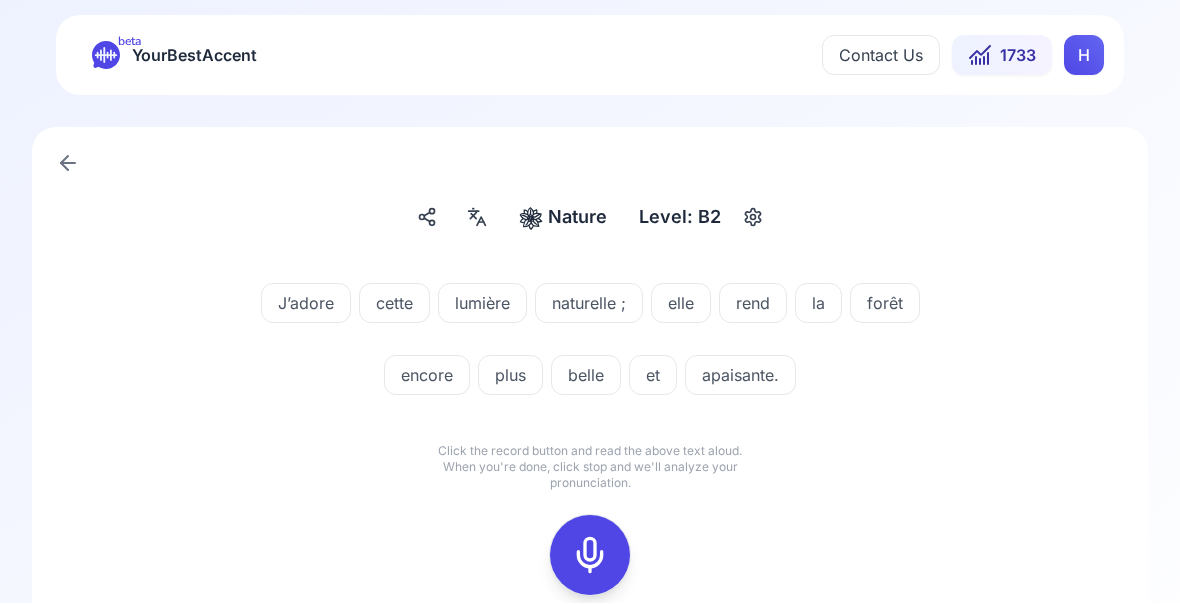 click 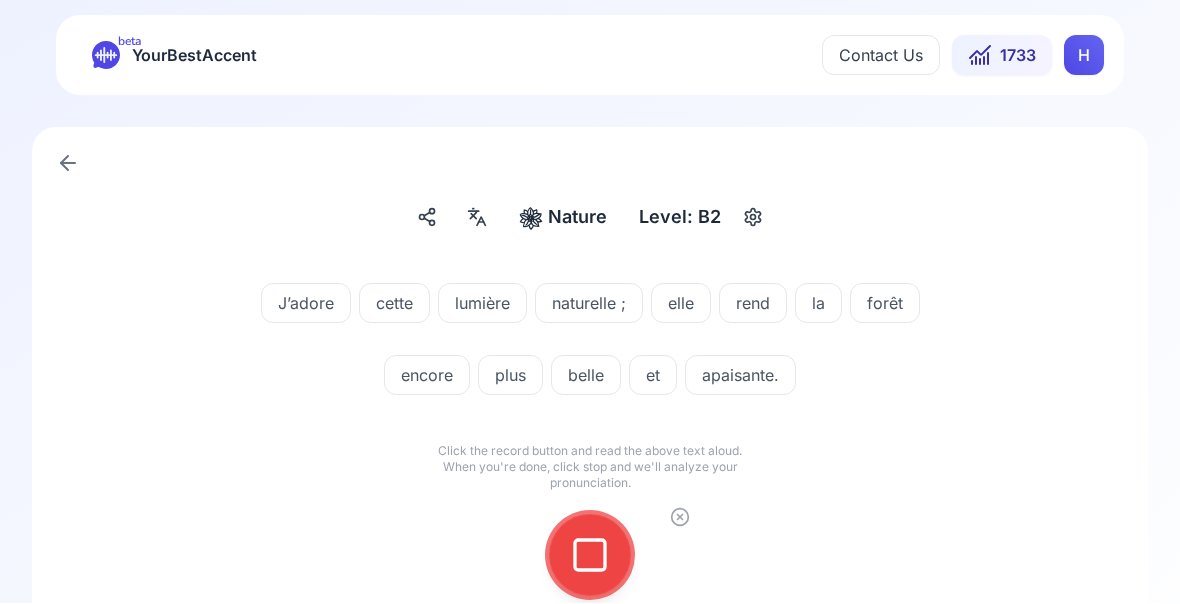 click 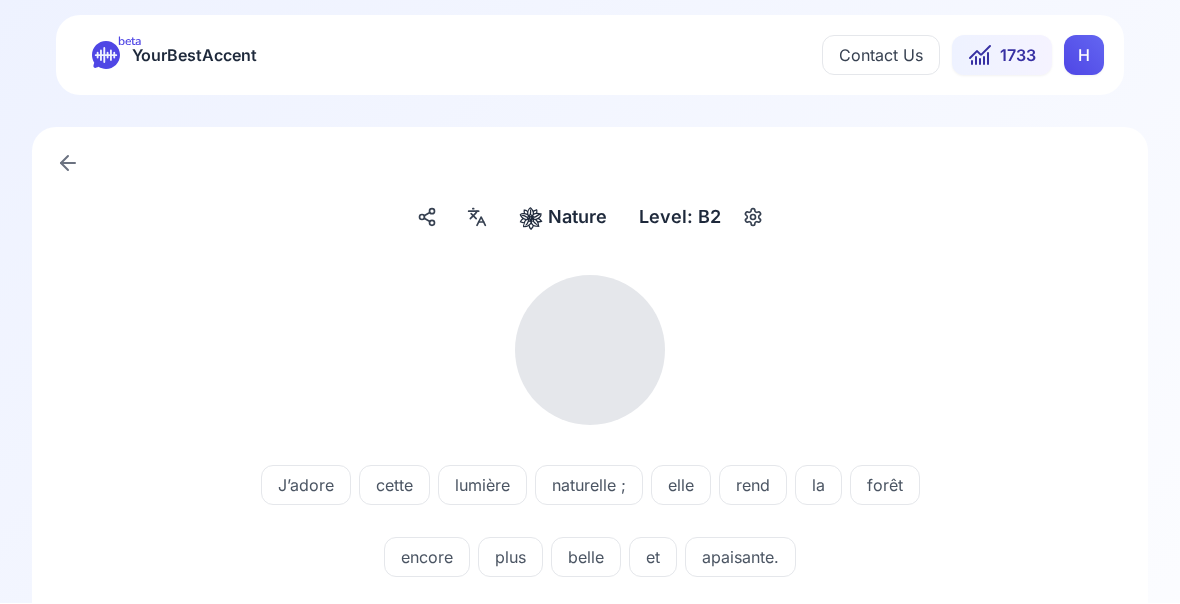 scroll, scrollTop: 1, scrollLeft: 0, axis: vertical 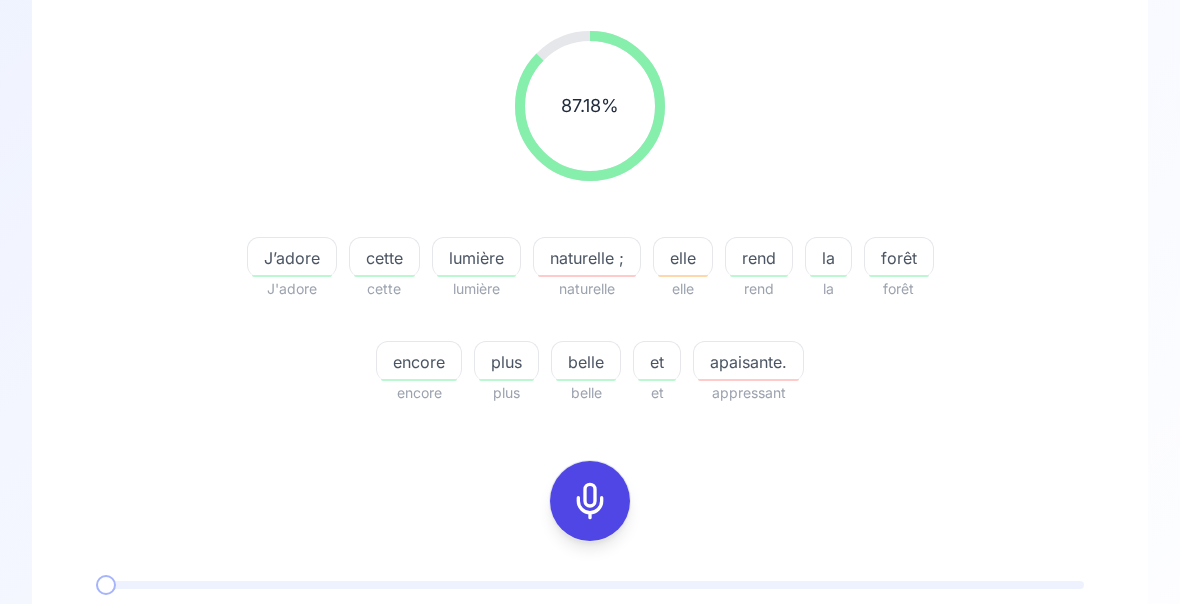 click at bounding box center (118, 720) 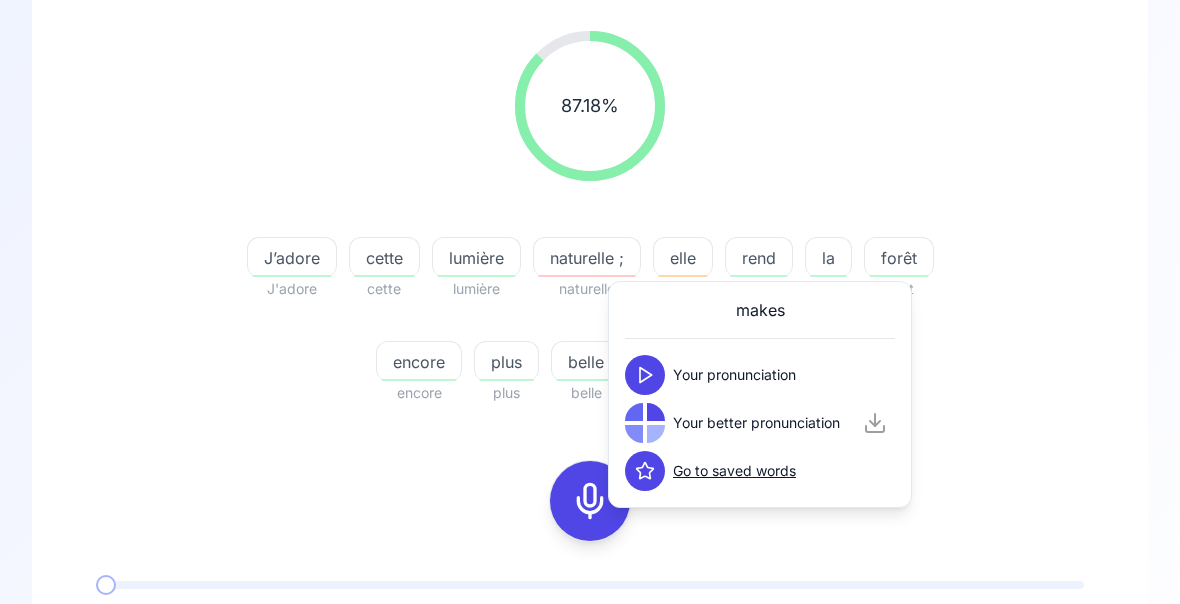 click on "87.18 % 87.18 %" at bounding box center [590, 106] 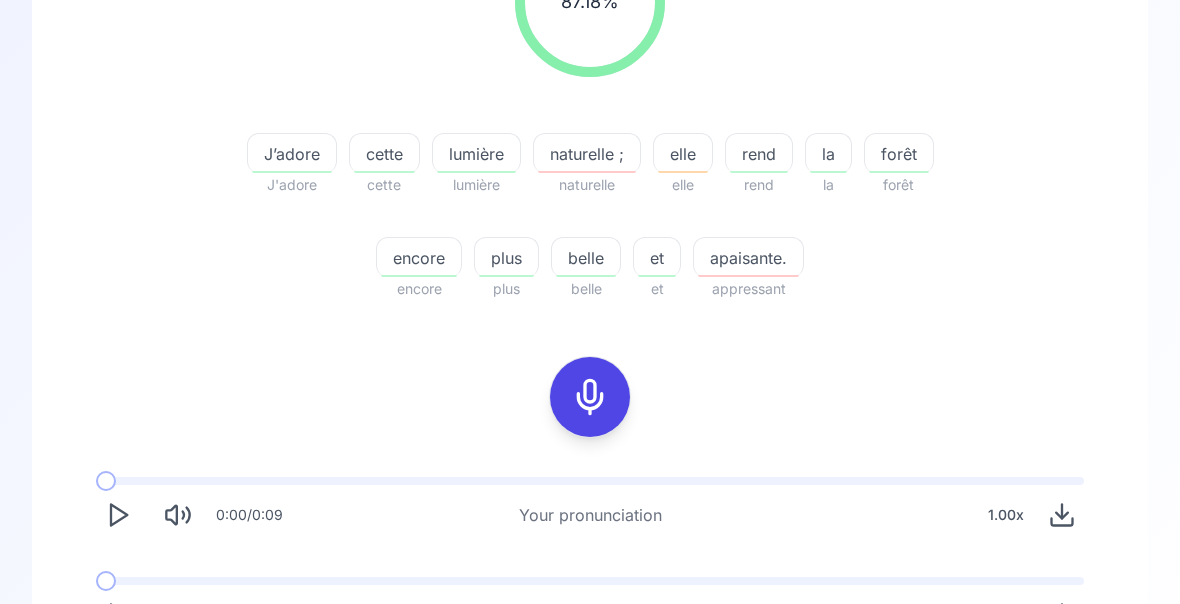 click 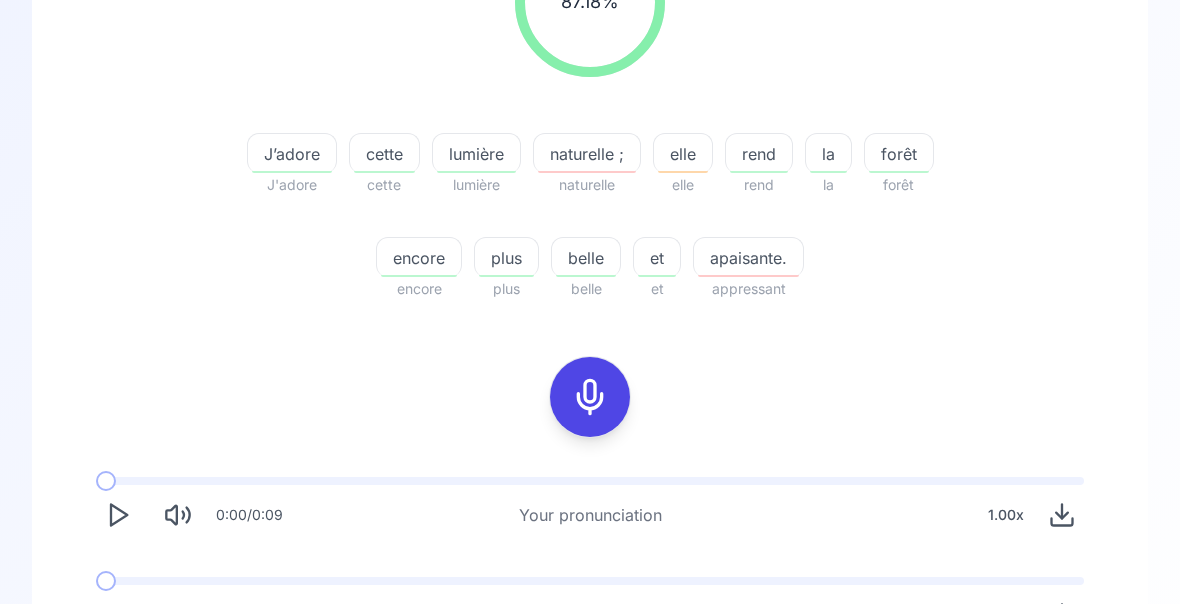 scroll, scrollTop: 349, scrollLeft: 0, axis: vertical 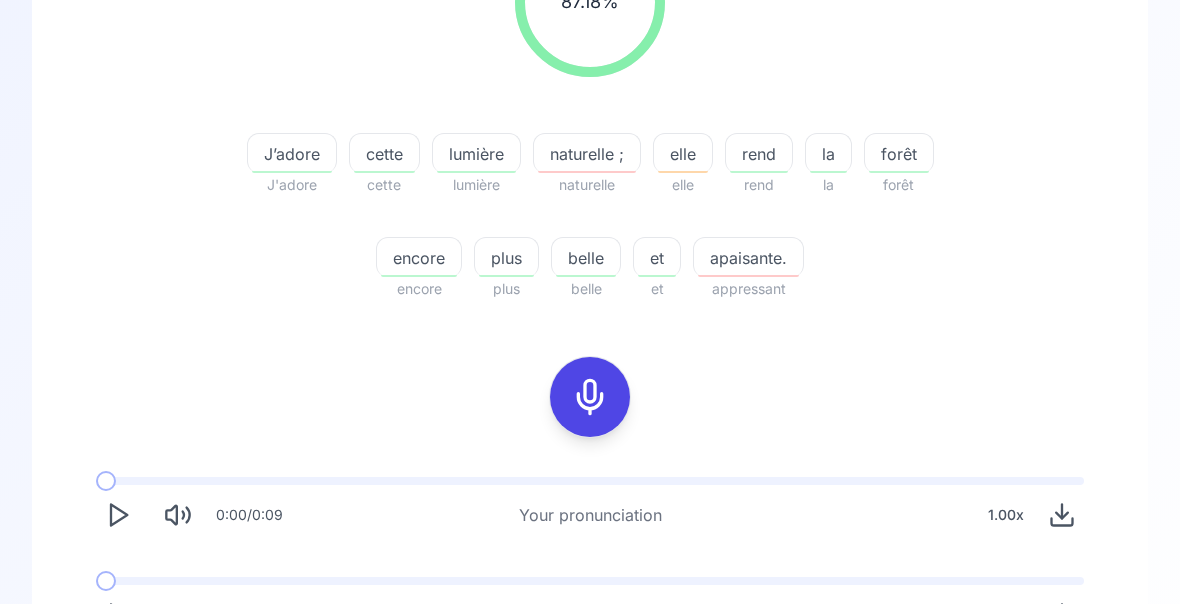 click on "Try another sentence" at bounding box center (590, 693) 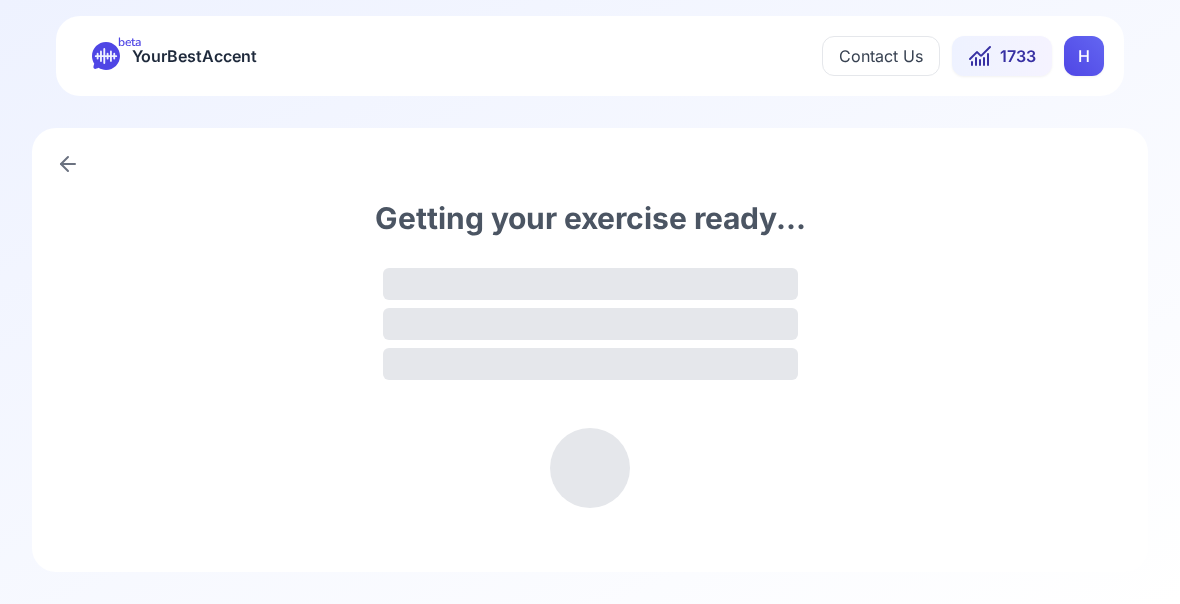 scroll, scrollTop: 0, scrollLeft: 0, axis: both 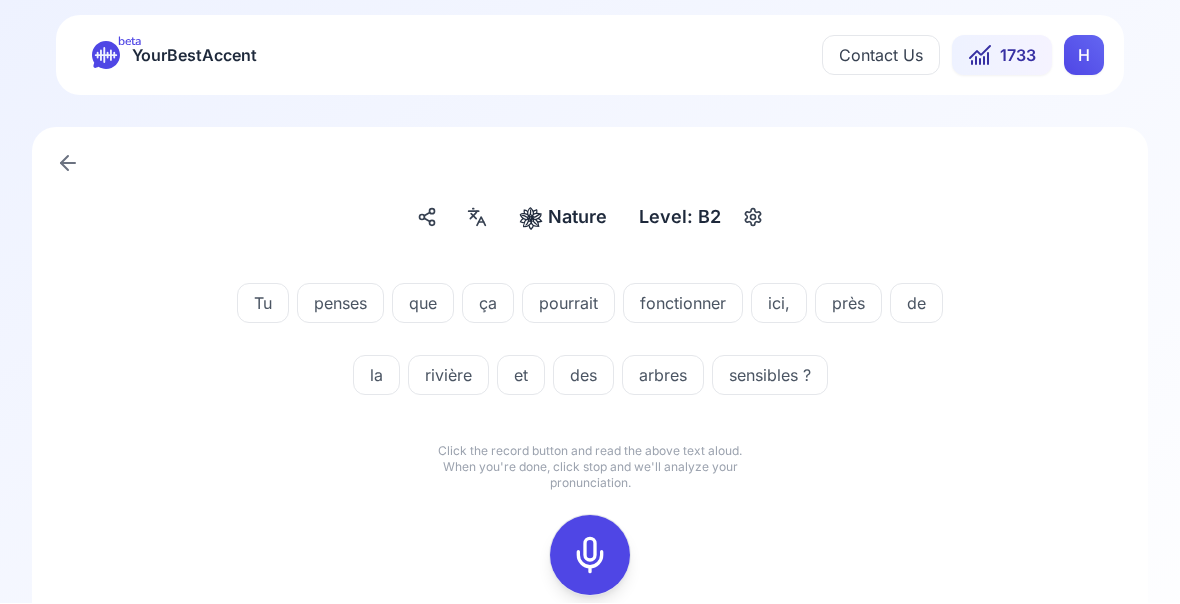 click 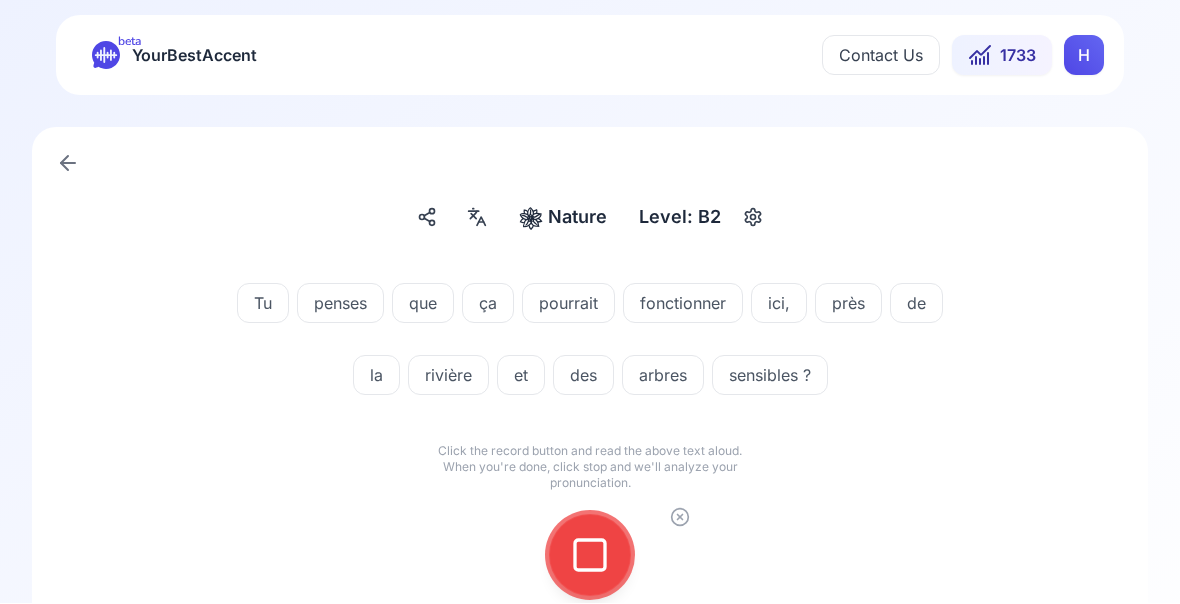click 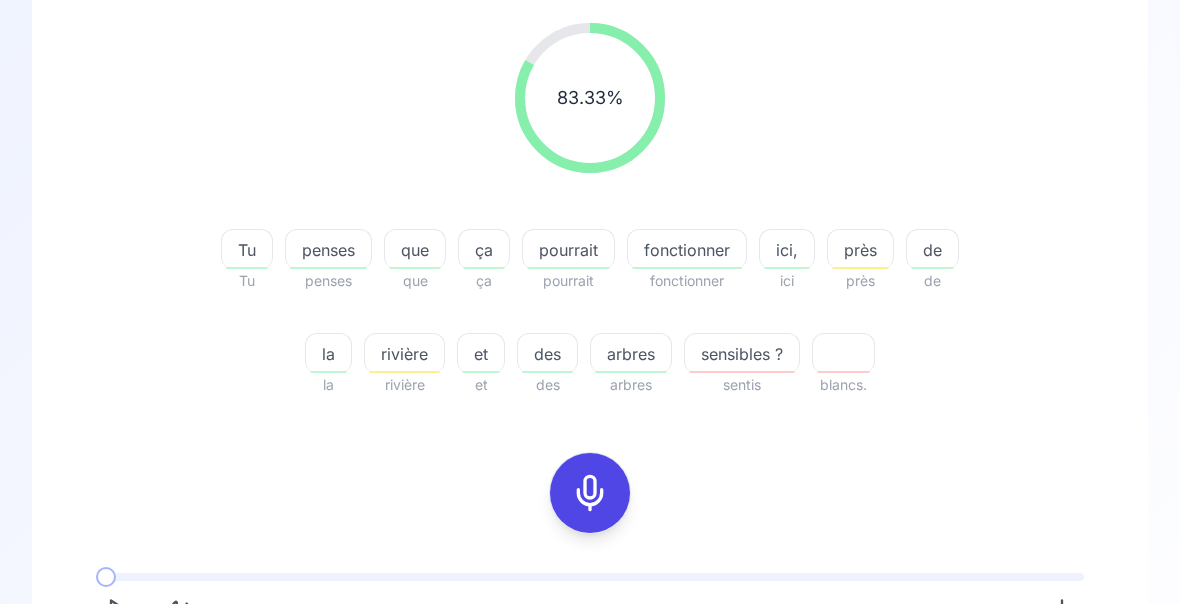 scroll, scrollTop: 255, scrollLeft: 0, axis: vertical 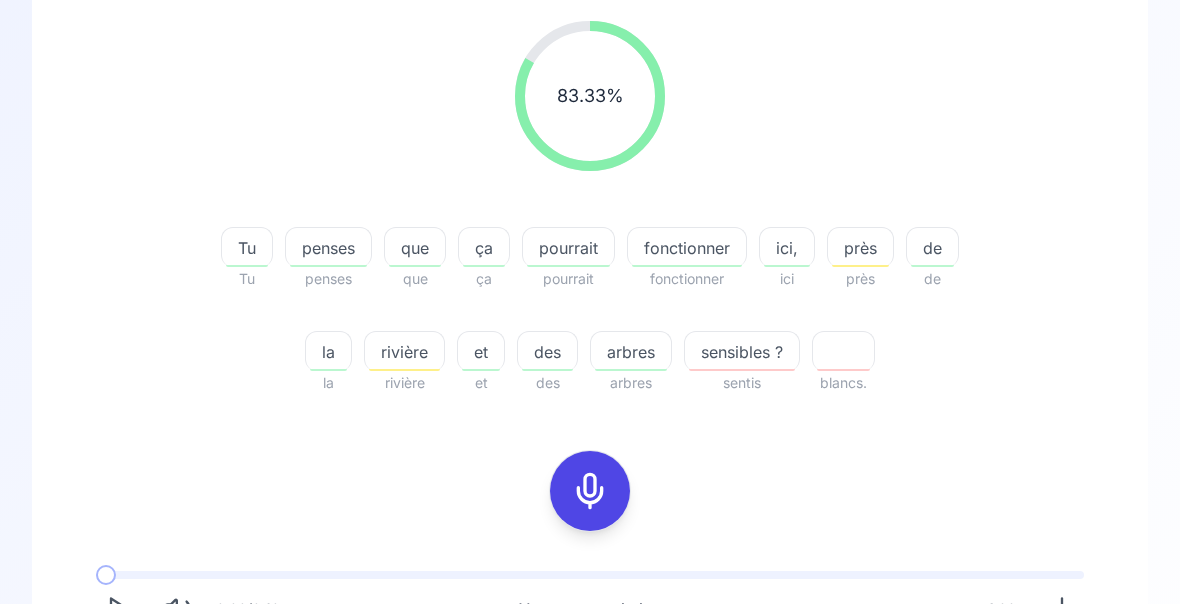 click on "sensibles ?" at bounding box center [742, 352] 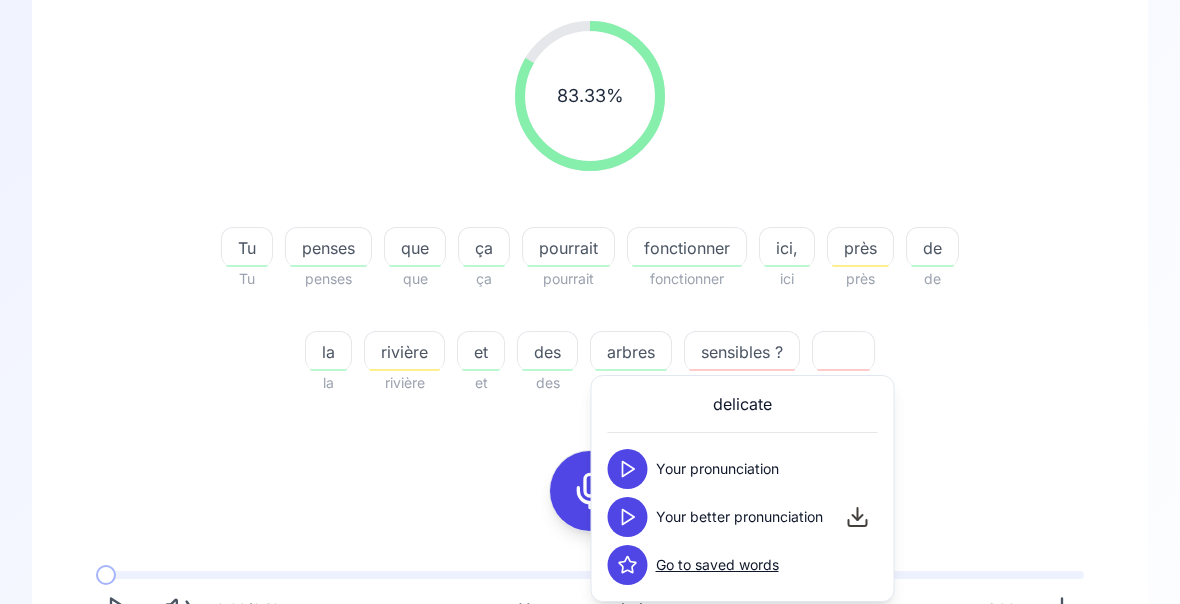click at bounding box center (628, 517) 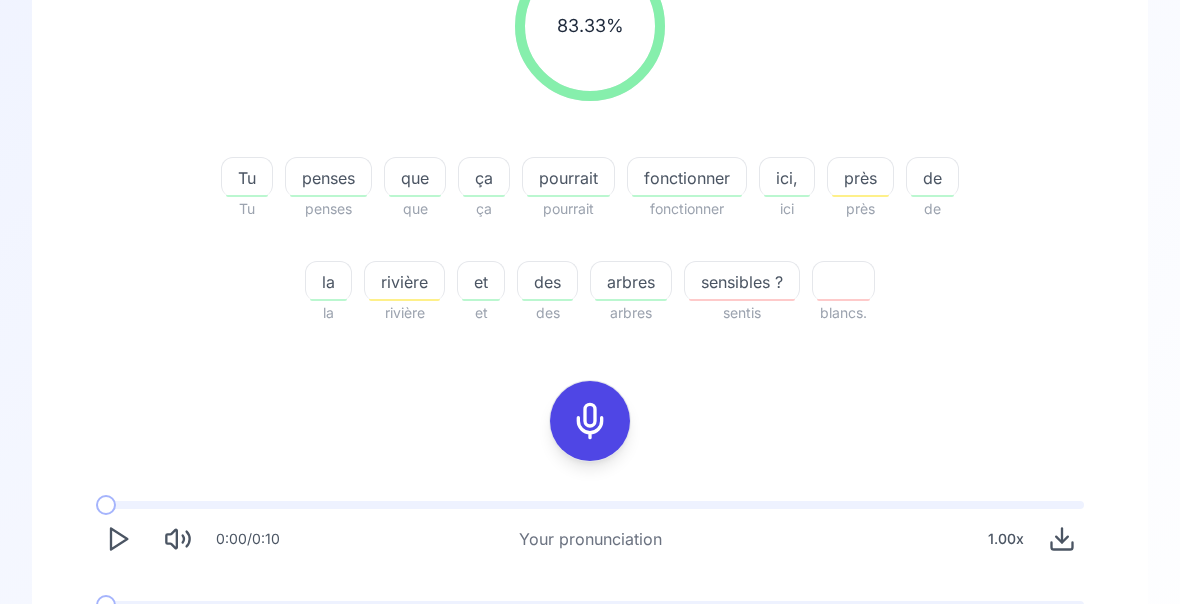 scroll, scrollTop: 346, scrollLeft: 0, axis: vertical 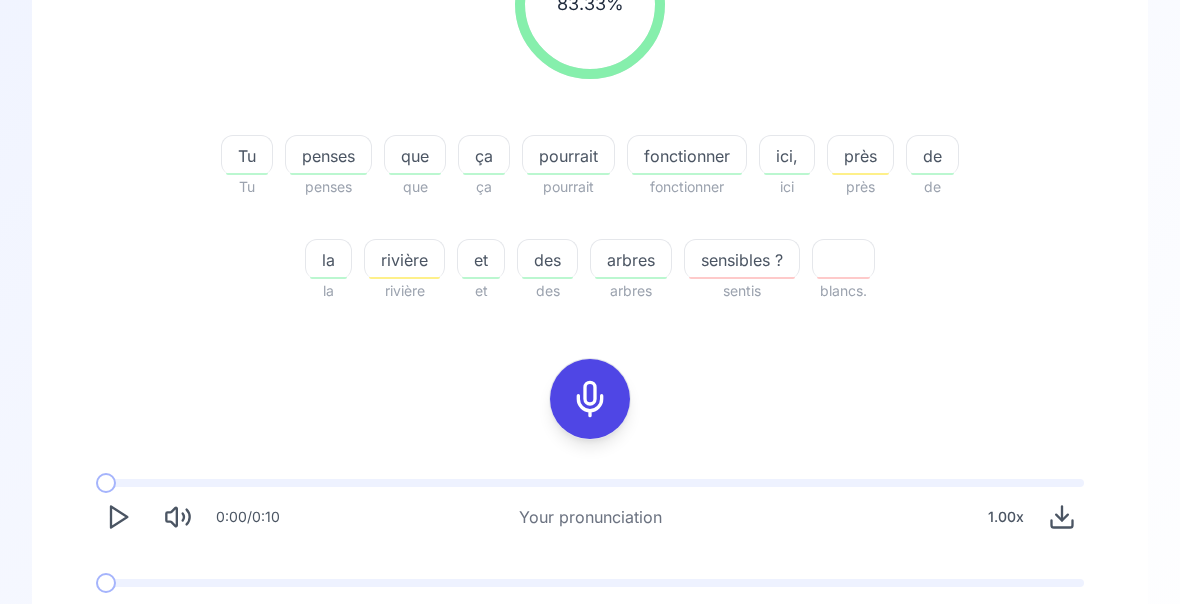 click 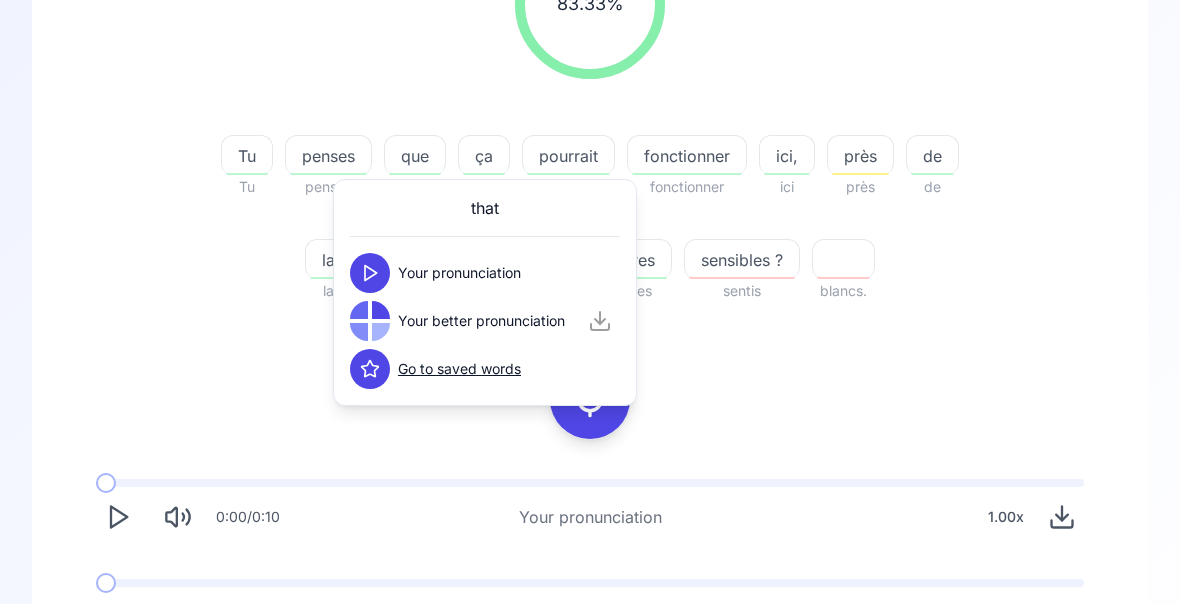 click on "pourrait" at bounding box center (568, 156) 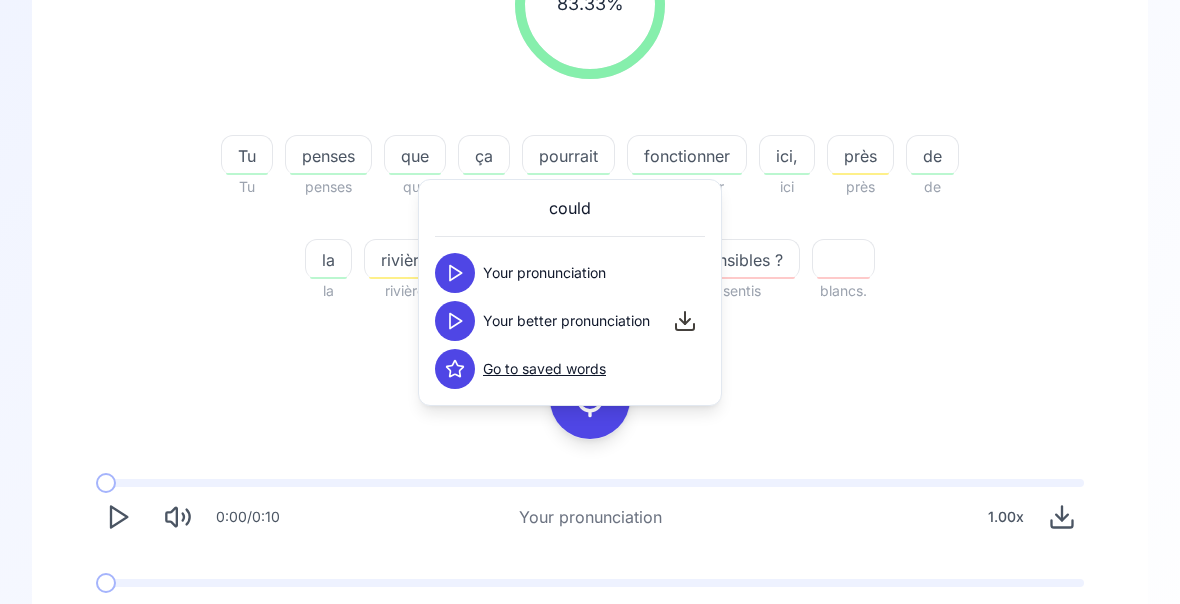 click on "83.33 % 83.33 % Tu Tu penses penses que que ça ça pourrait pourrait fonctionner fonctionner ici, ici près près de de la la rivière rivière et et des des arbres arbres sensibles ? sentis blancs. 0:00  /  0:10 Your pronunciation 1.00 x 0:00  /  0:05 Your better pronunciation 0.80 x" at bounding box center [590, 284] 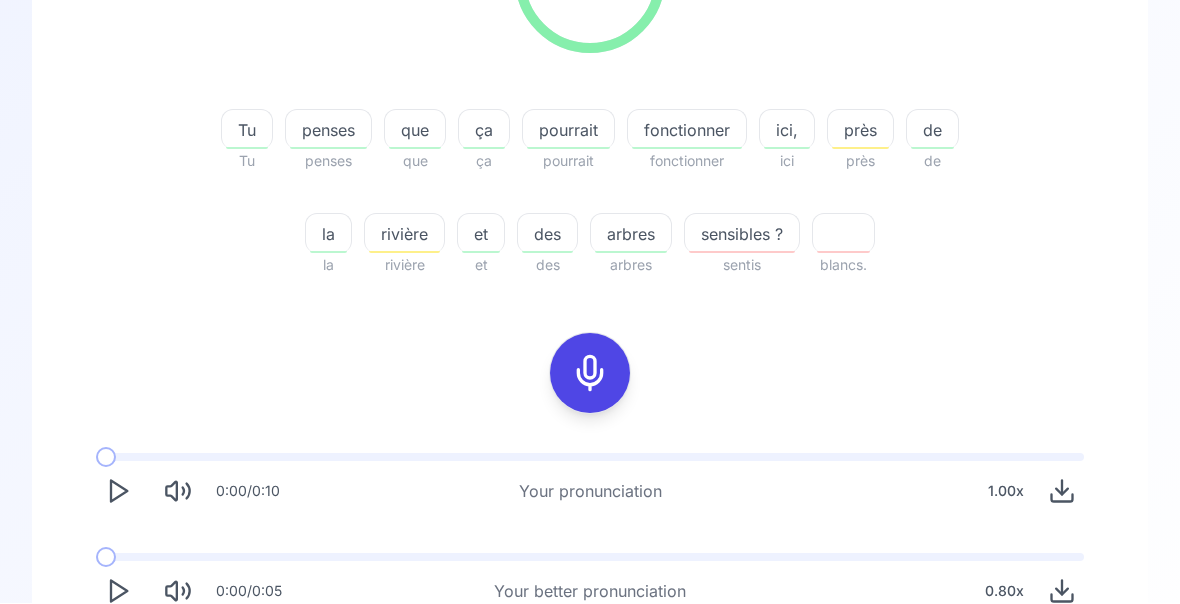 click on "Try another sentence" at bounding box center (604, 670) 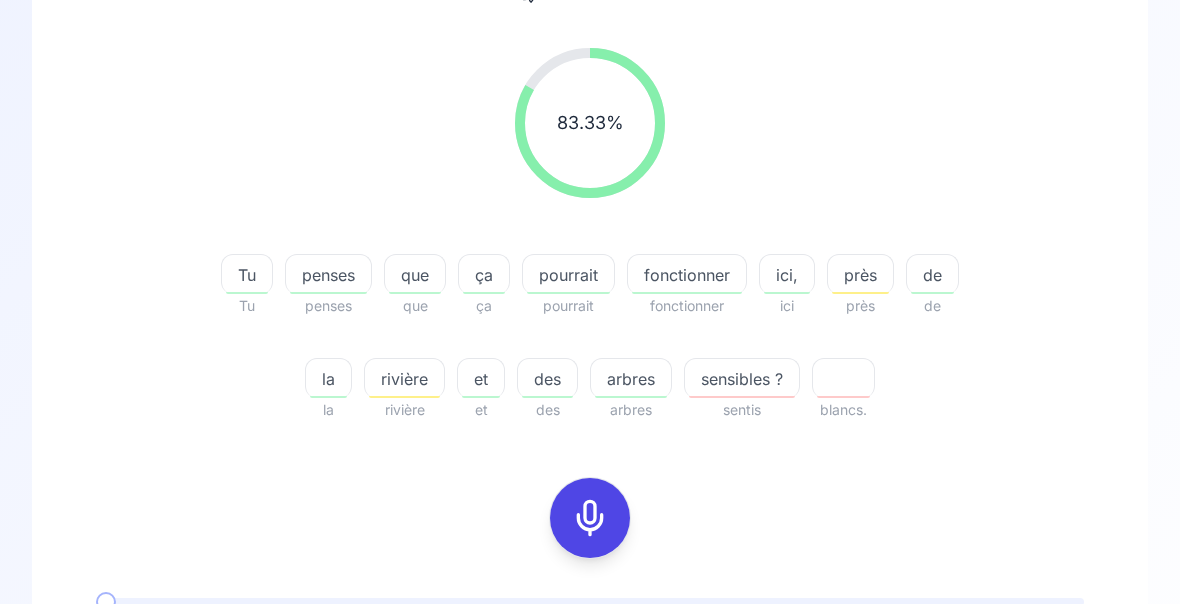 scroll, scrollTop: 0, scrollLeft: 0, axis: both 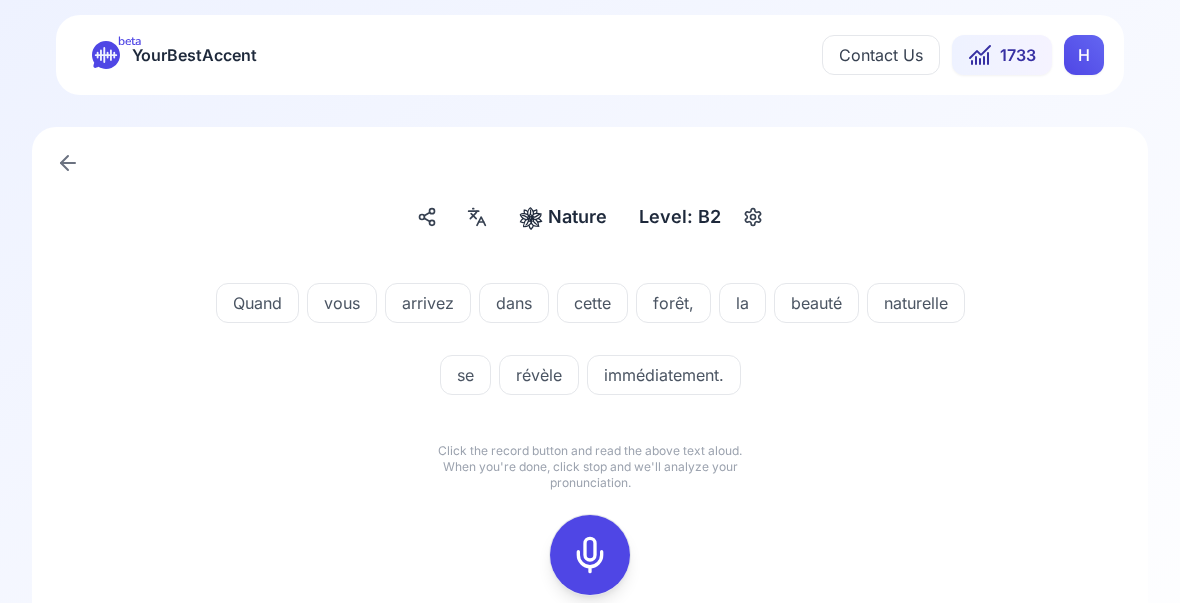 click 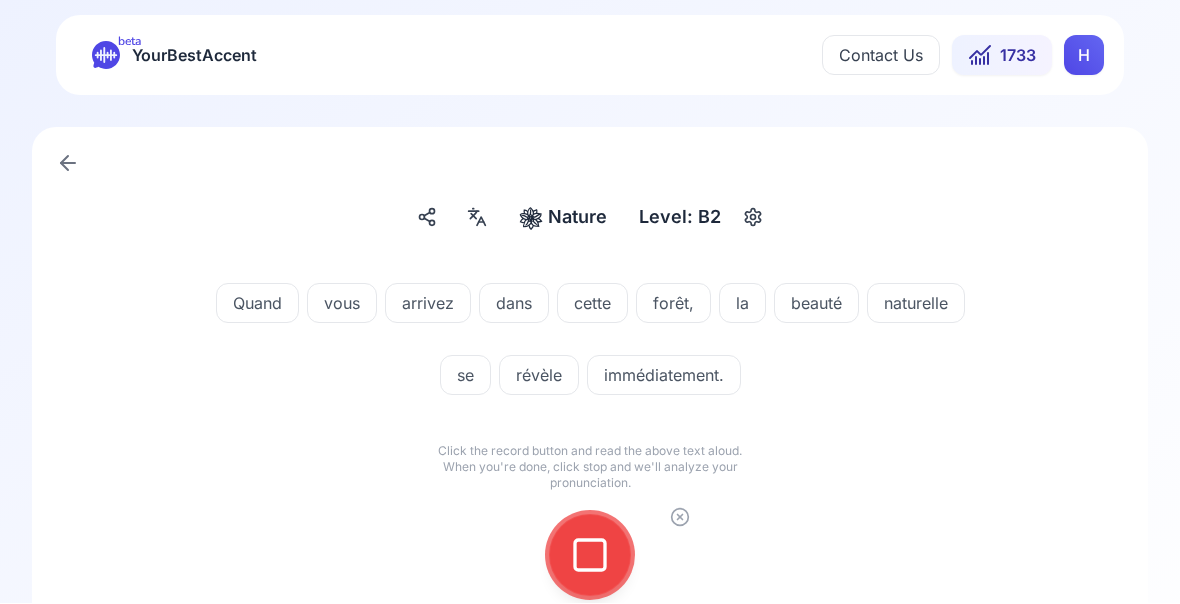 click 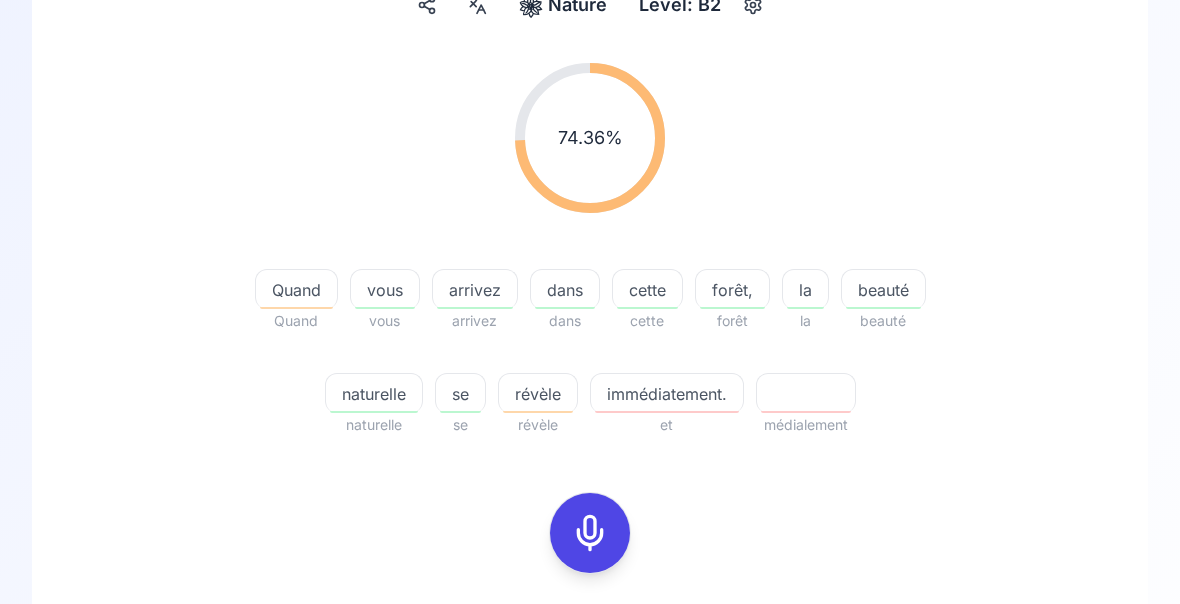 scroll, scrollTop: 218, scrollLeft: 0, axis: vertical 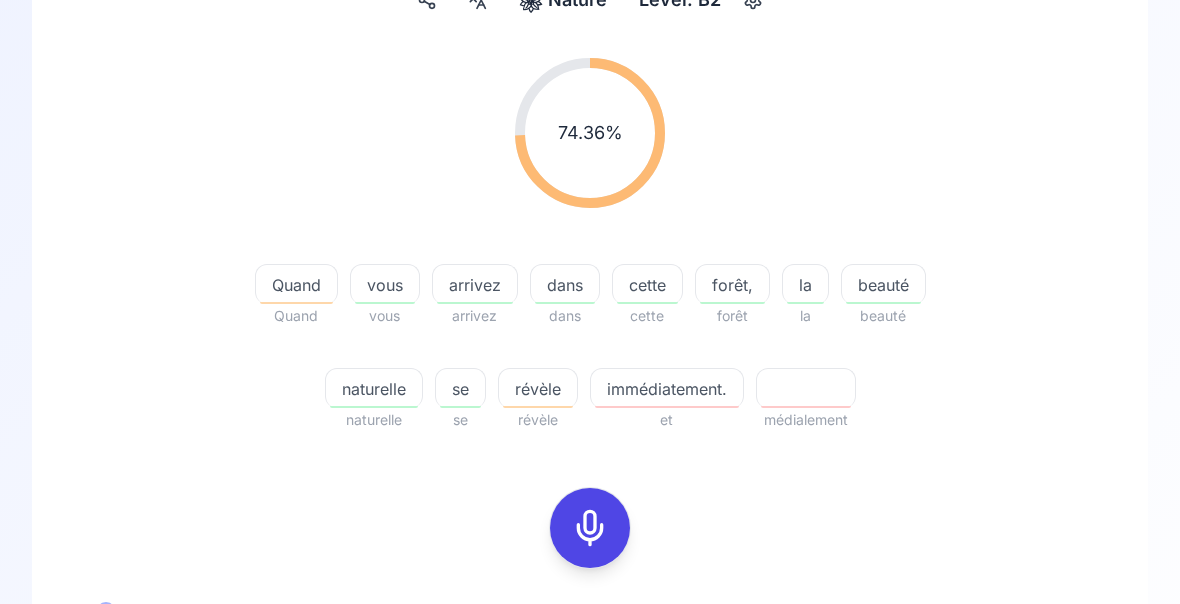 click on "révèle" at bounding box center [538, 389] 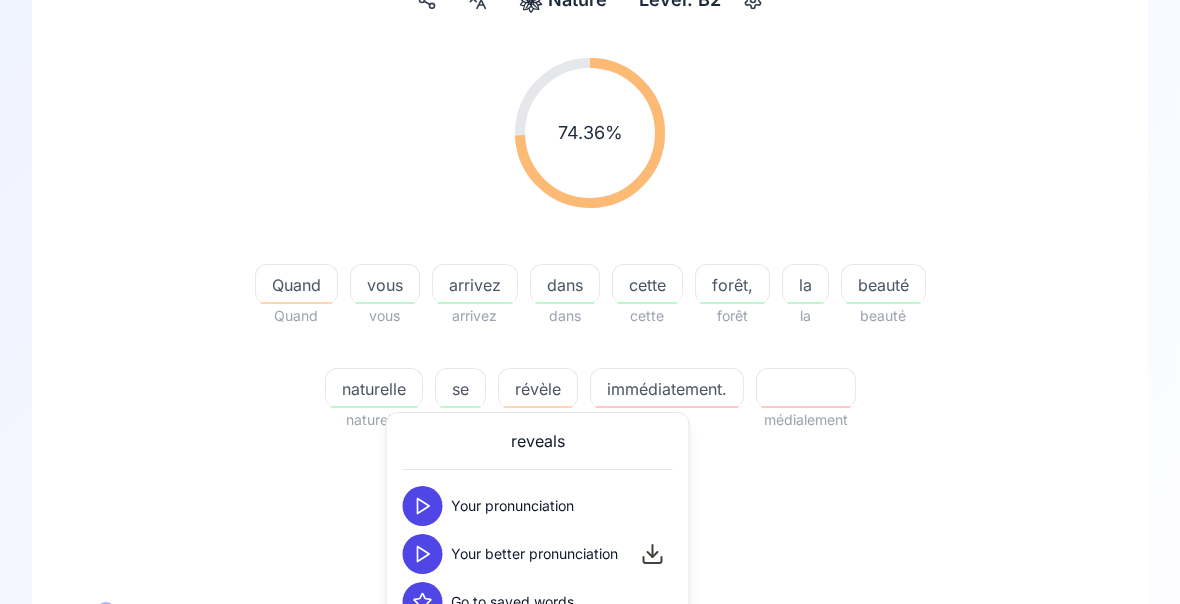 click 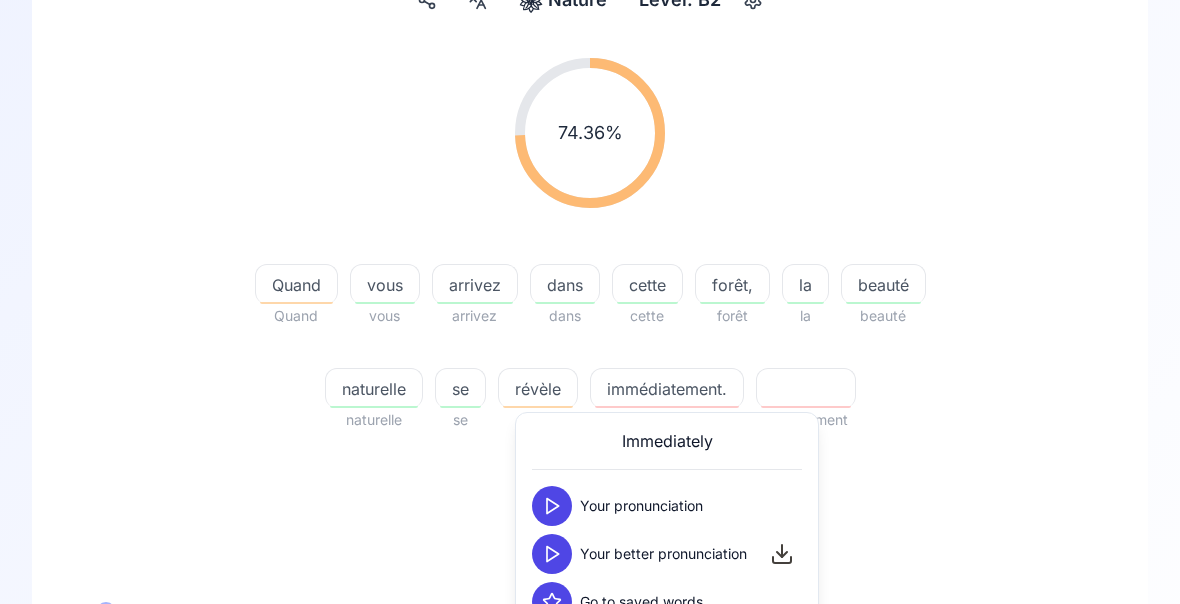 click 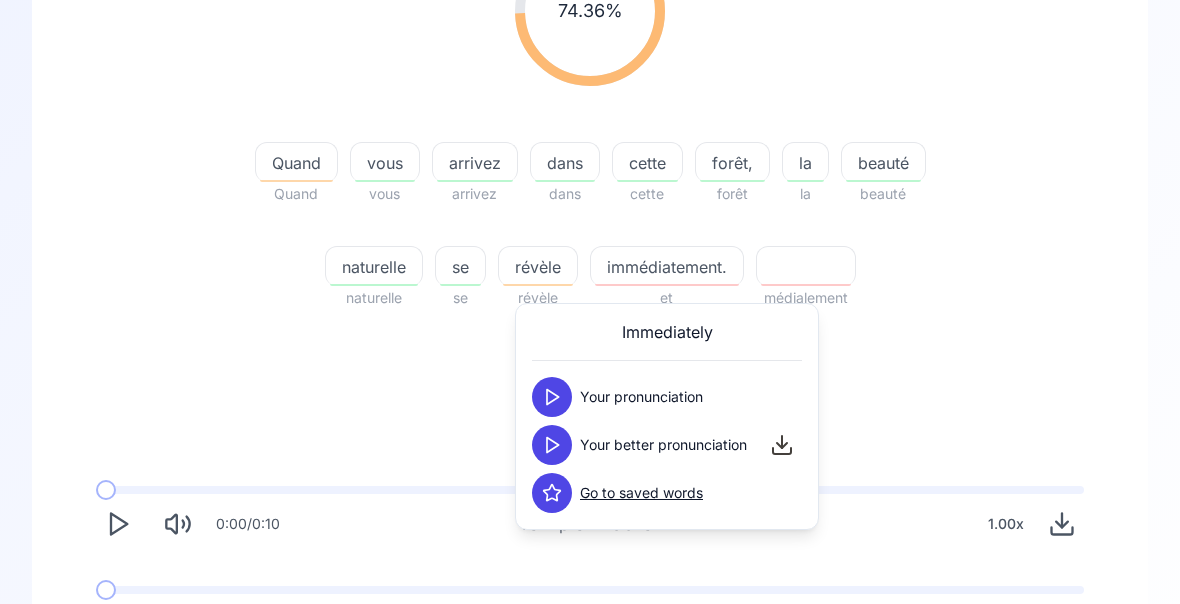 scroll, scrollTop: 351, scrollLeft: 0, axis: vertical 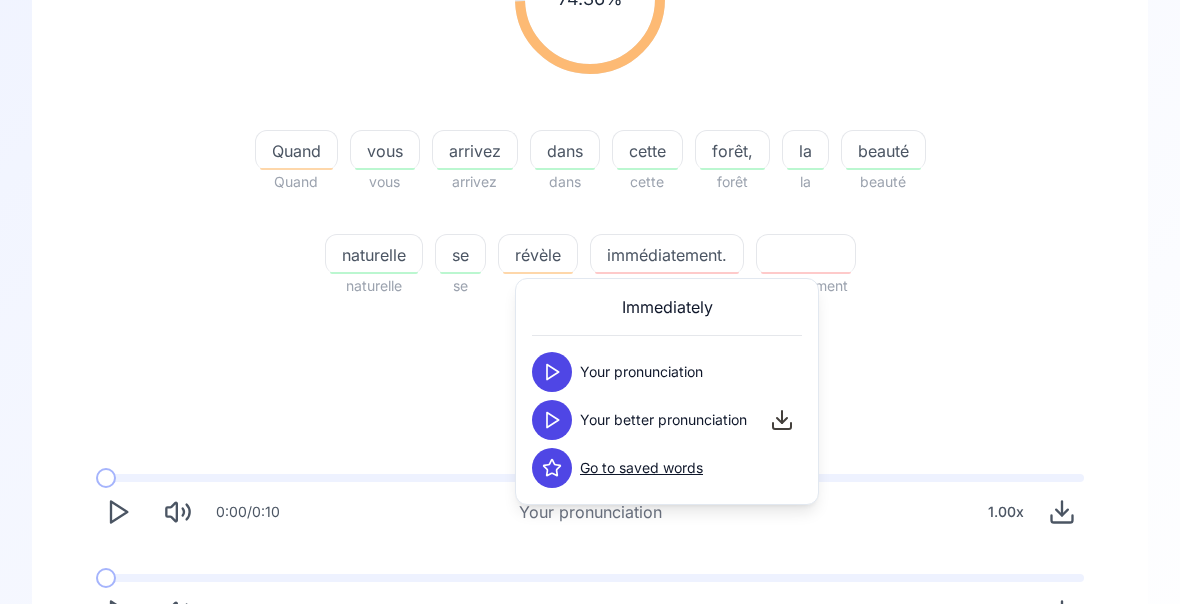 click 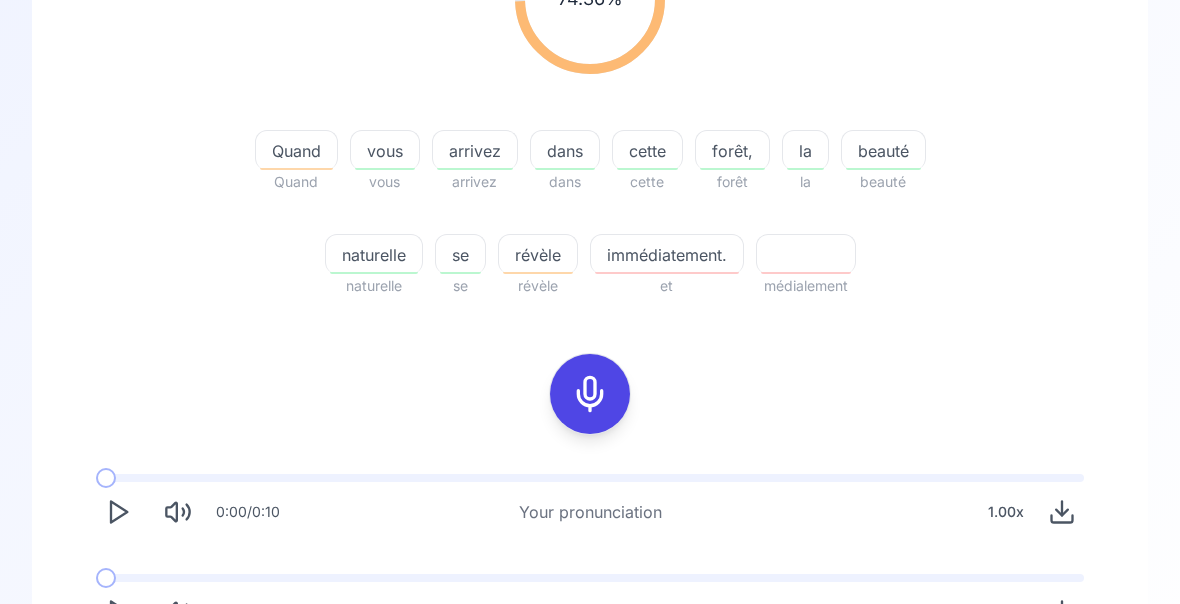click 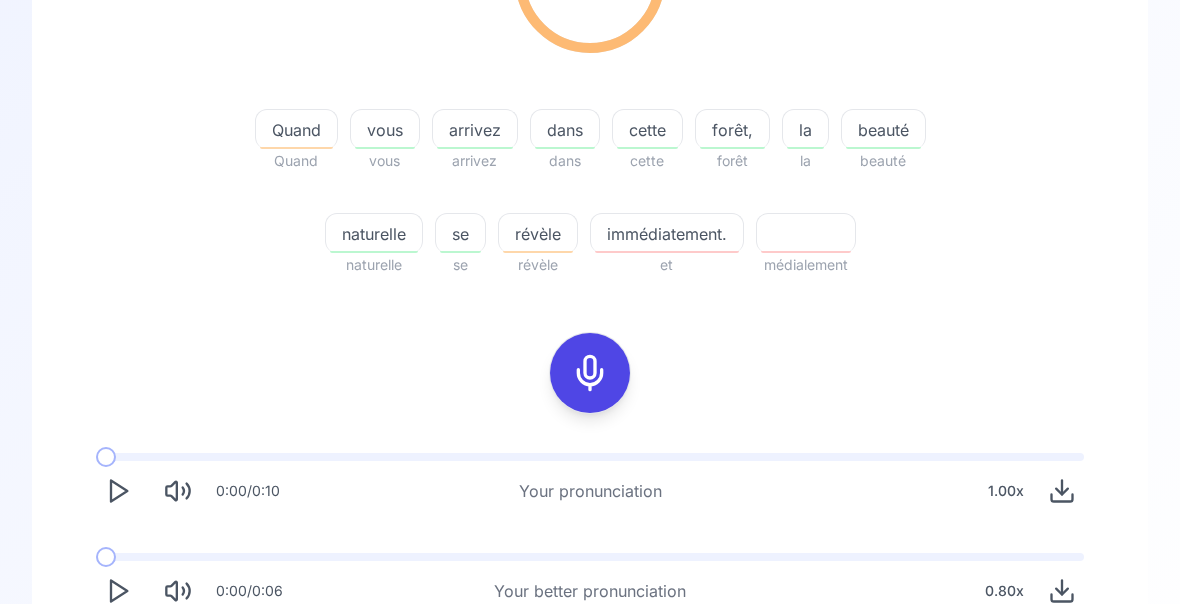 scroll, scrollTop: 228, scrollLeft: 0, axis: vertical 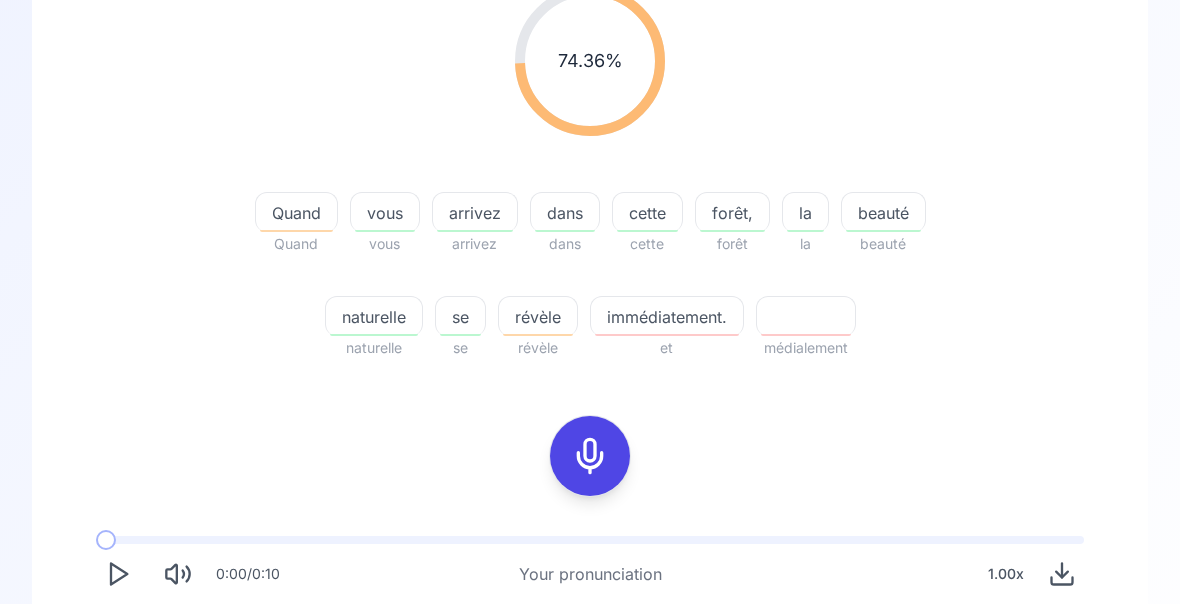 click on "Try another sentence" at bounding box center (604, 752) 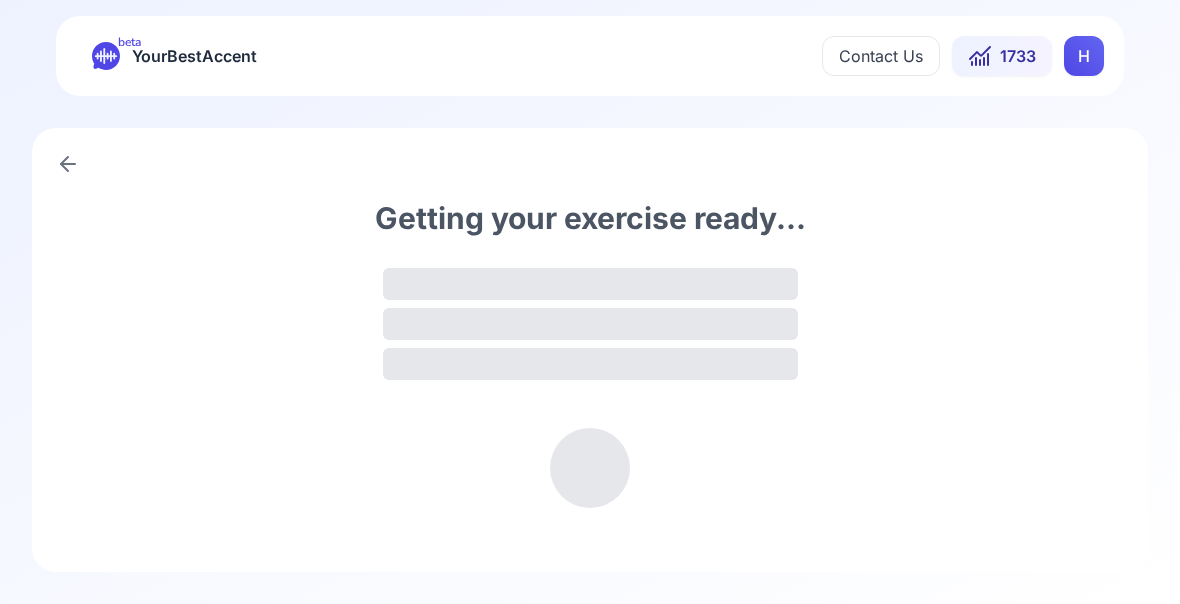 scroll, scrollTop: 0, scrollLeft: 0, axis: both 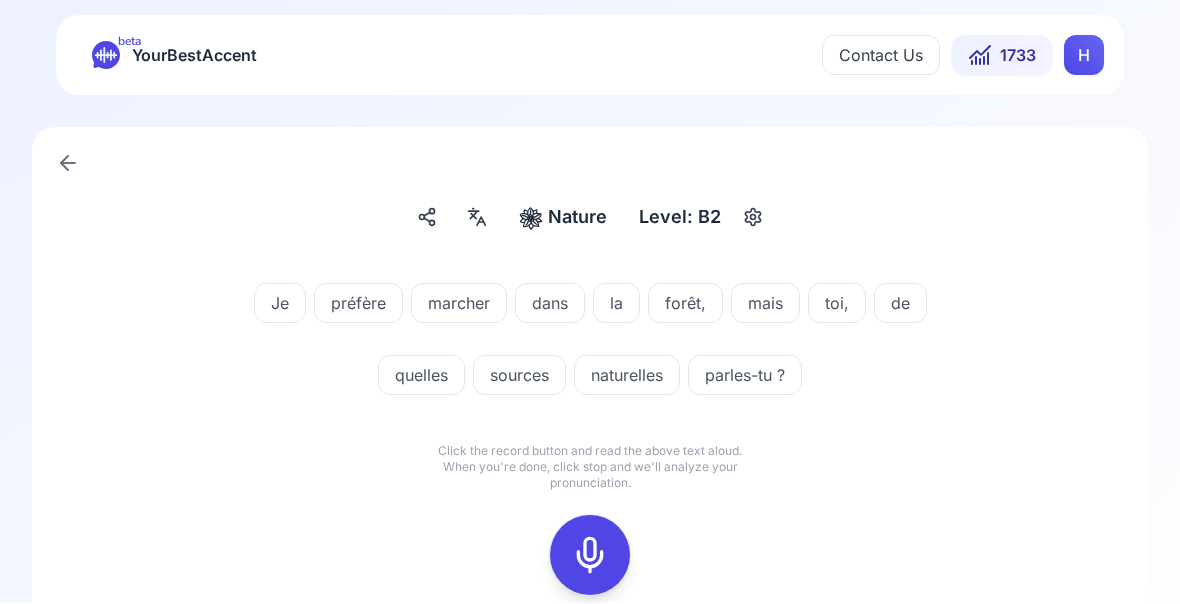 click 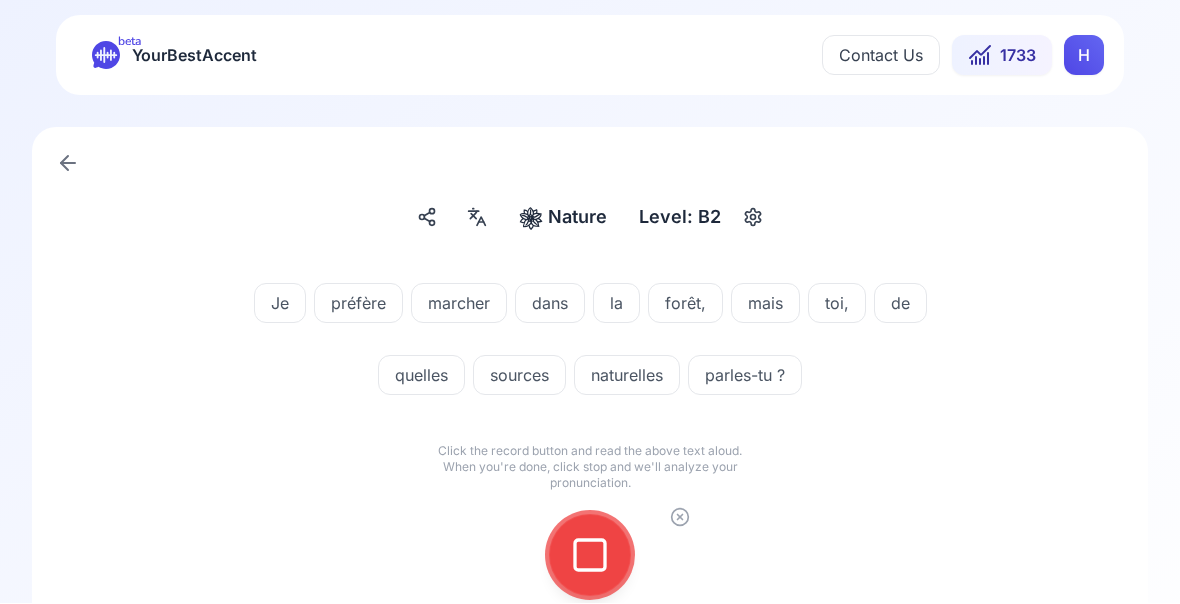 click 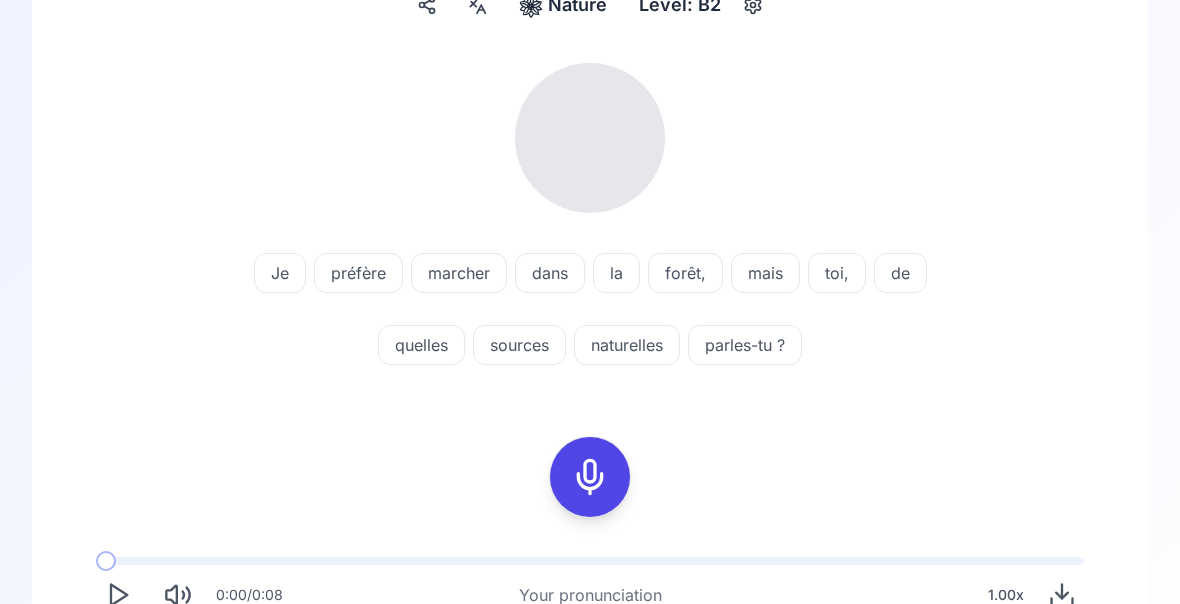 scroll, scrollTop: 211, scrollLeft: 0, axis: vertical 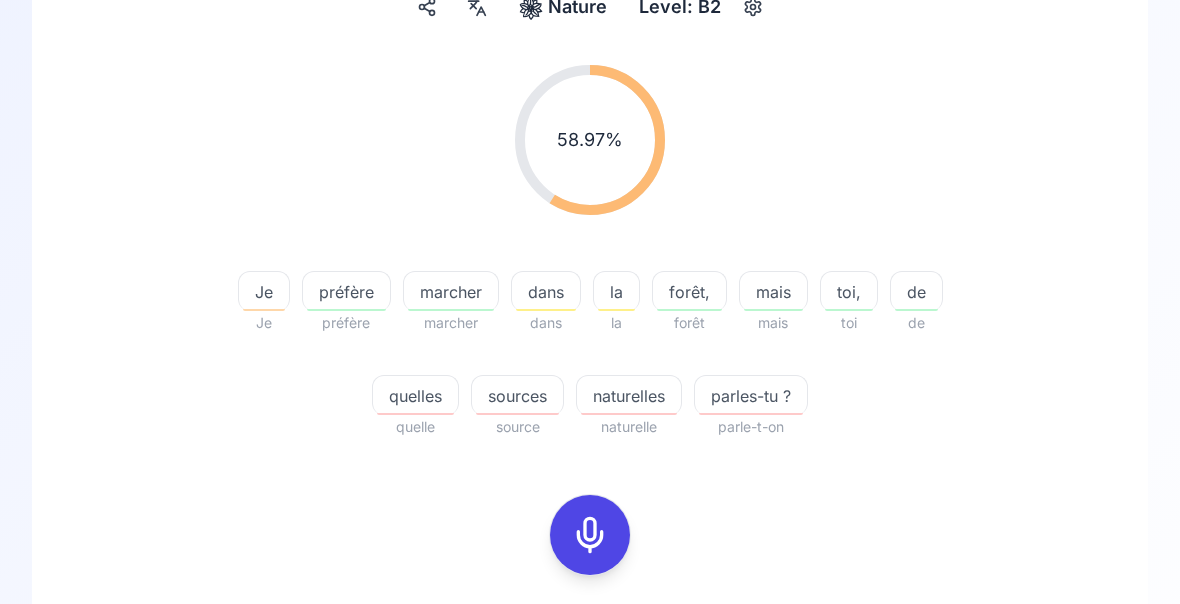 click on "quelles" at bounding box center (415, 395) 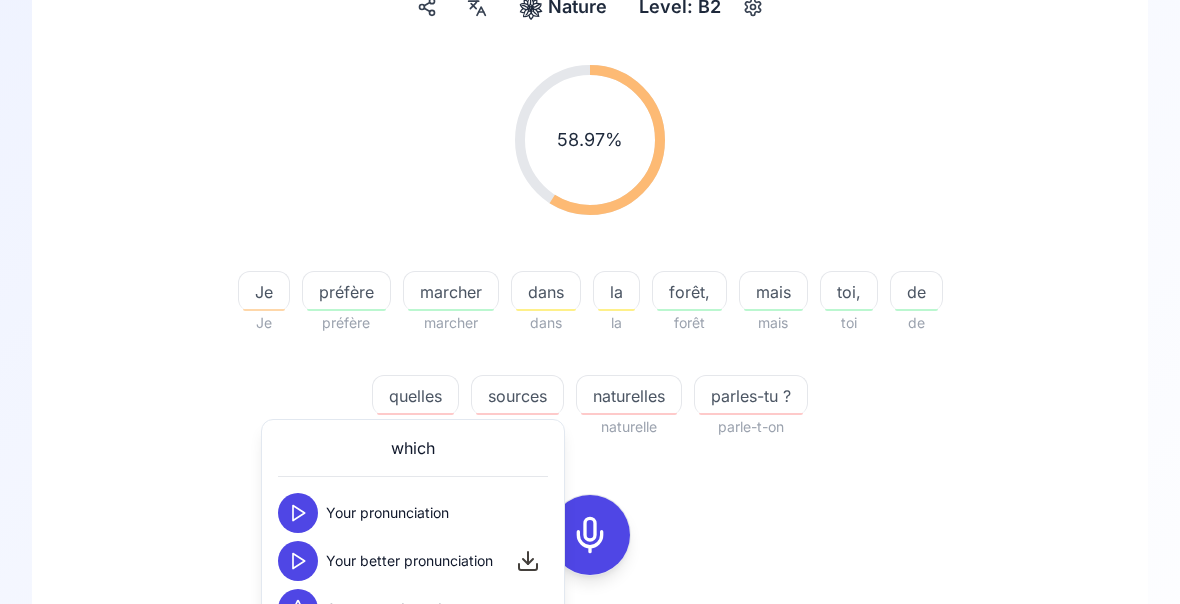 click on "sources" at bounding box center [517, 396] 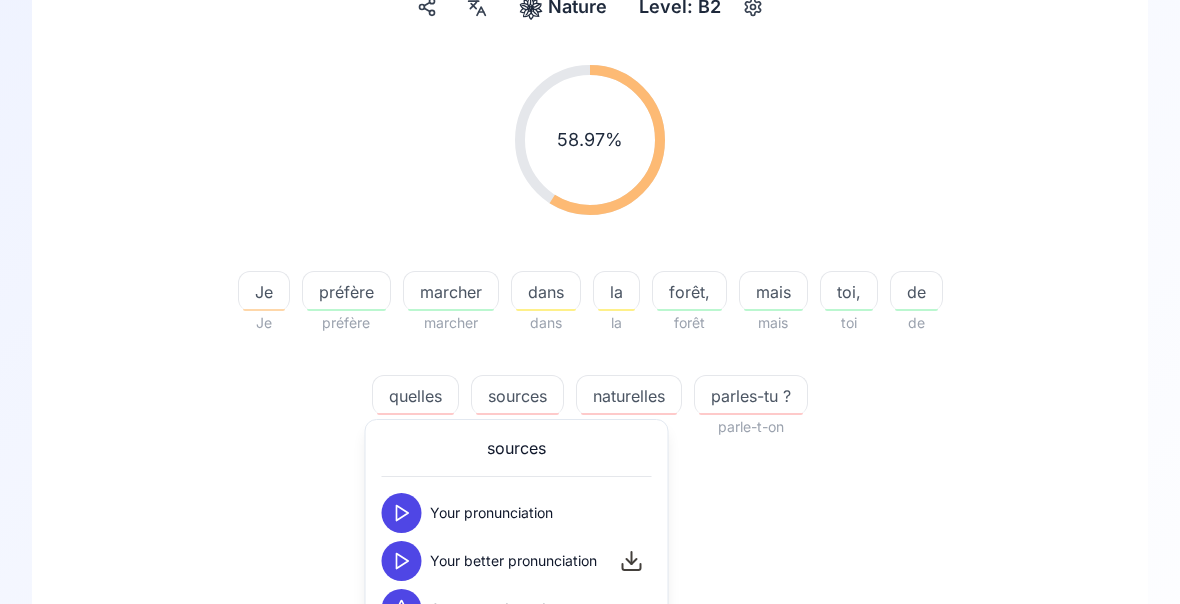 click on "naturelles" at bounding box center (629, 396) 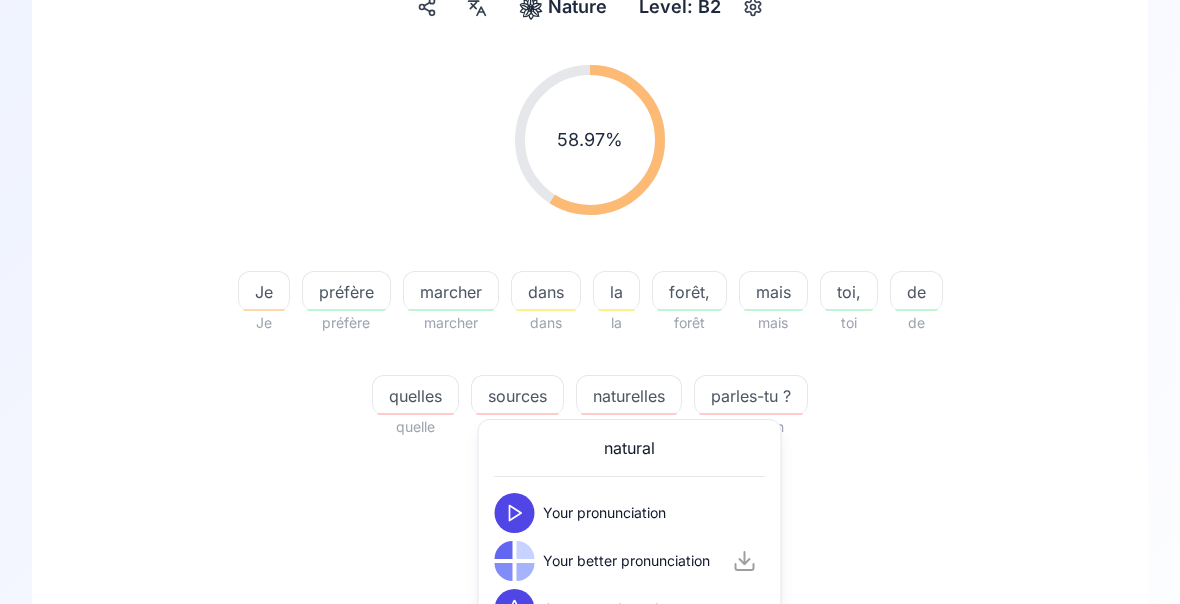click on "parles-tu ?" at bounding box center (751, 396) 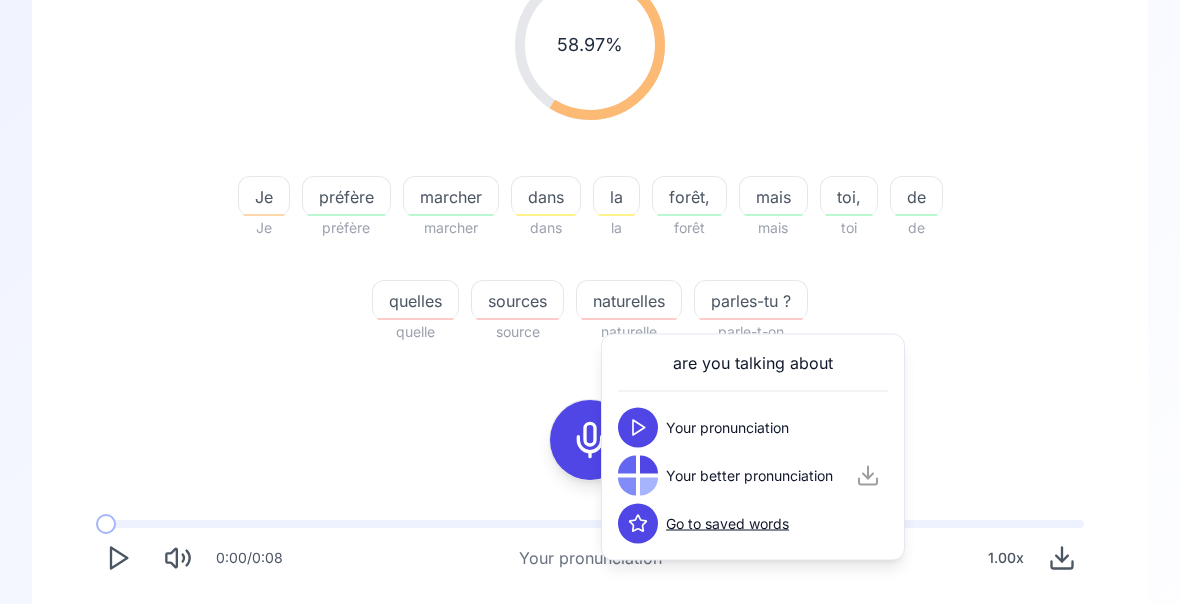 scroll, scrollTop: 309, scrollLeft: 0, axis: vertical 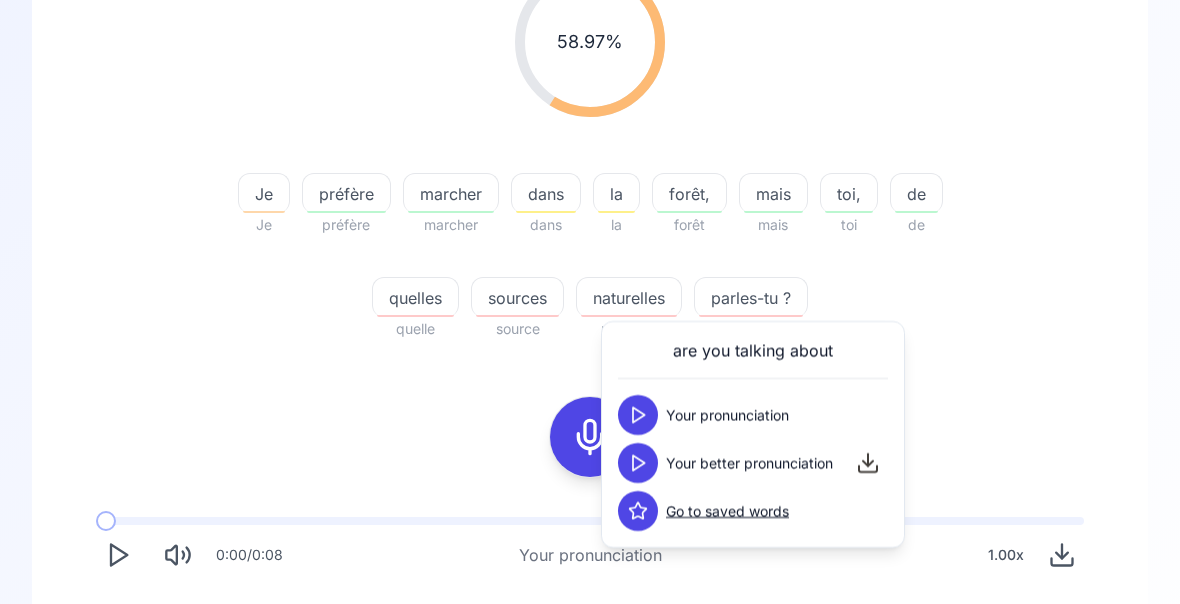 click 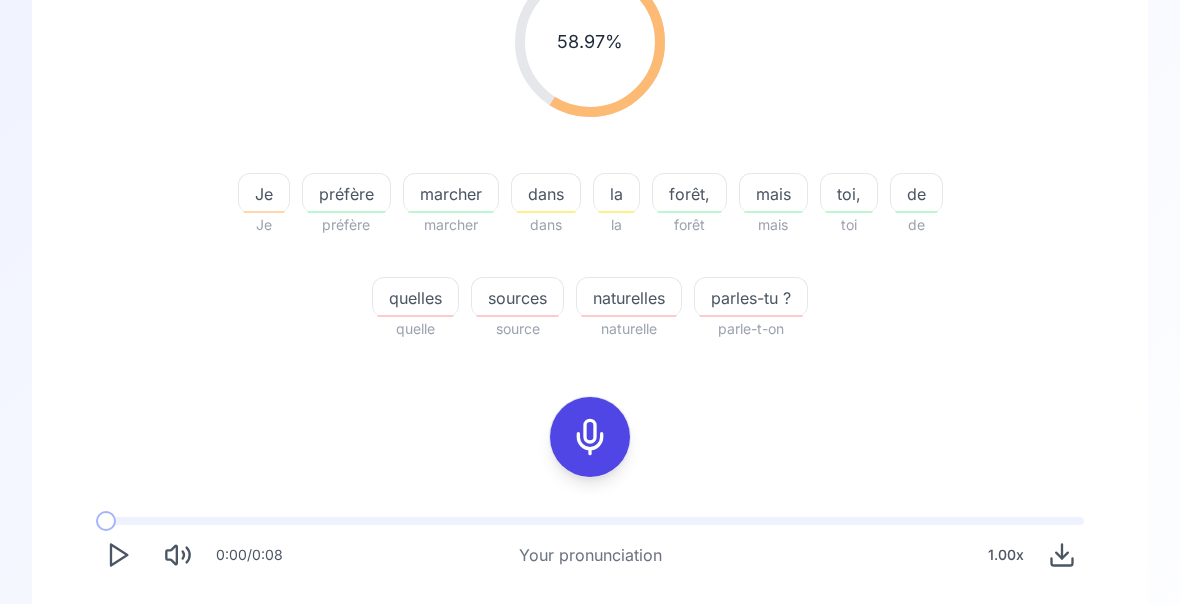 click 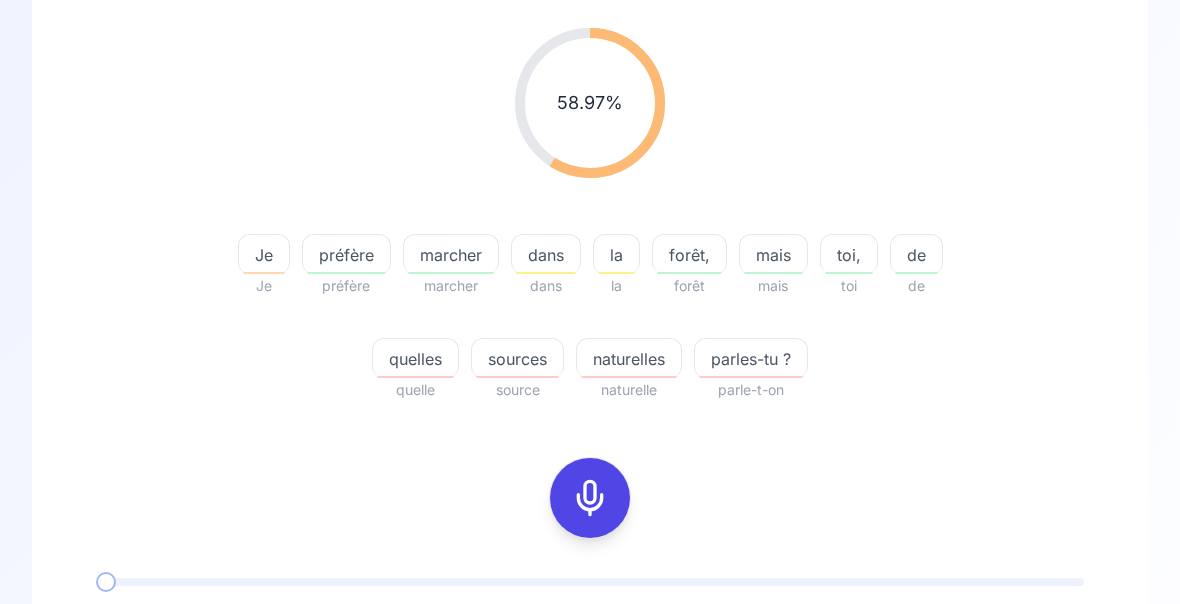 scroll, scrollTop: 247, scrollLeft: 0, axis: vertical 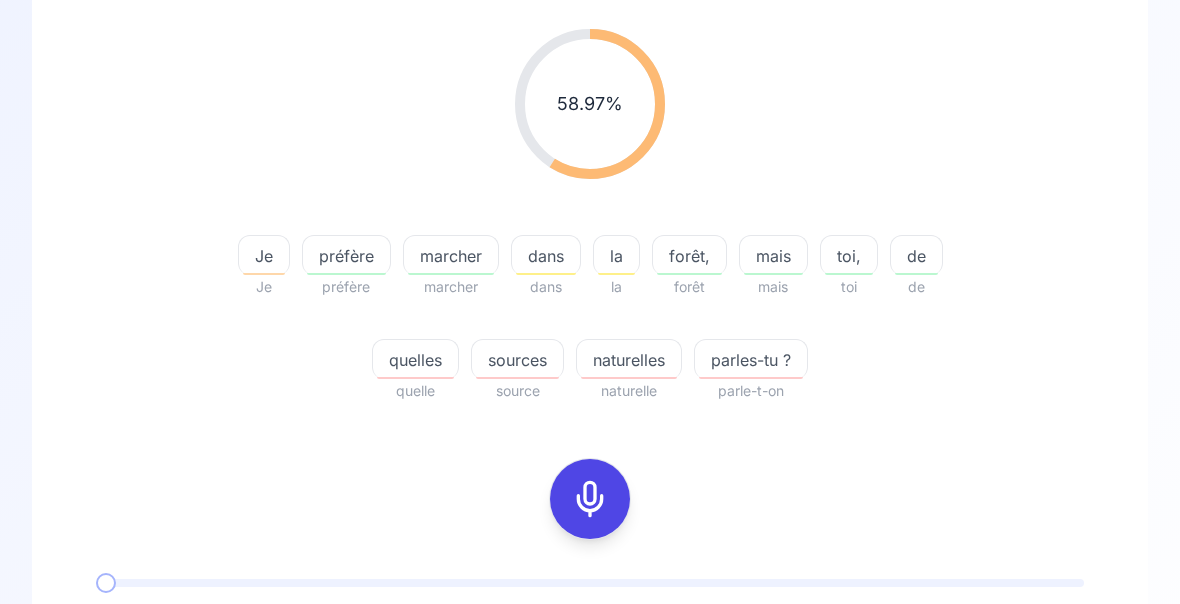 click 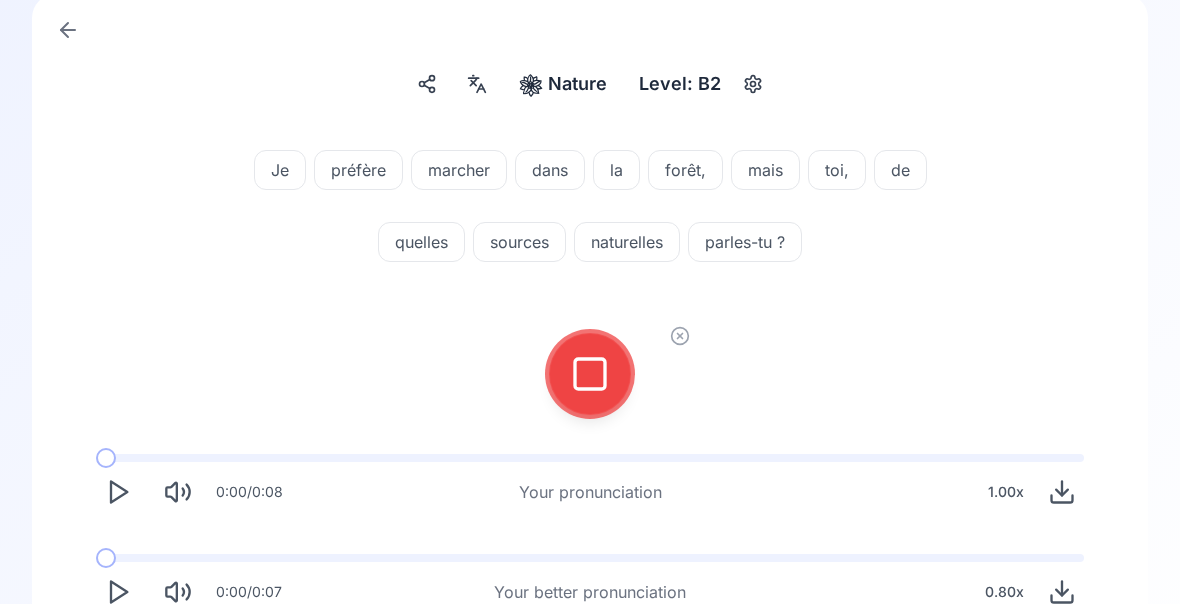 click 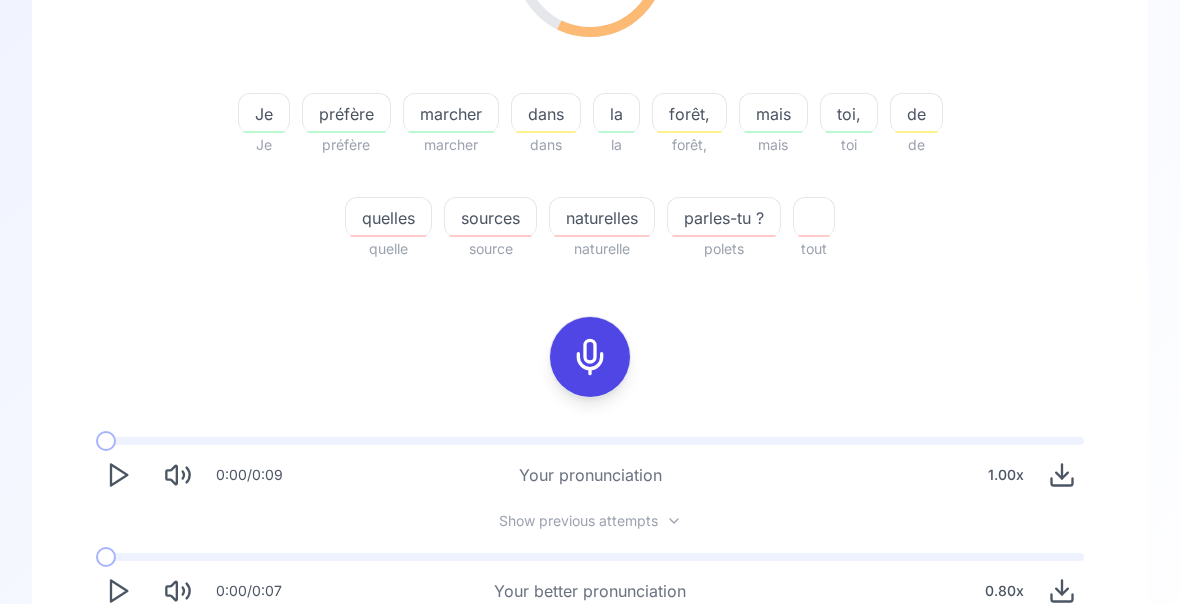 scroll, scrollTop: 388, scrollLeft: 0, axis: vertical 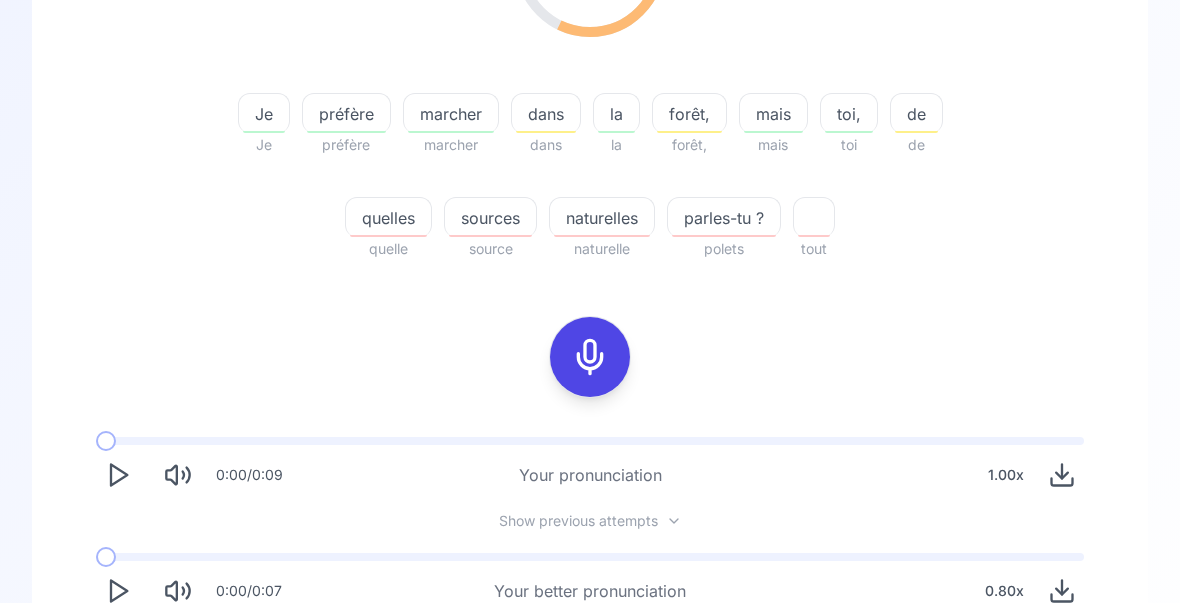 click on "Try another sentence" at bounding box center [590, 670] 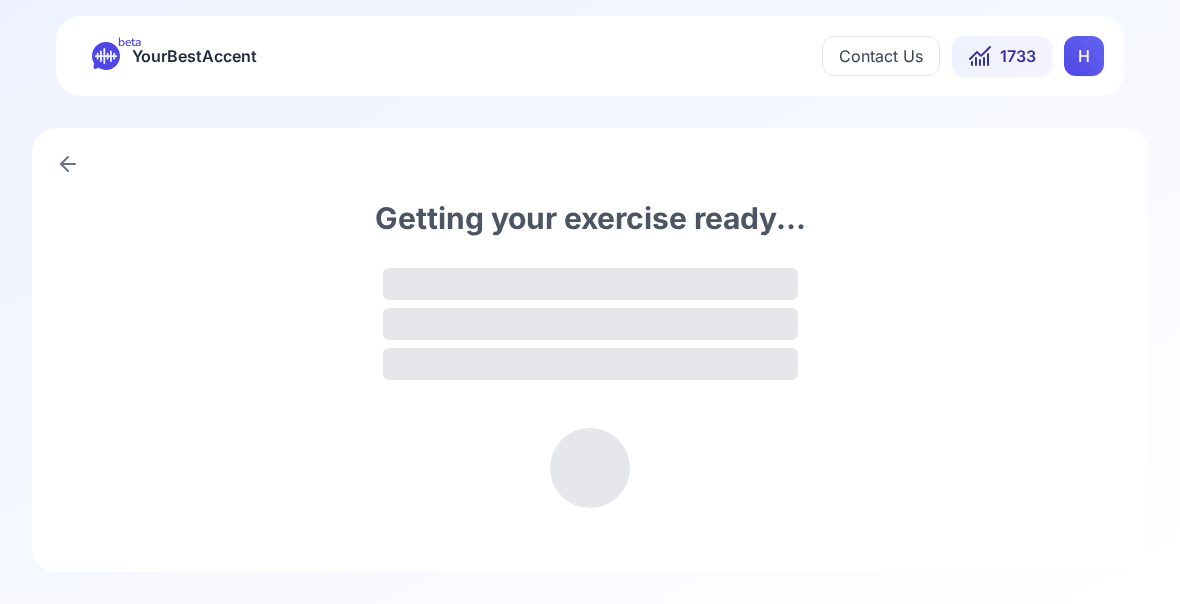 scroll, scrollTop: 0, scrollLeft: 0, axis: both 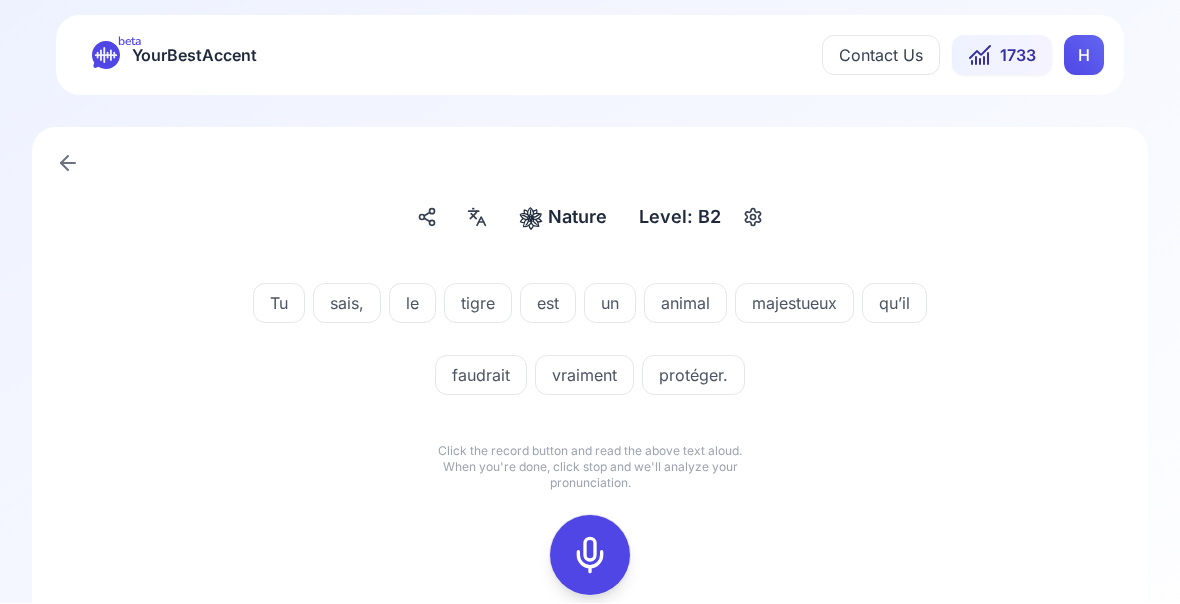 click 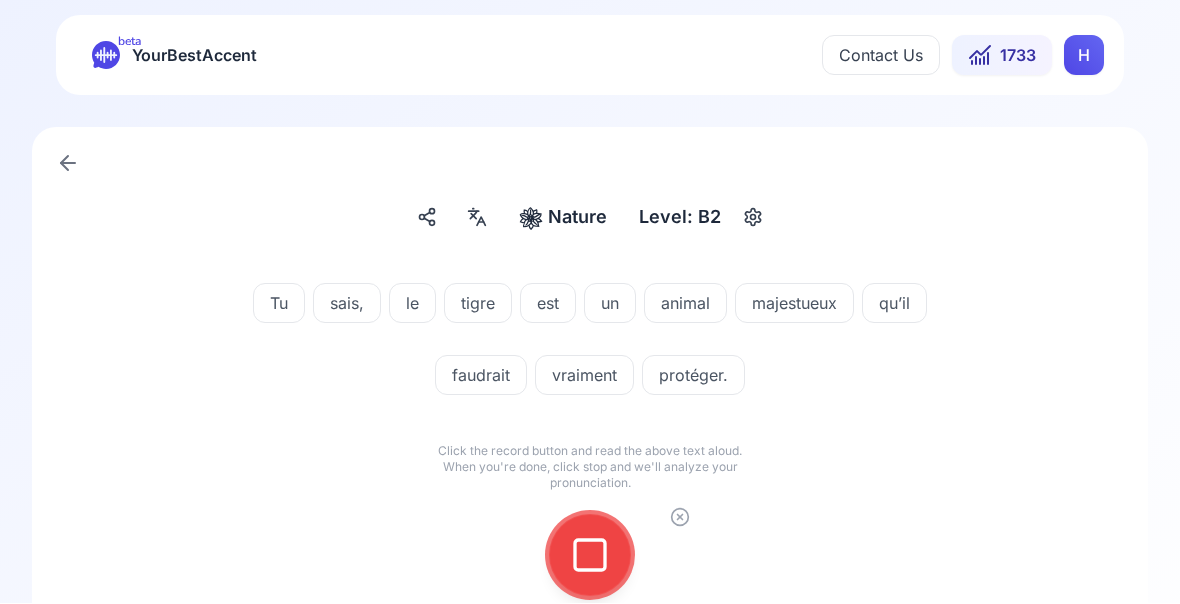 click 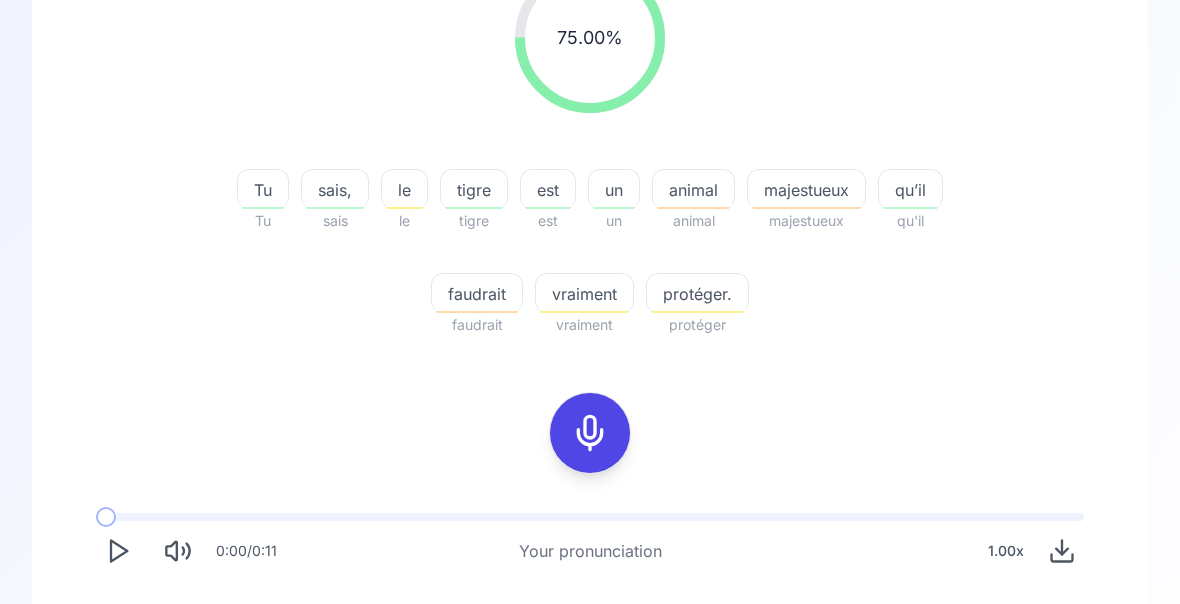 scroll, scrollTop: 318, scrollLeft: 0, axis: vertical 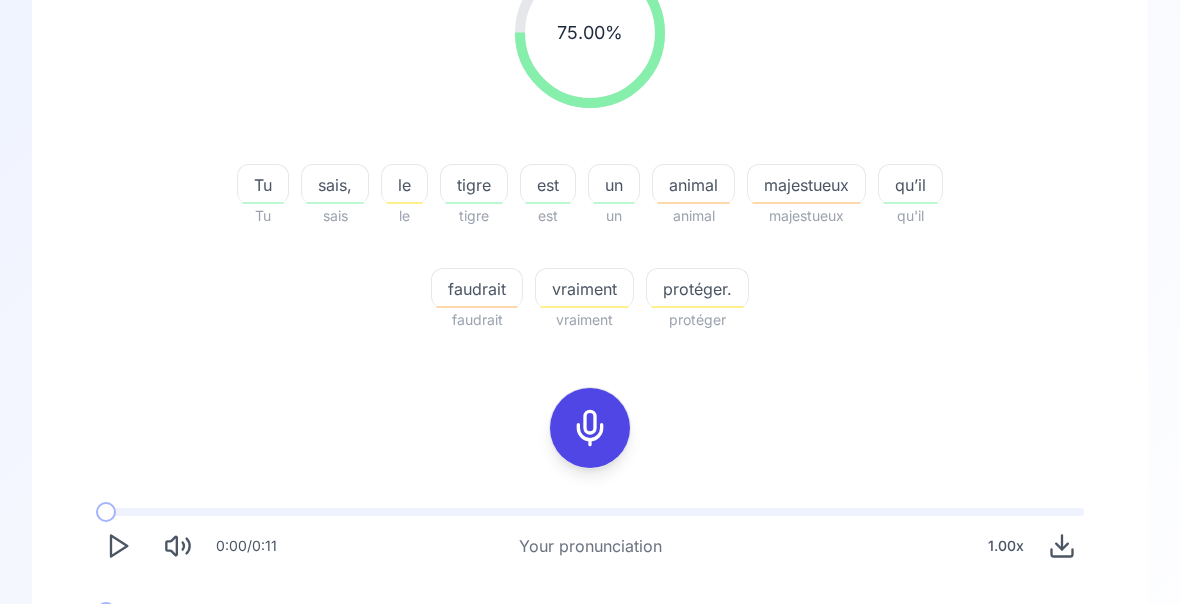 click on "majestueux" at bounding box center (806, 185) 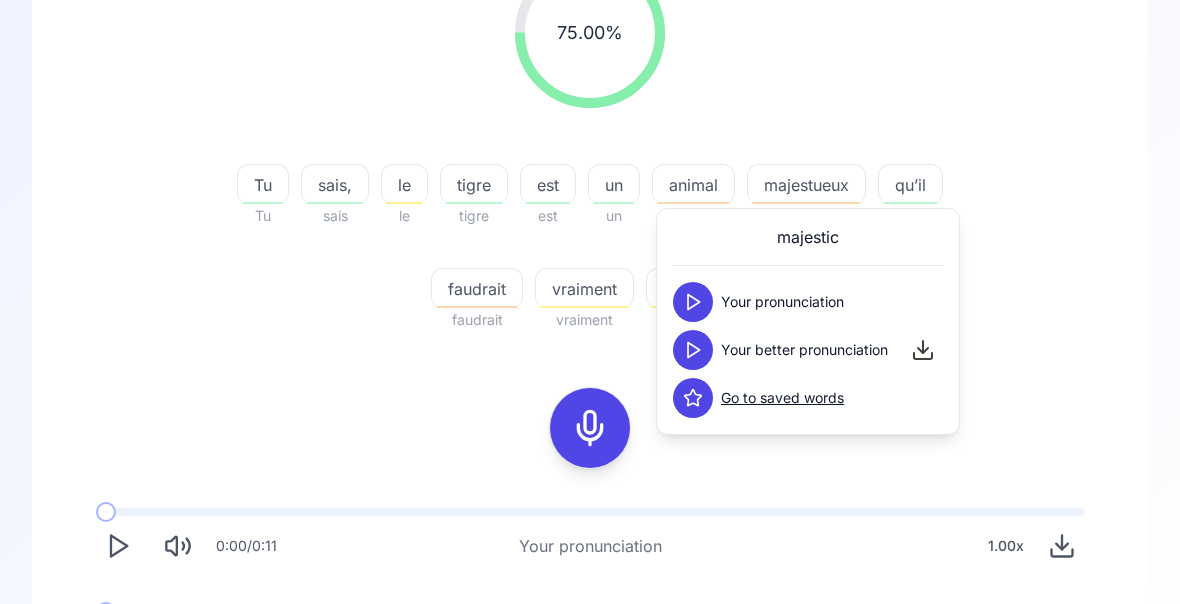 click 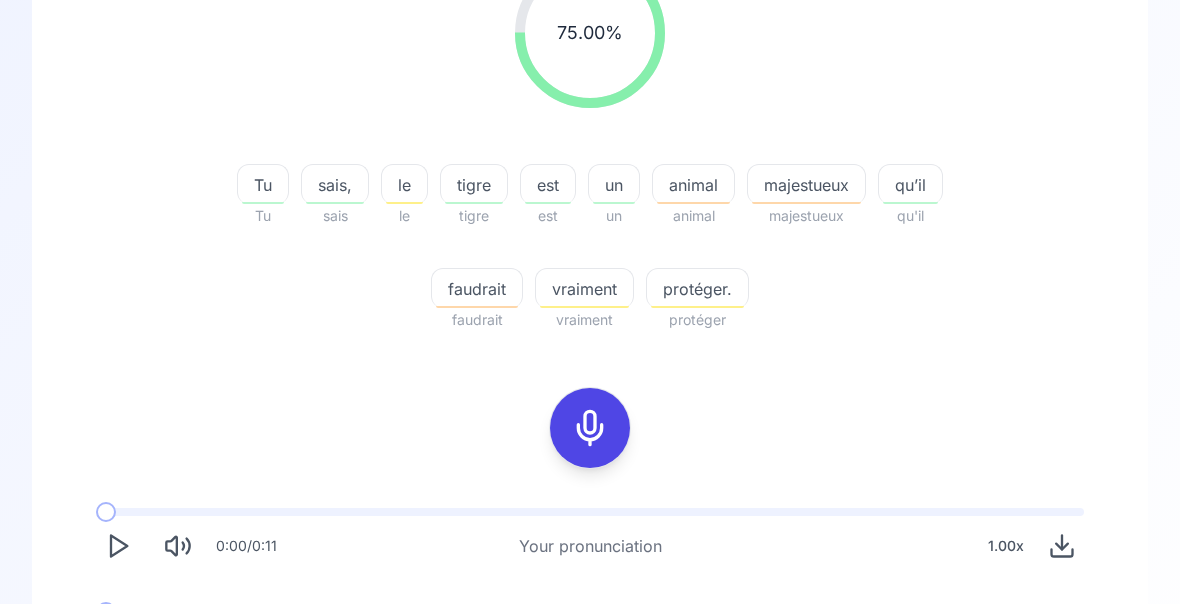 click 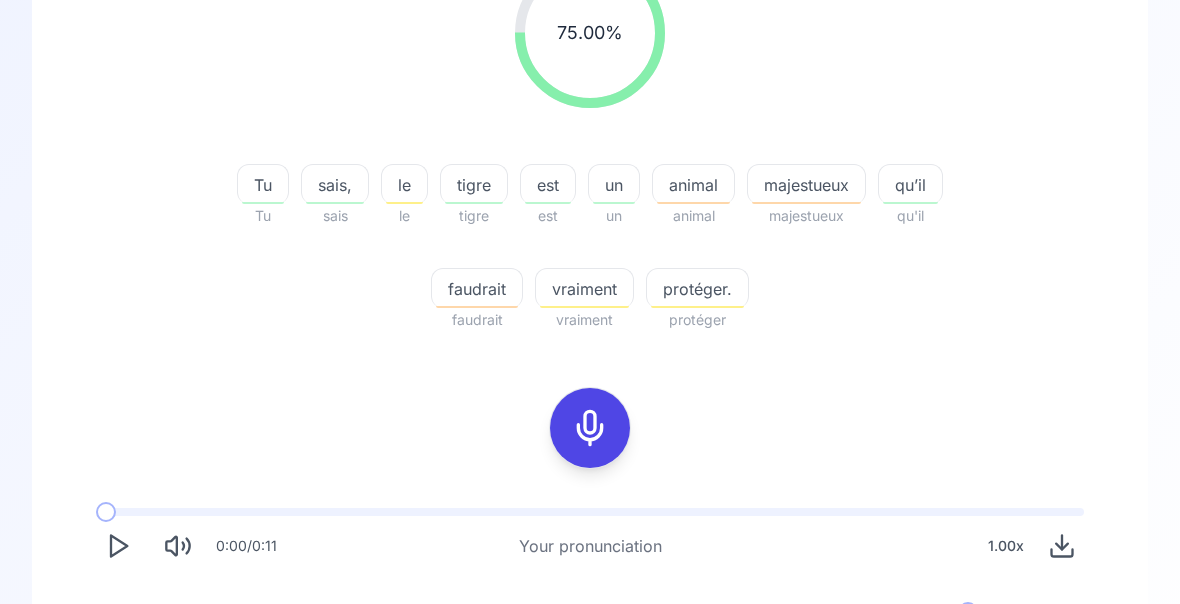 click on "faudrait" at bounding box center [477, 289] 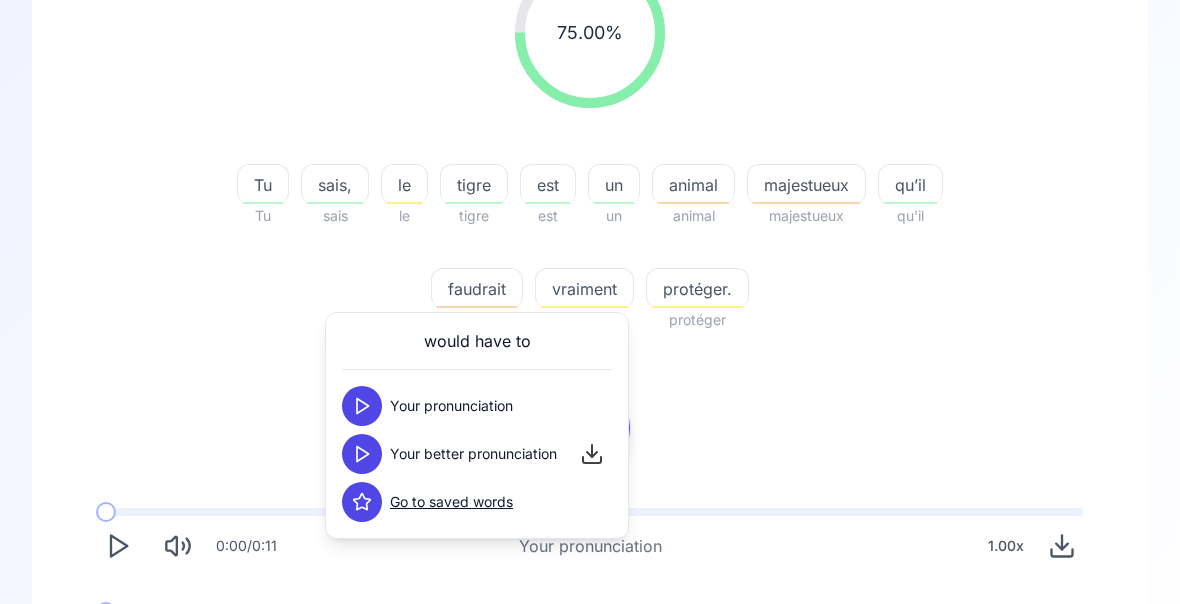 click on "protéger." at bounding box center [697, 289] 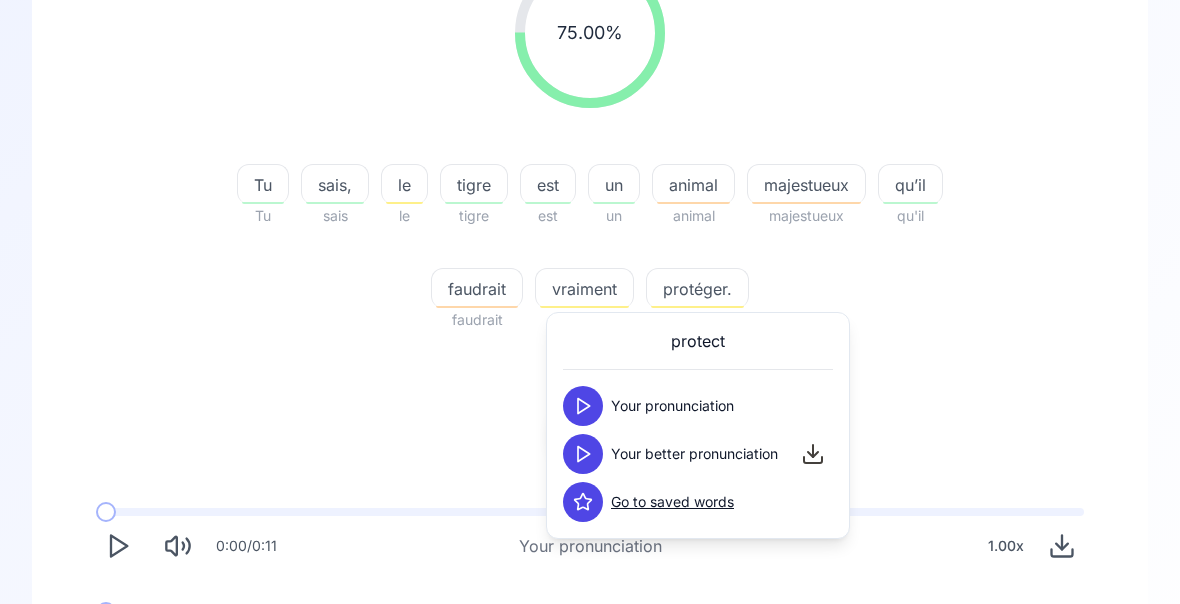 click on "75.00 % 75.00 % Tu Tu sais, sais le le tigre tigre est est un un animal animal majestueux majestueux qu’il qu'il faudrait faudrait vraiment vraiment protéger. protéger 0:00  /  0:11 Your pronunciation 1.00 x 0:00  /  0:06 Your better pronunciation 0.80 x" at bounding box center [590, 313] 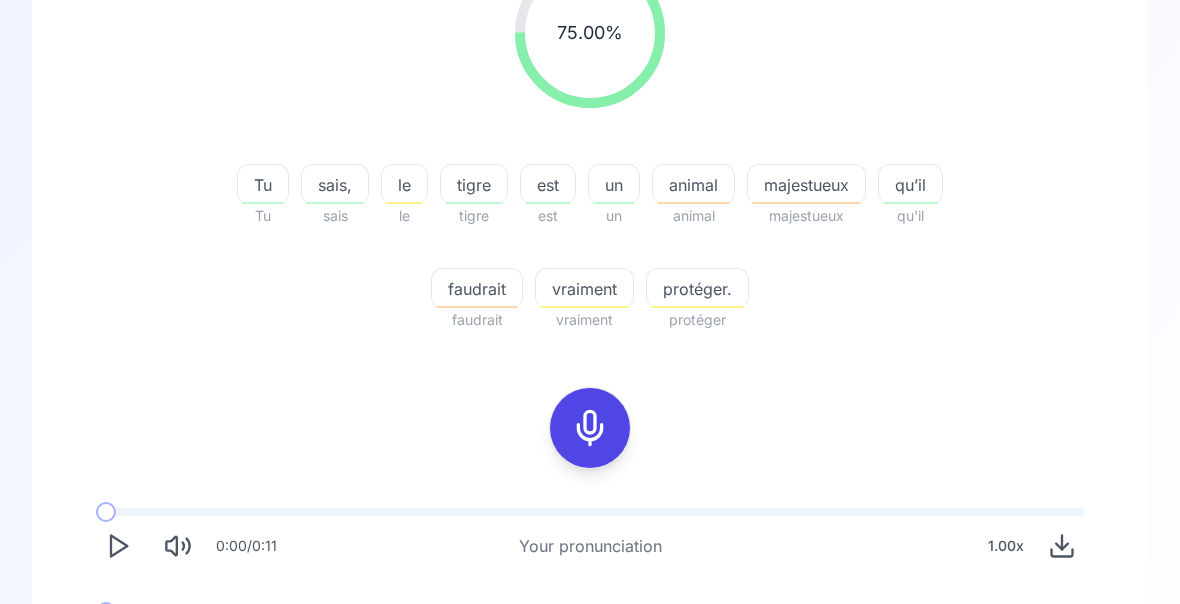 click on "faudrait" at bounding box center (477, 289) 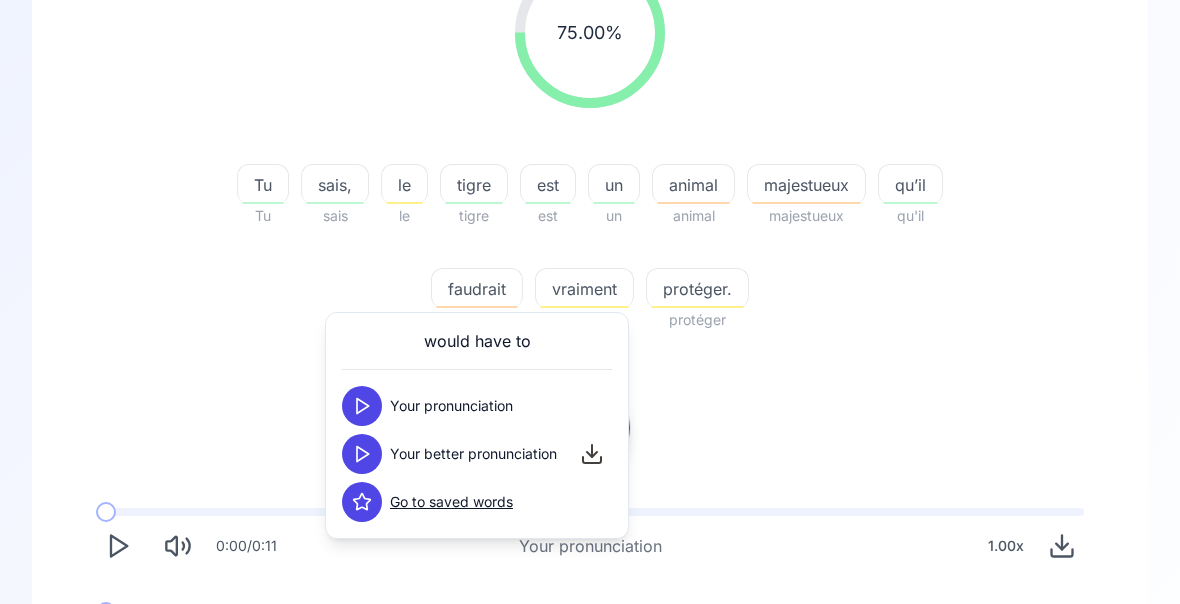 click on "vraiment" at bounding box center (584, 289) 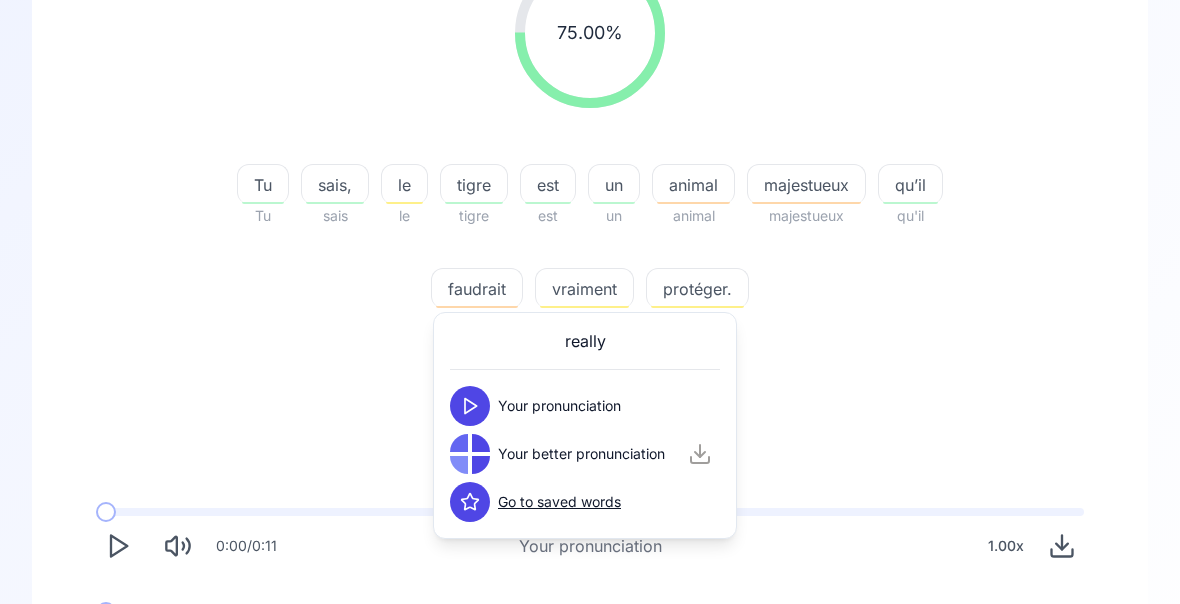 click on "protéger." at bounding box center (697, 289) 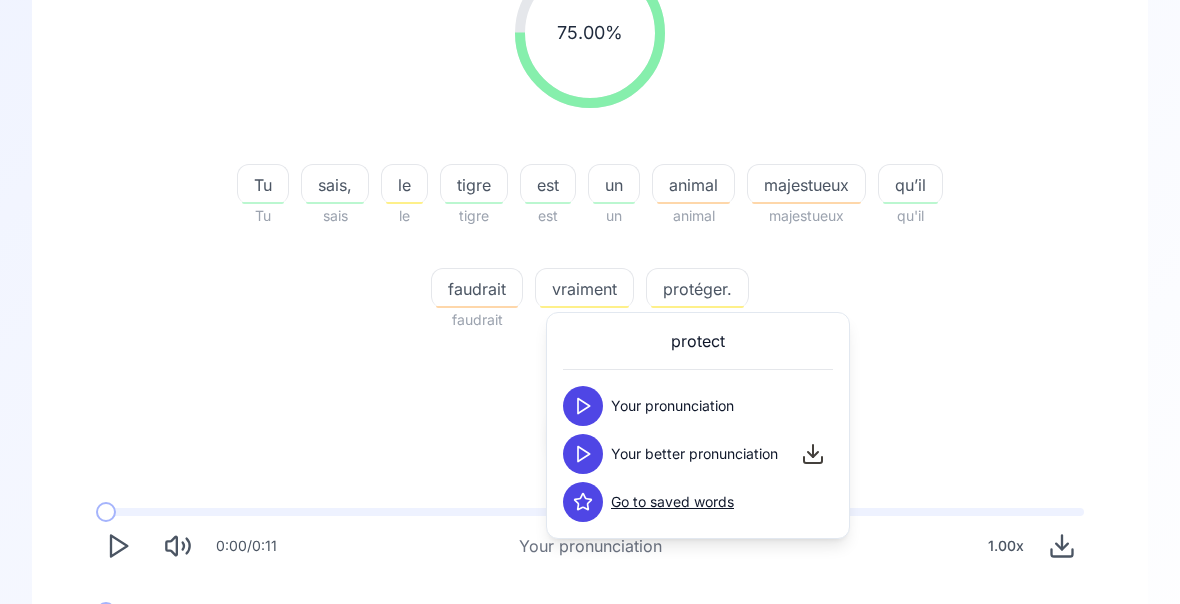 click on "75.00 % 75.00 % Tu Tu sais, sais le le tigre tigre est est un un animal animal majestueux majestueux qu’il qu'il faudrait faudrait vraiment vraiment protéger. protéger" at bounding box center (590, 145) 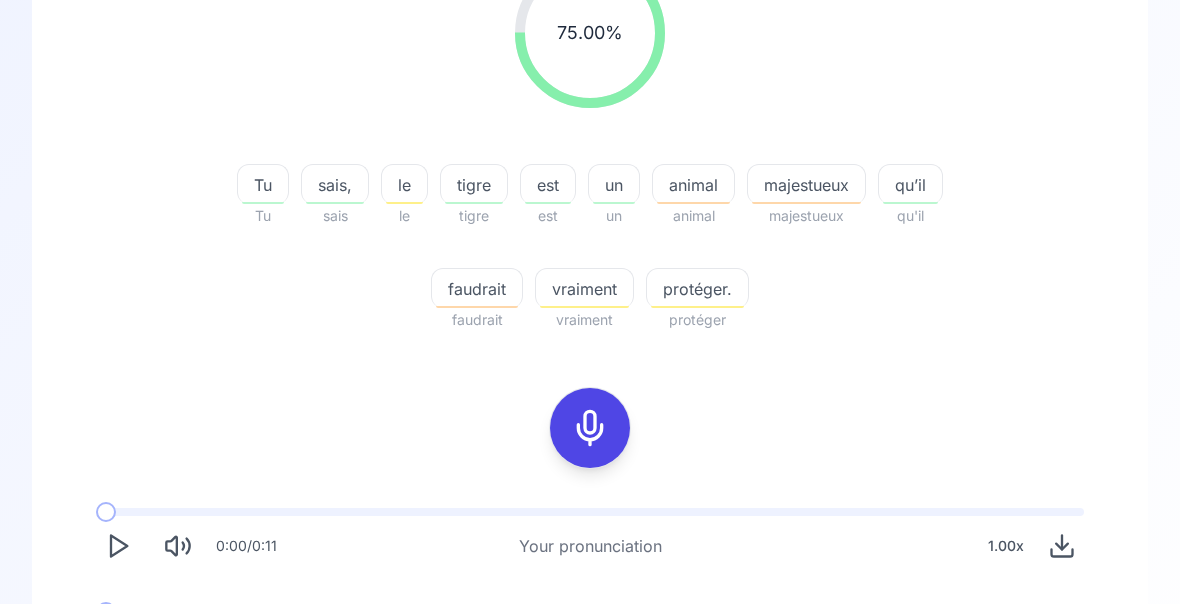 click 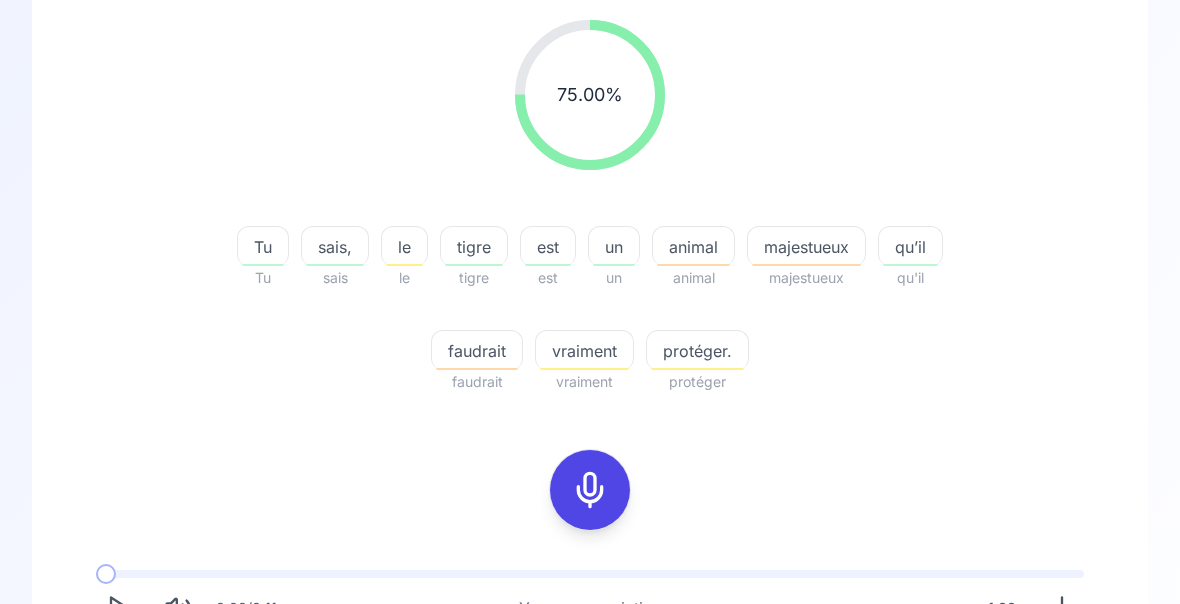 scroll, scrollTop: 262, scrollLeft: 0, axis: vertical 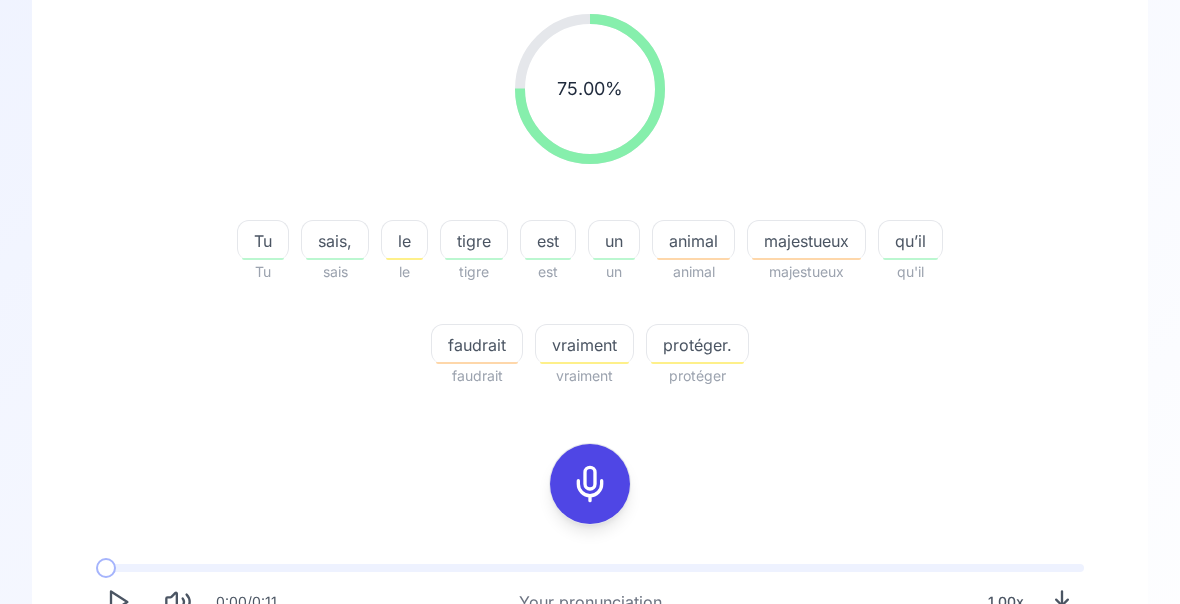 click 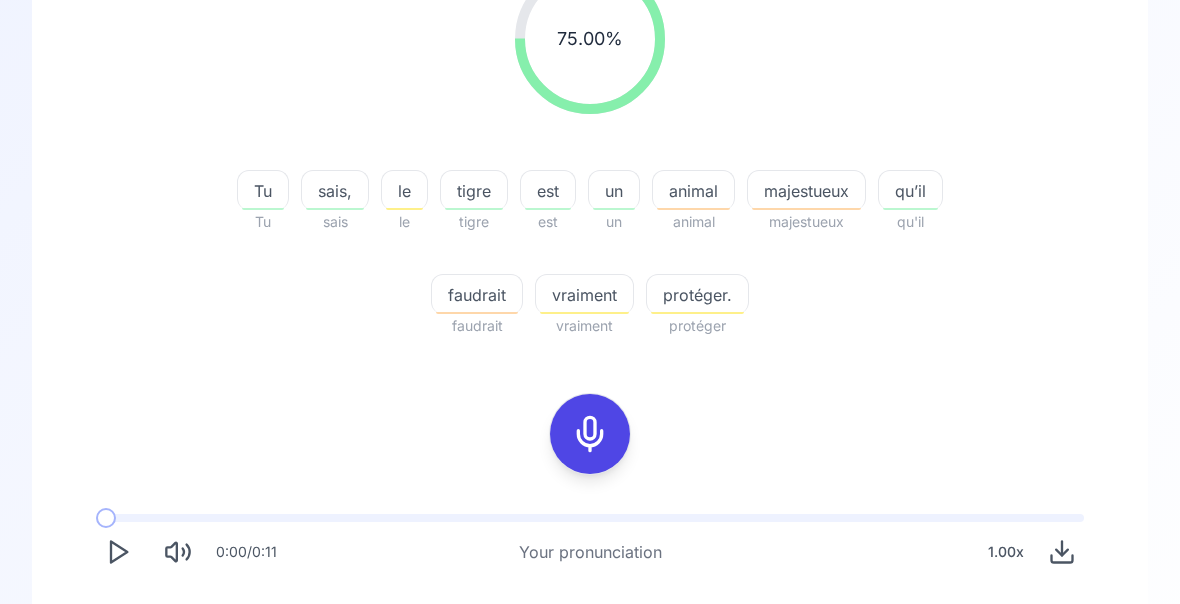 scroll, scrollTop: 372, scrollLeft: 0, axis: vertical 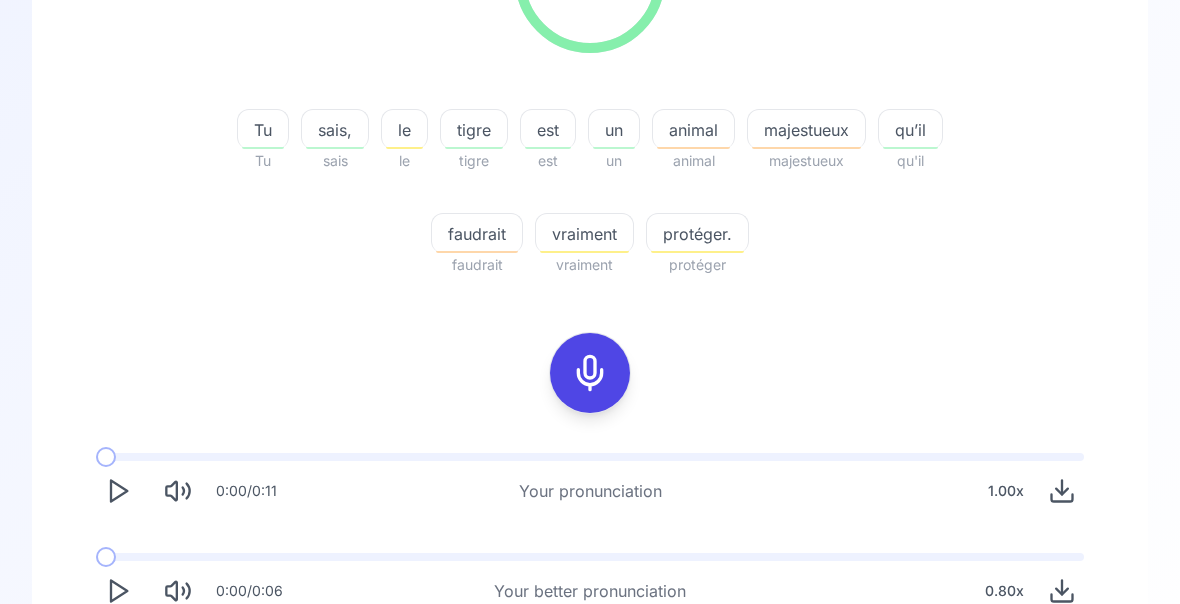 click on "Try another sentence" at bounding box center (604, 670) 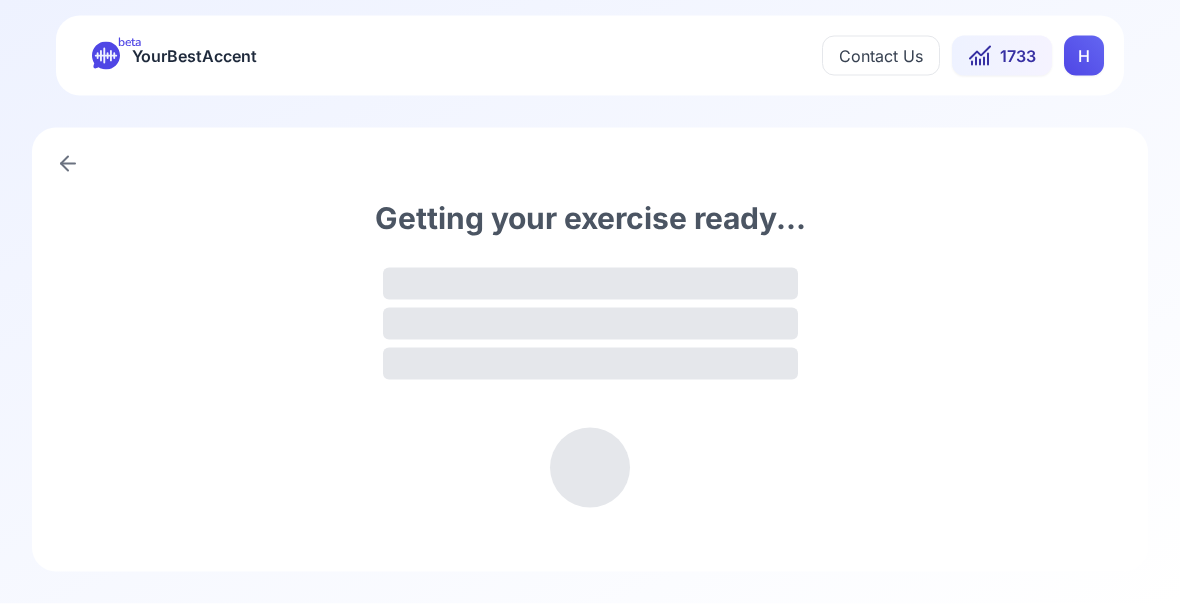 scroll, scrollTop: 0, scrollLeft: 0, axis: both 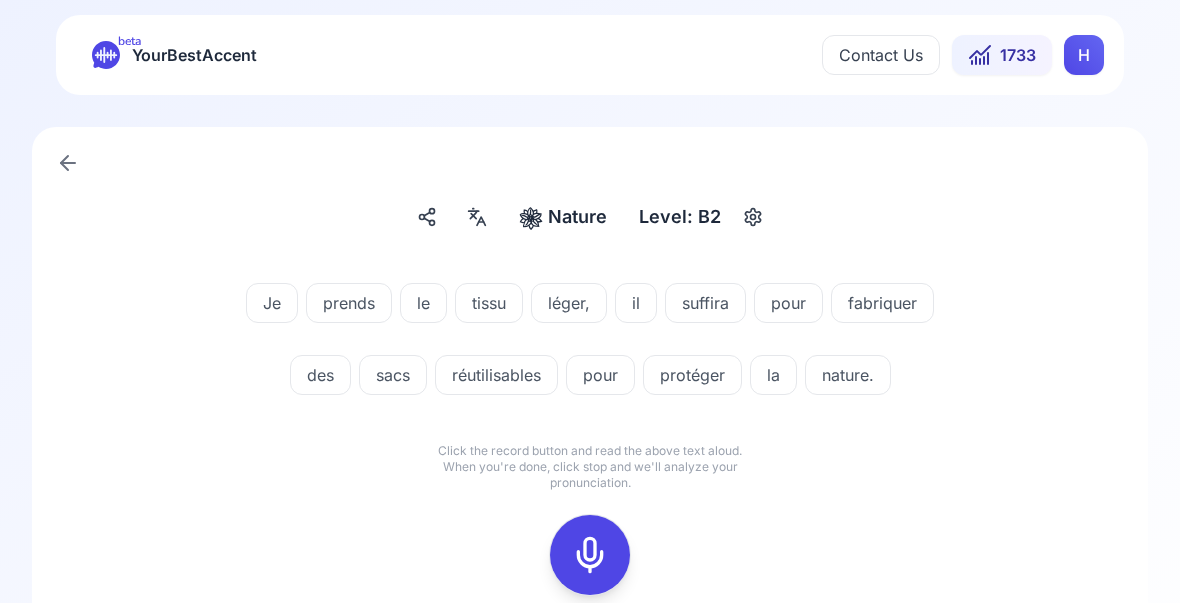 click 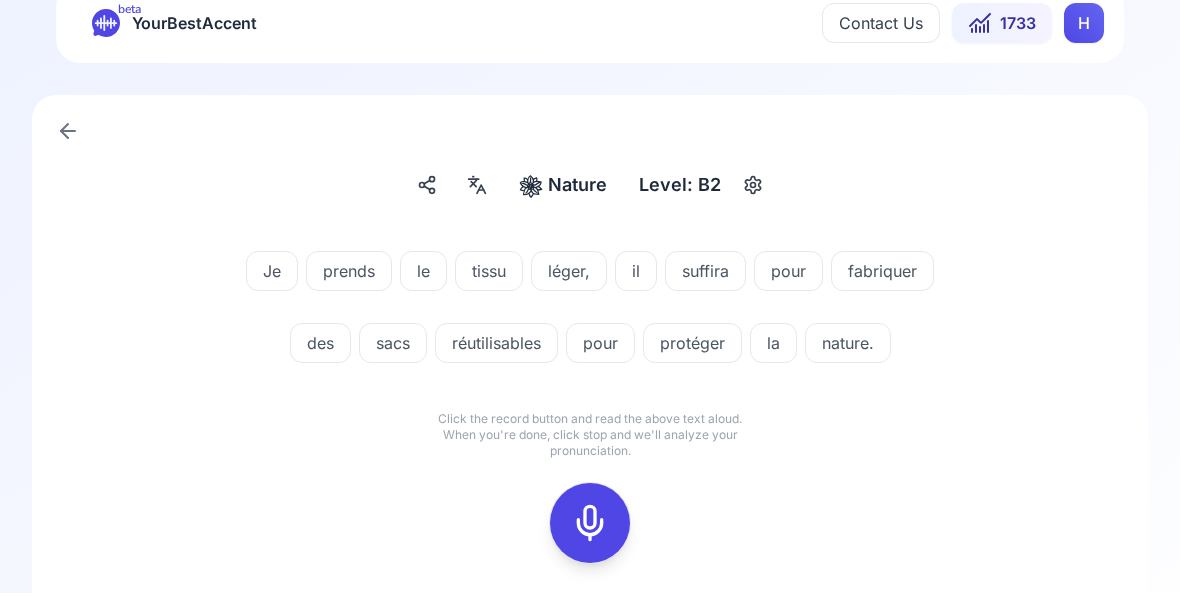 scroll, scrollTop: 42, scrollLeft: 0, axis: vertical 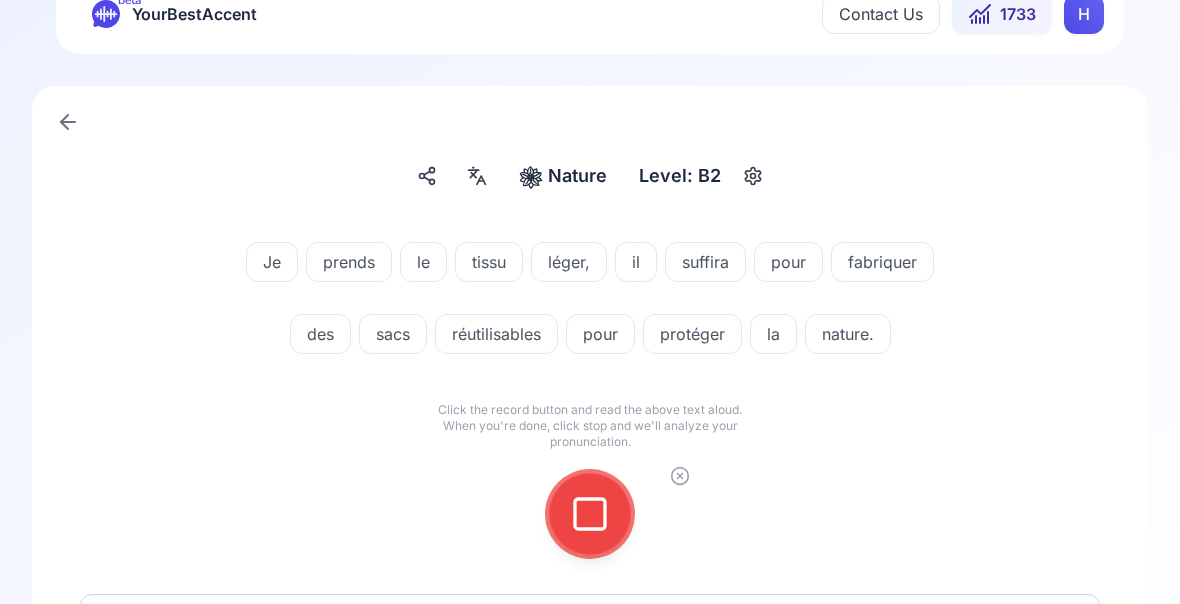click 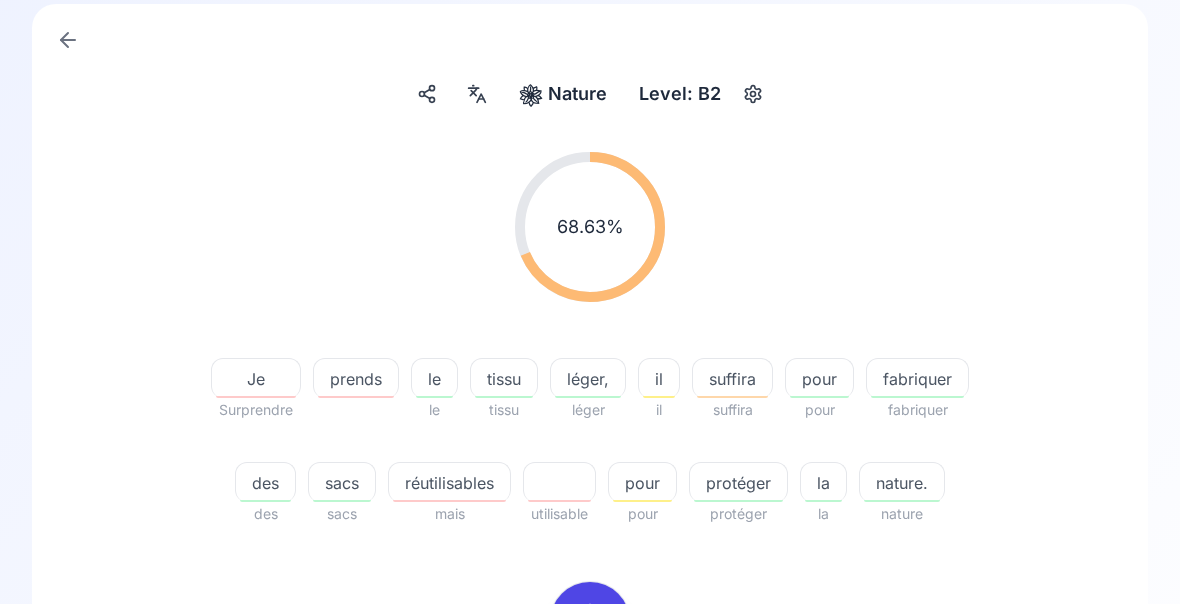 scroll, scrollTop: 130, scrollLeft: 0, axis: vertical 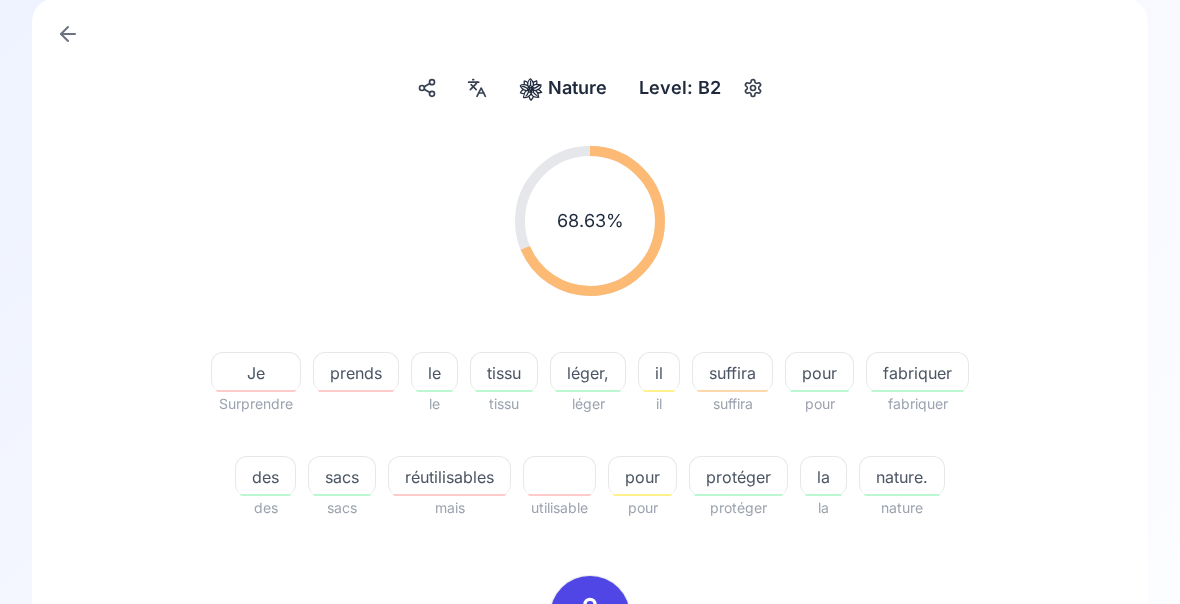 click on "réutilisables" at bounding box center [449, 477] 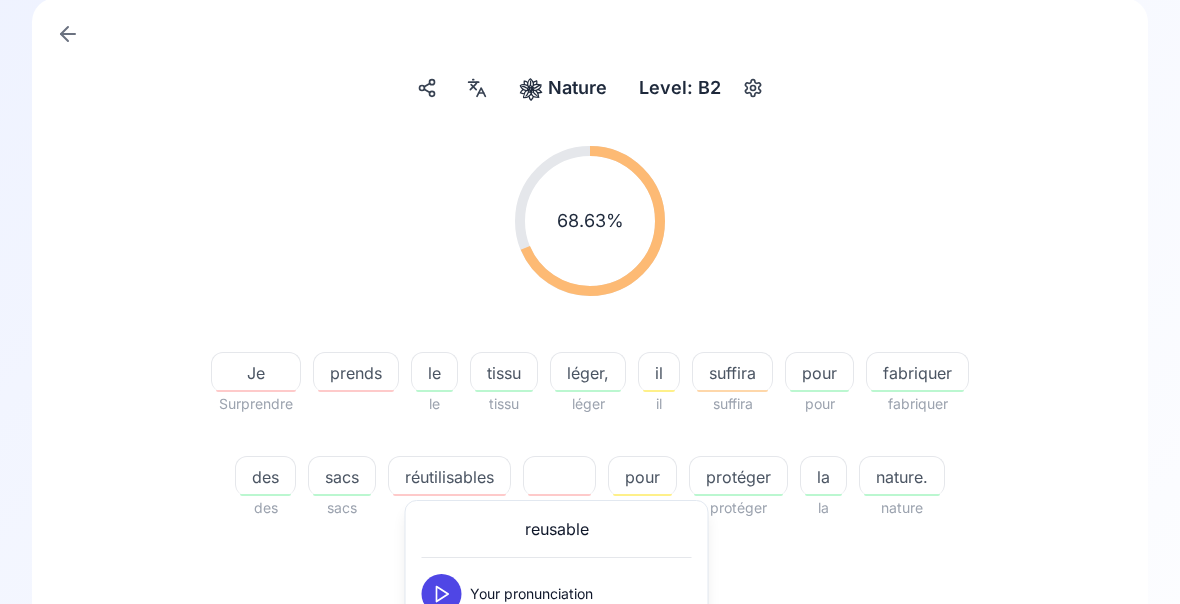 click 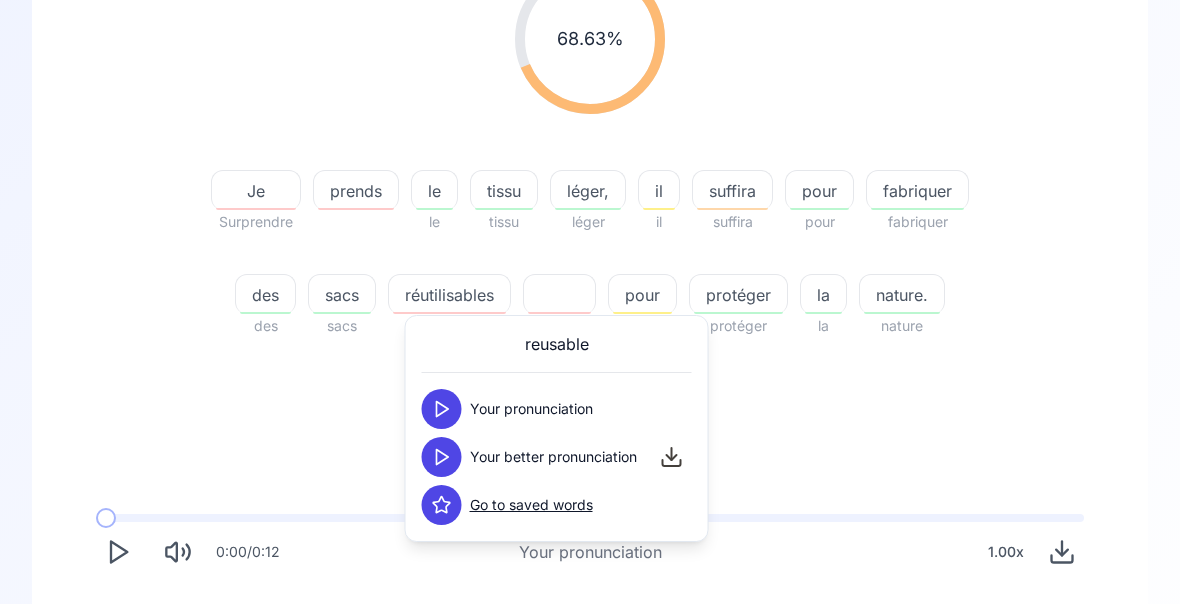 scroll, scrollTop: 315, scrollLeft: 0, axis: vertical 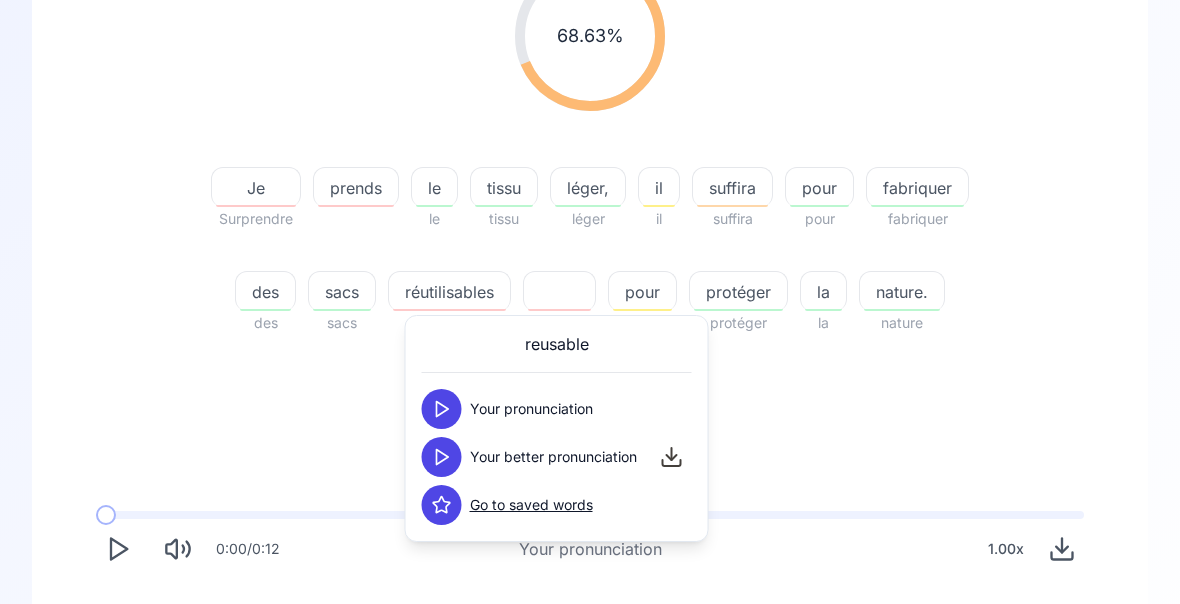 click 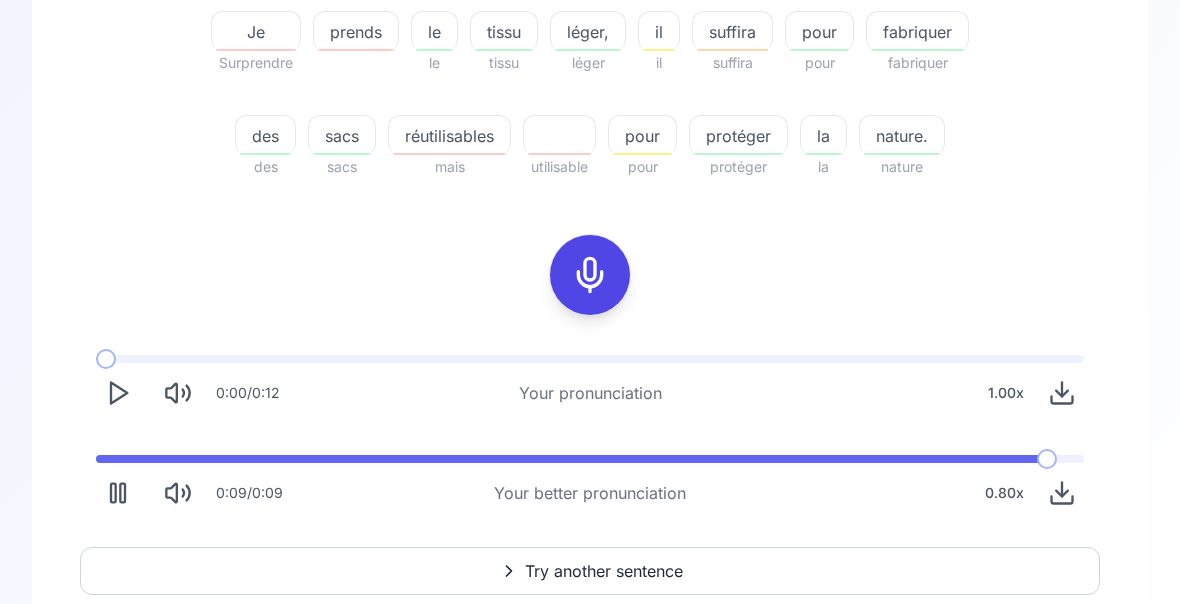 scroll, scrollTop: 475, scrollLeft: 0, axis: vertical 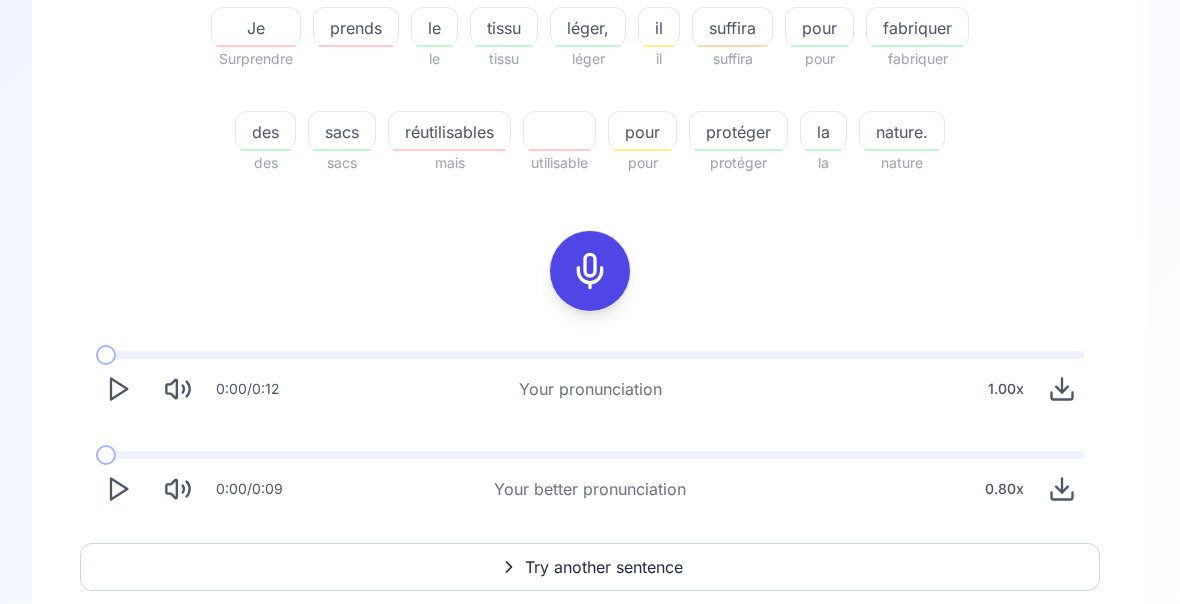 click 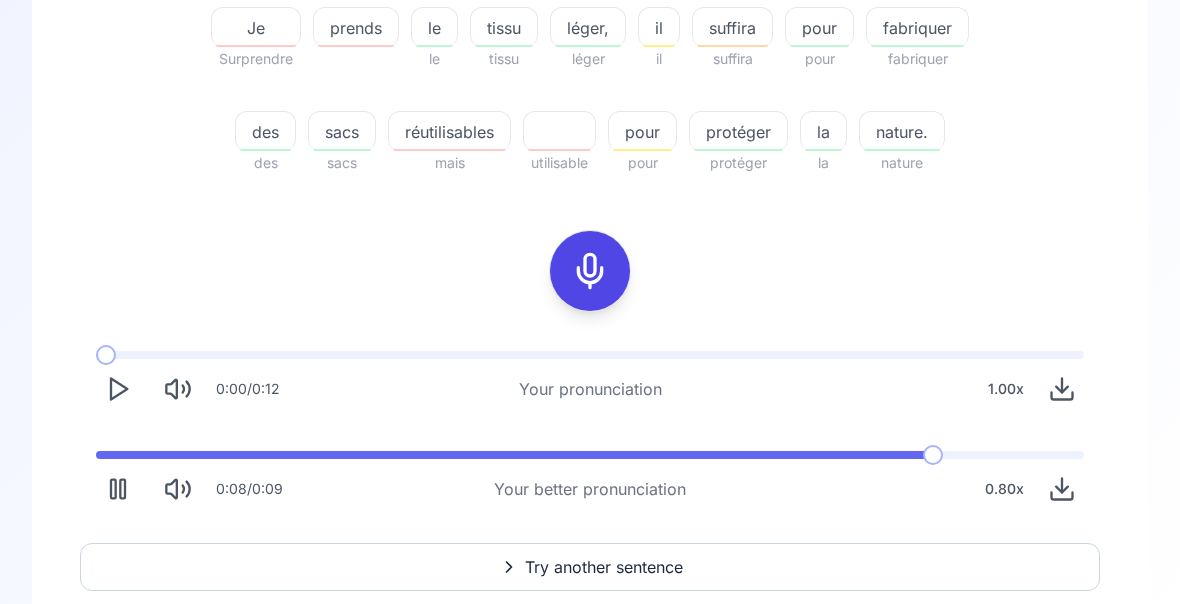 click on "Try another sentence" at bounding box center [604, 567] 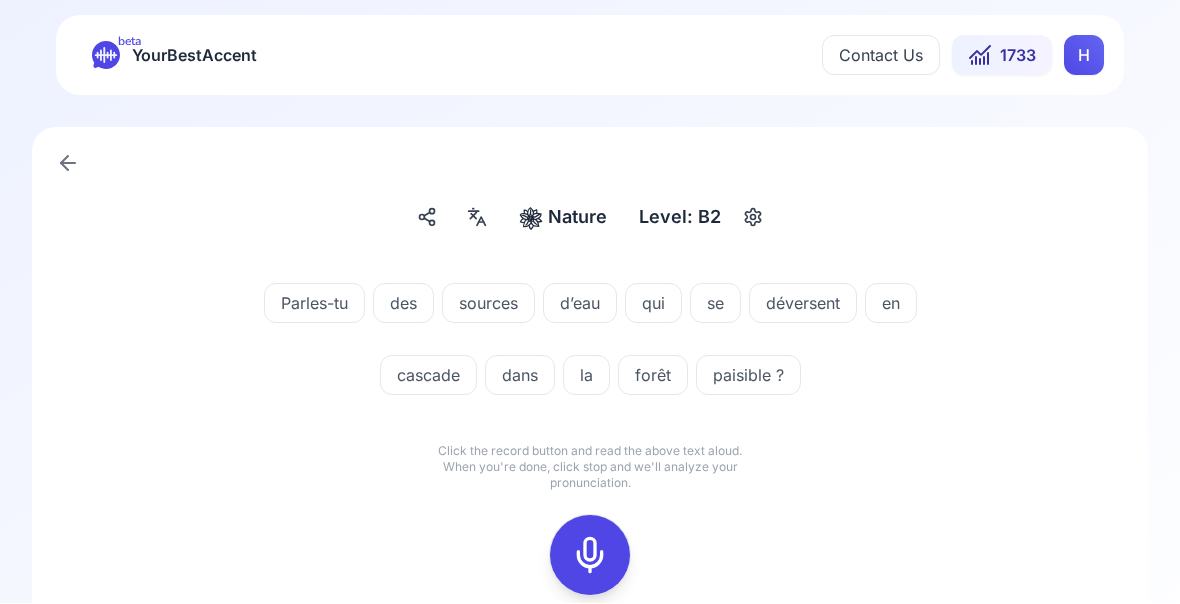 scroll, scrollTop: 0, scrollLeft: 0, axis: both 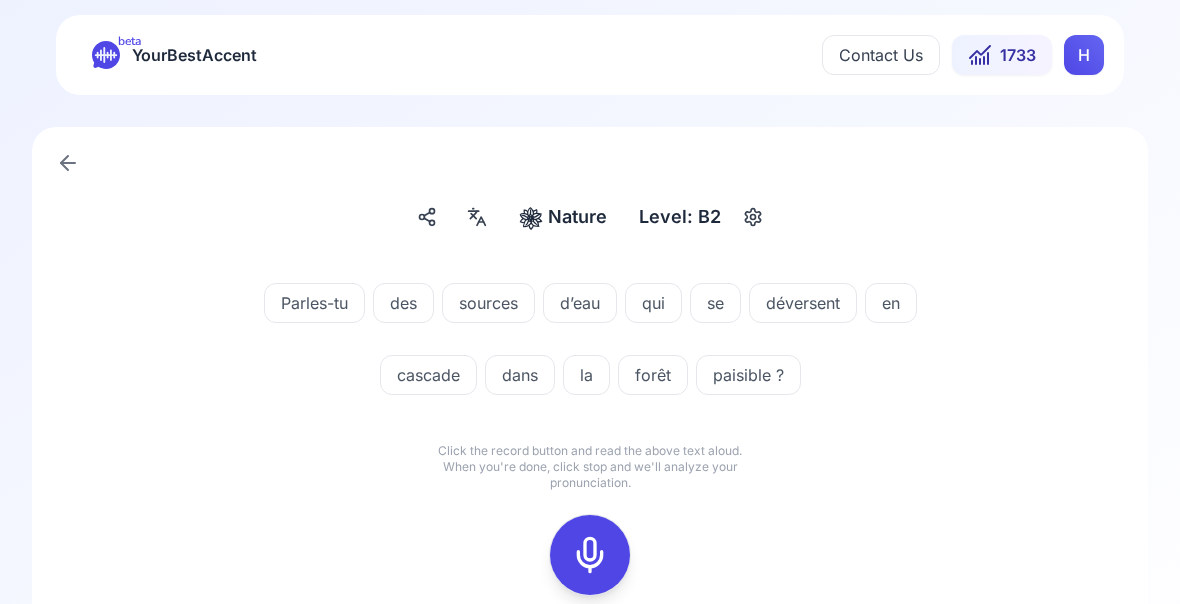 click 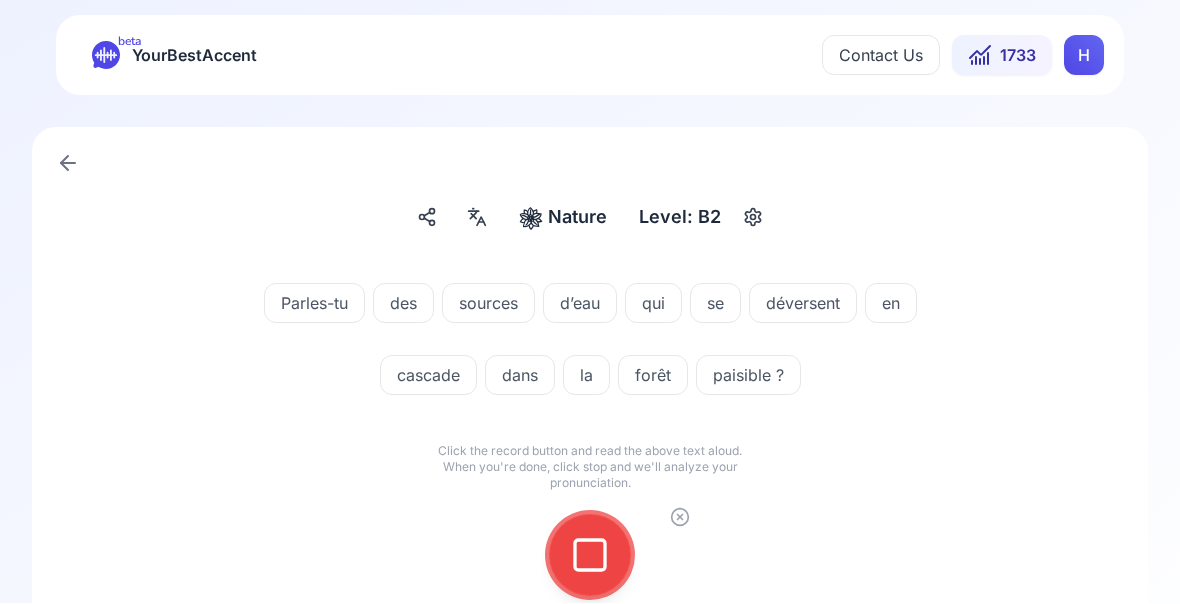 click 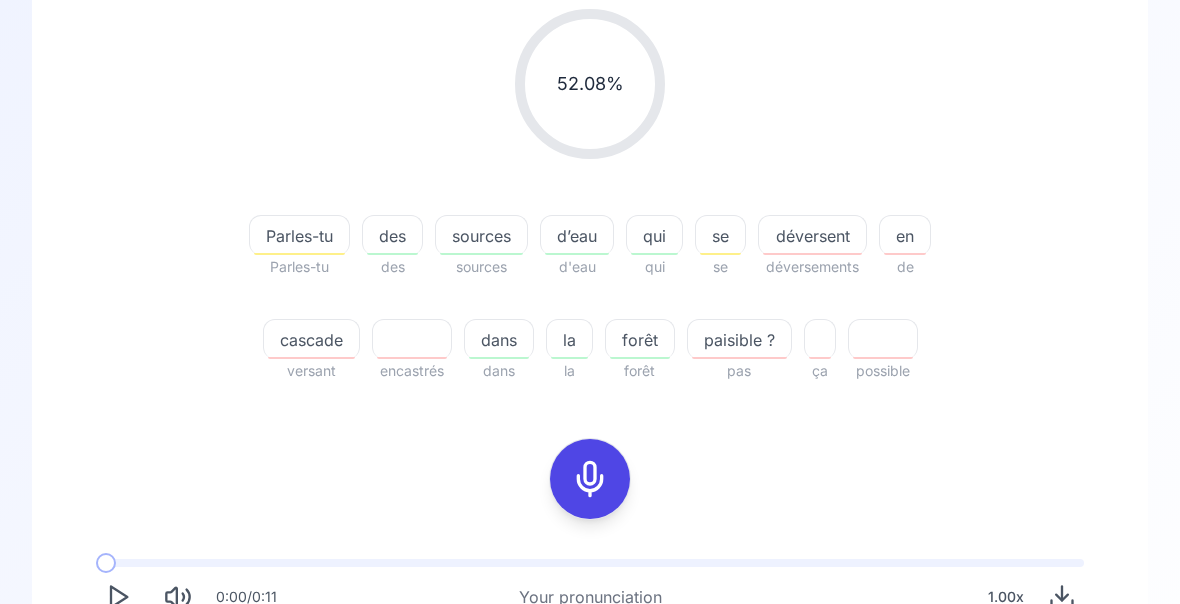 scroll, scrollTop: 267, scrollLeft: 0, axis: vertical 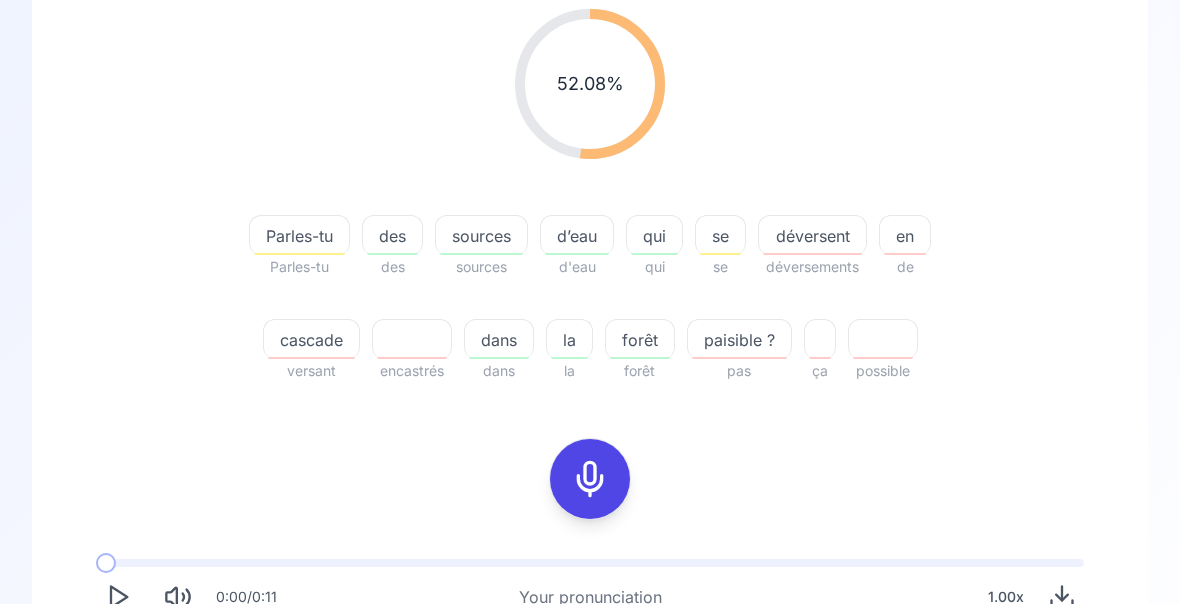 click on "paisible ?" at bounding box center (739, 340) 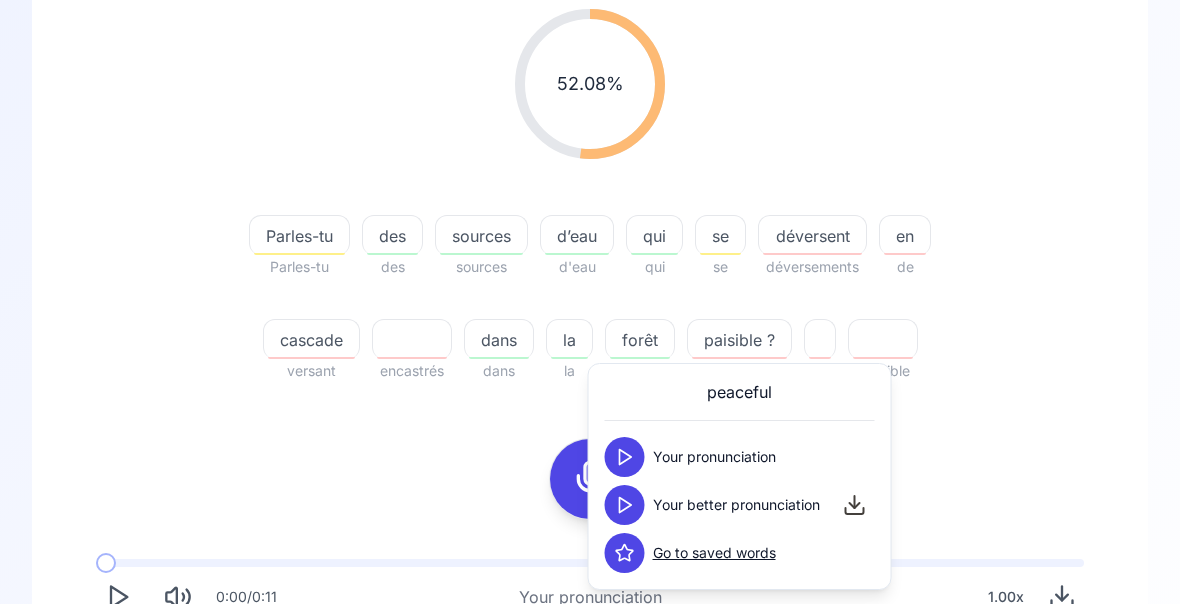 click 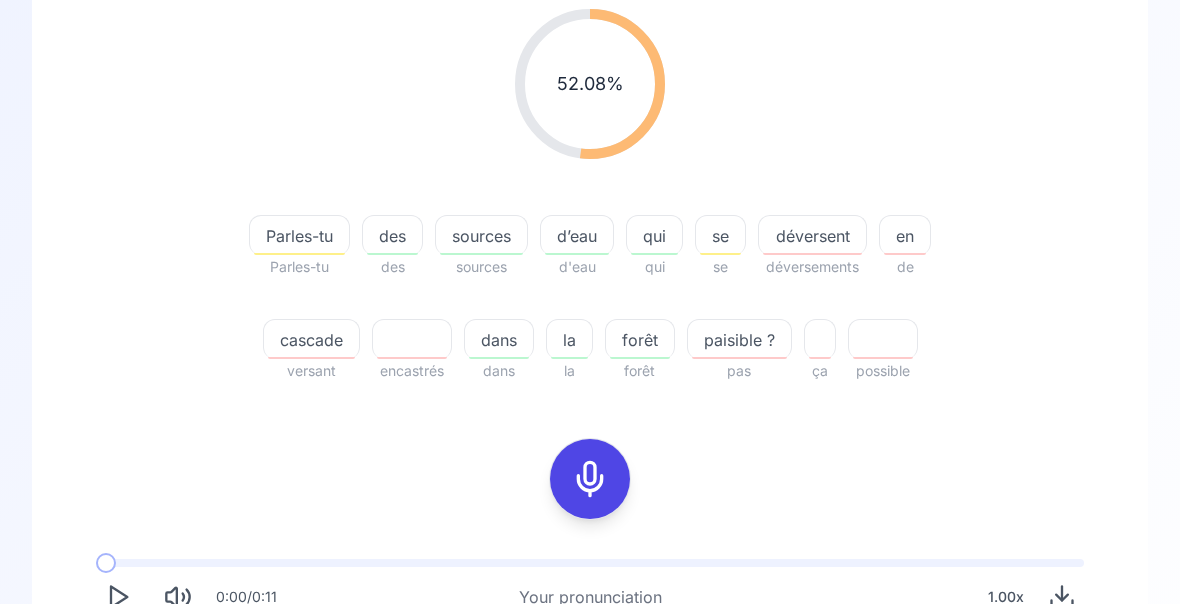 click on "déversent" at bounding box center (812, 236) 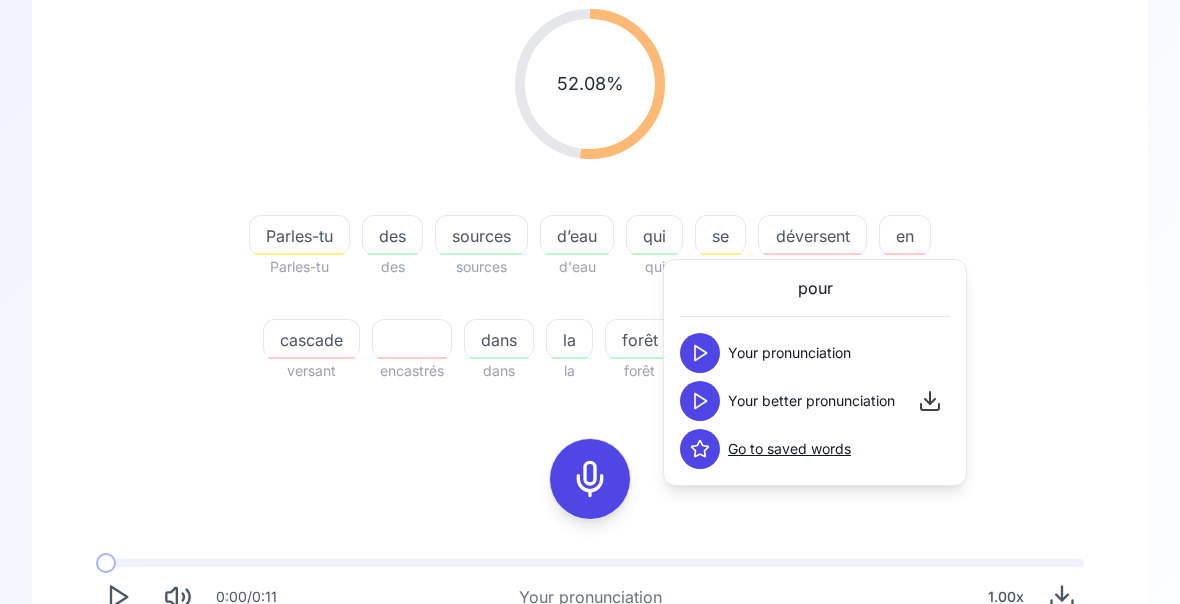 click 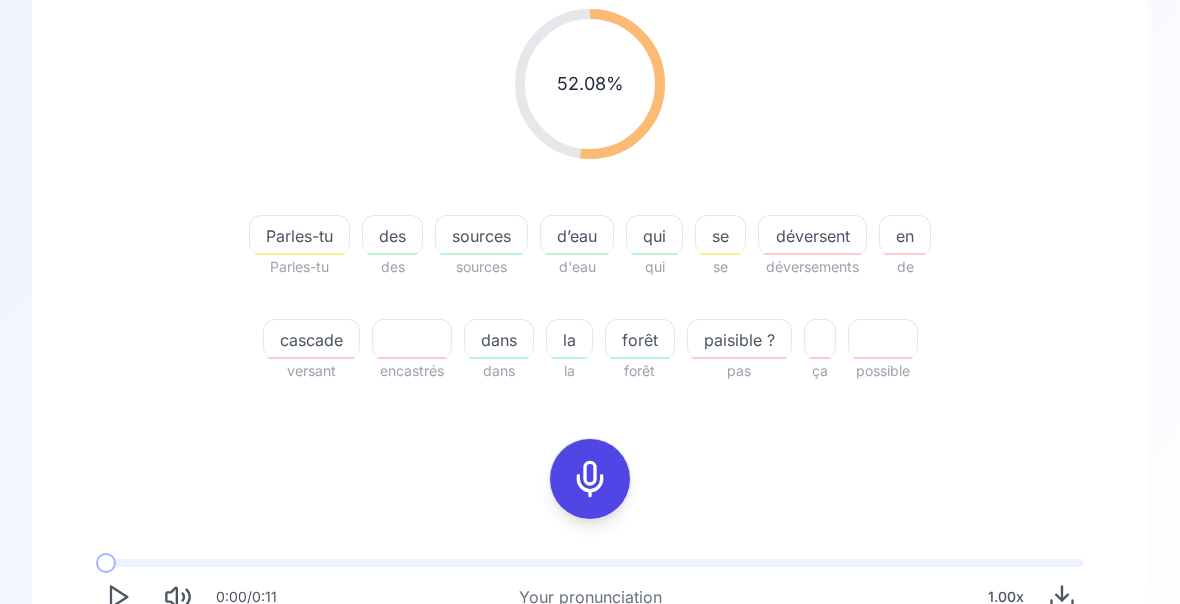click on "cascade" at bounding box center (311, 340) 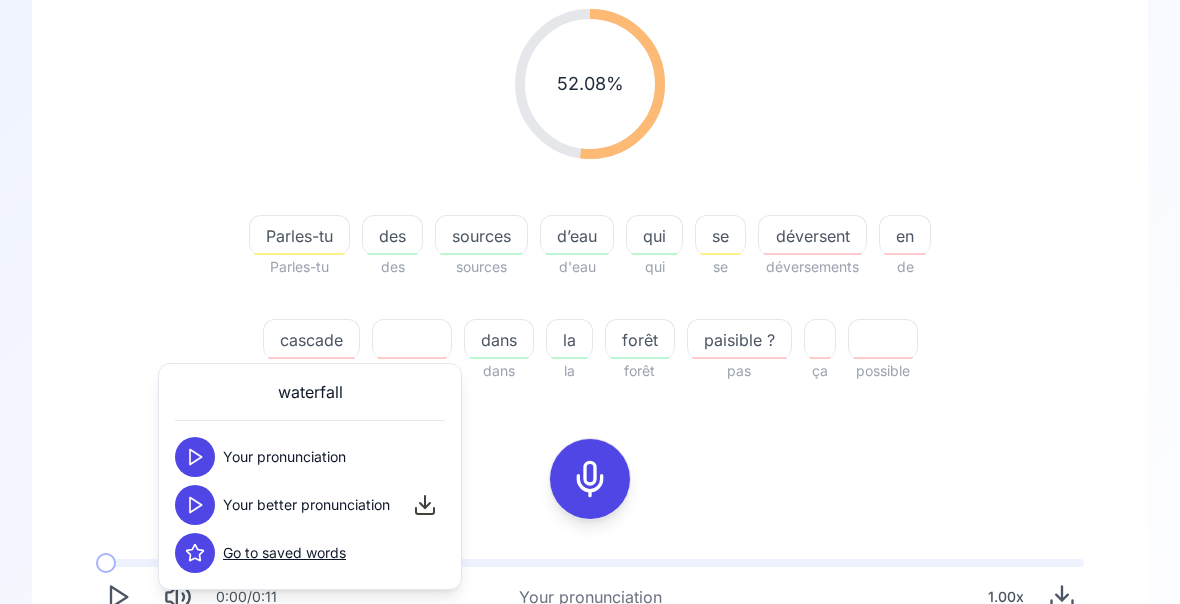 click at bounding box center [195, 505] 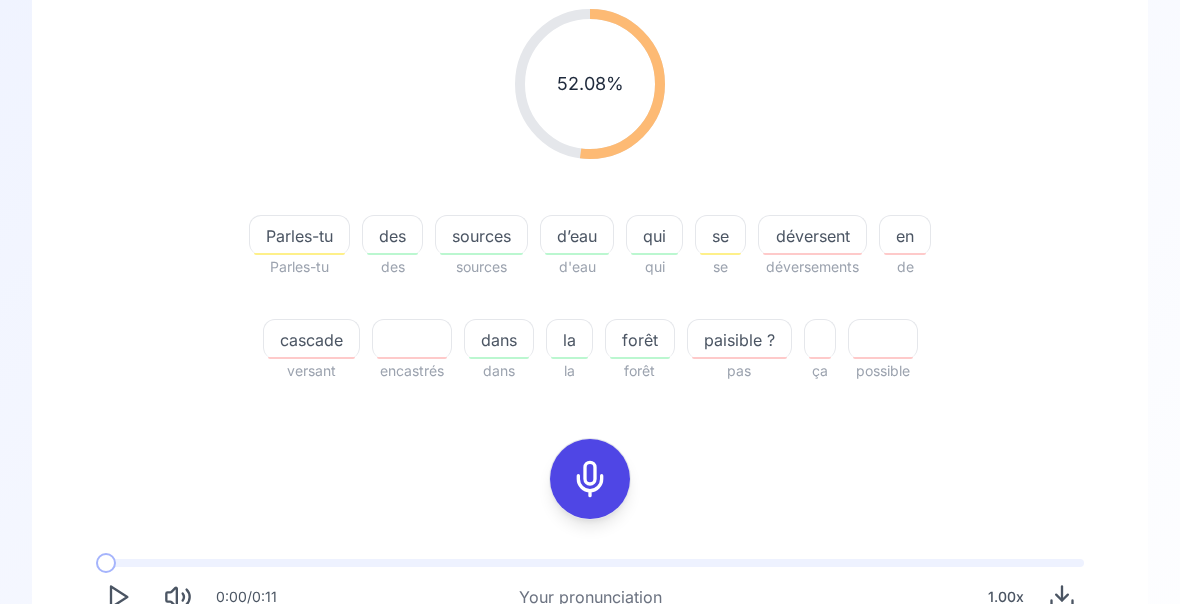 click 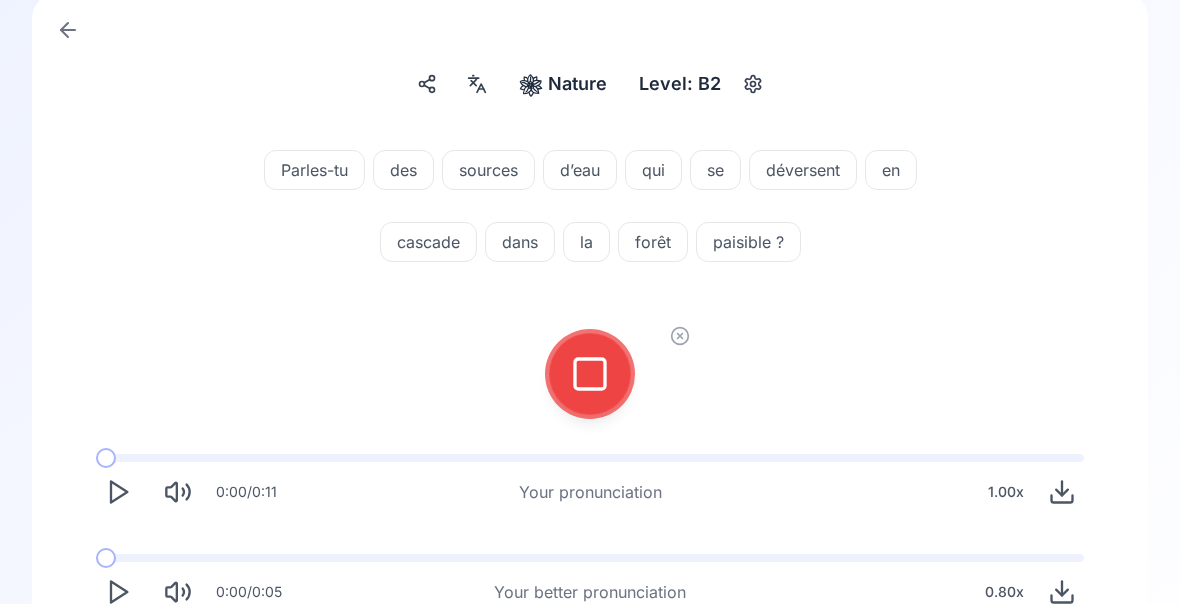 click at bounding box center [590, 374] 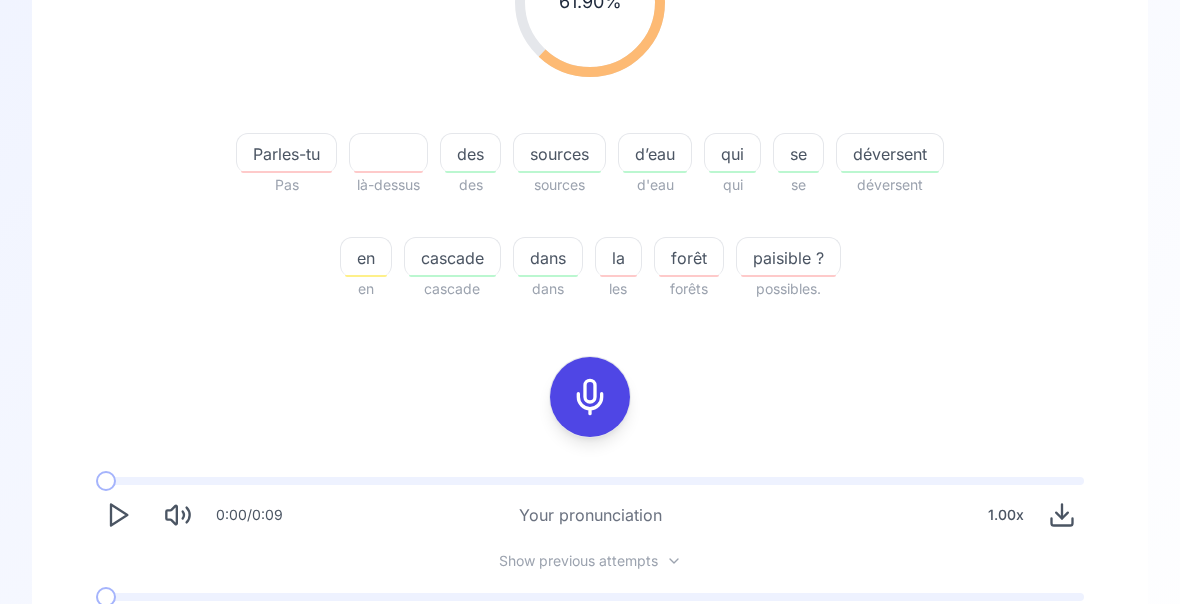 scroll, scrollTop: 349, scrollLeft: 0, axis: vertical 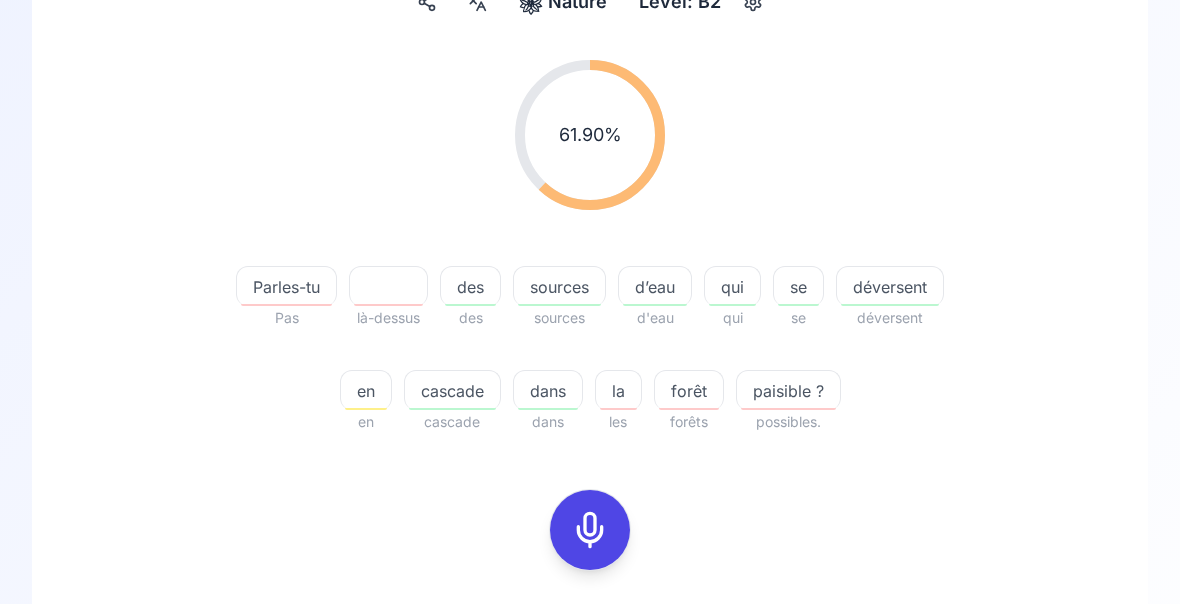 click on "Try another sentence" at bounding box center [604, 842] 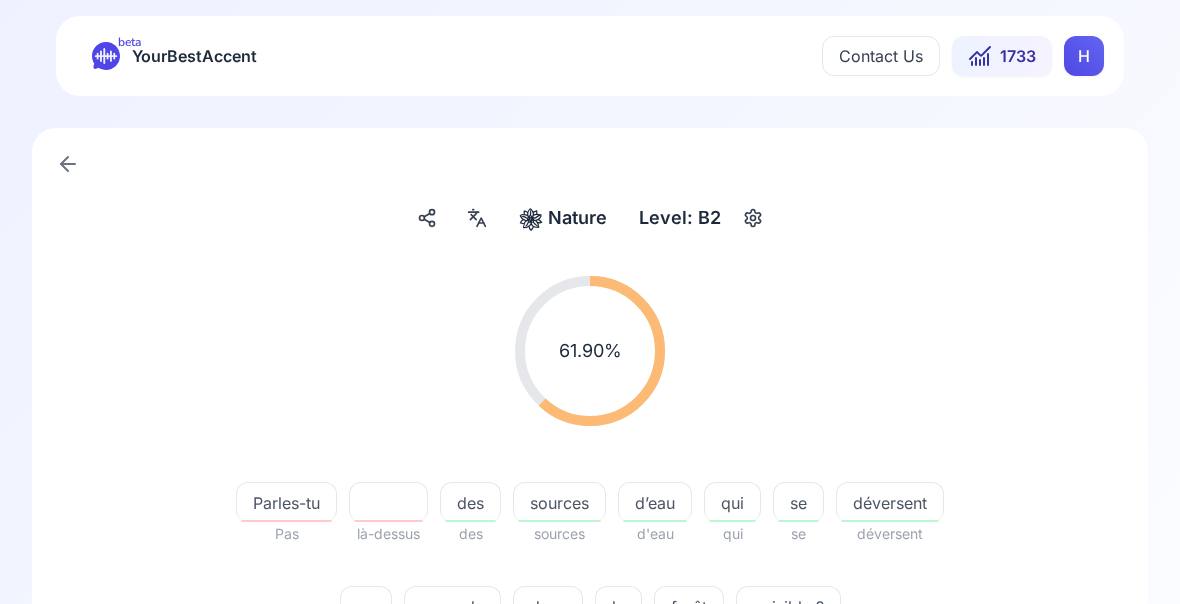 scroll, scrollTop: 0, scrollLeft: 0, axis: both 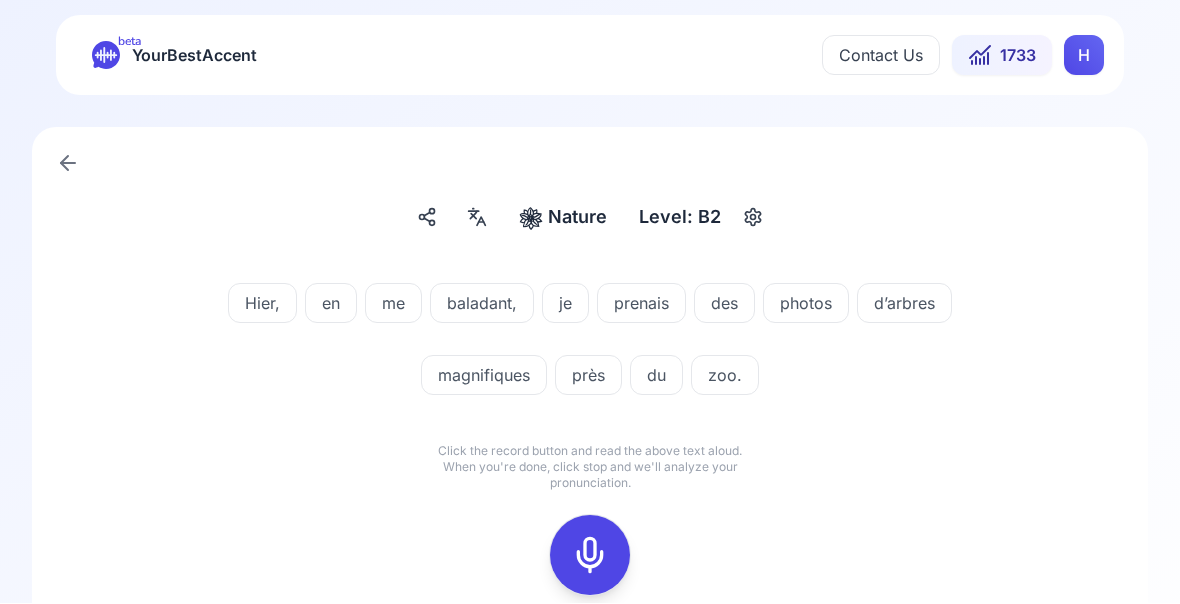 click 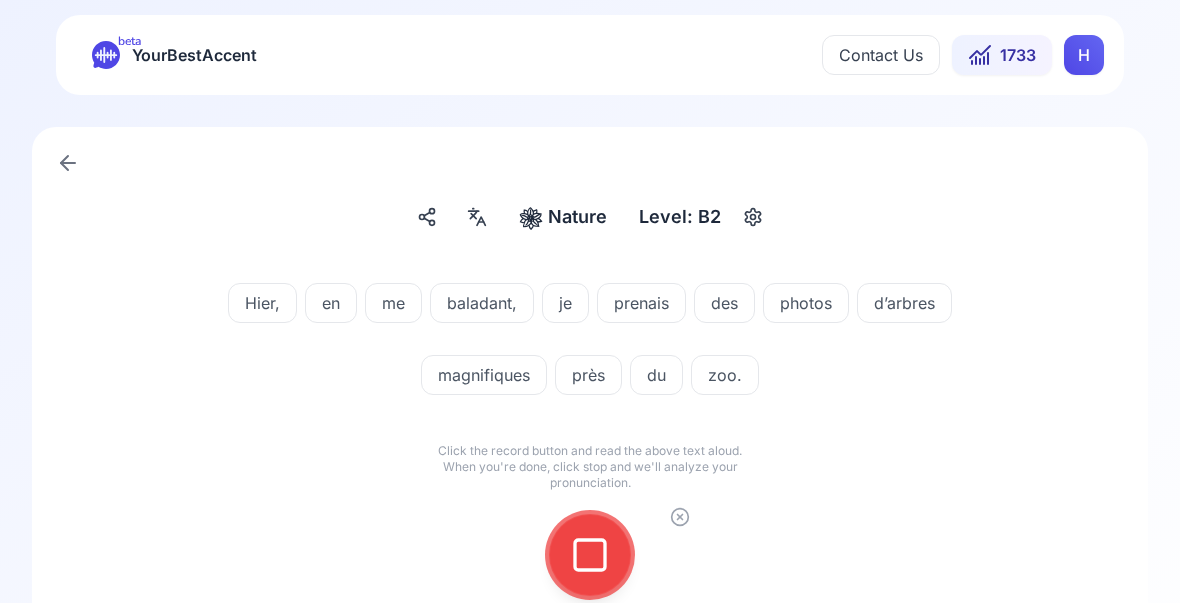 click 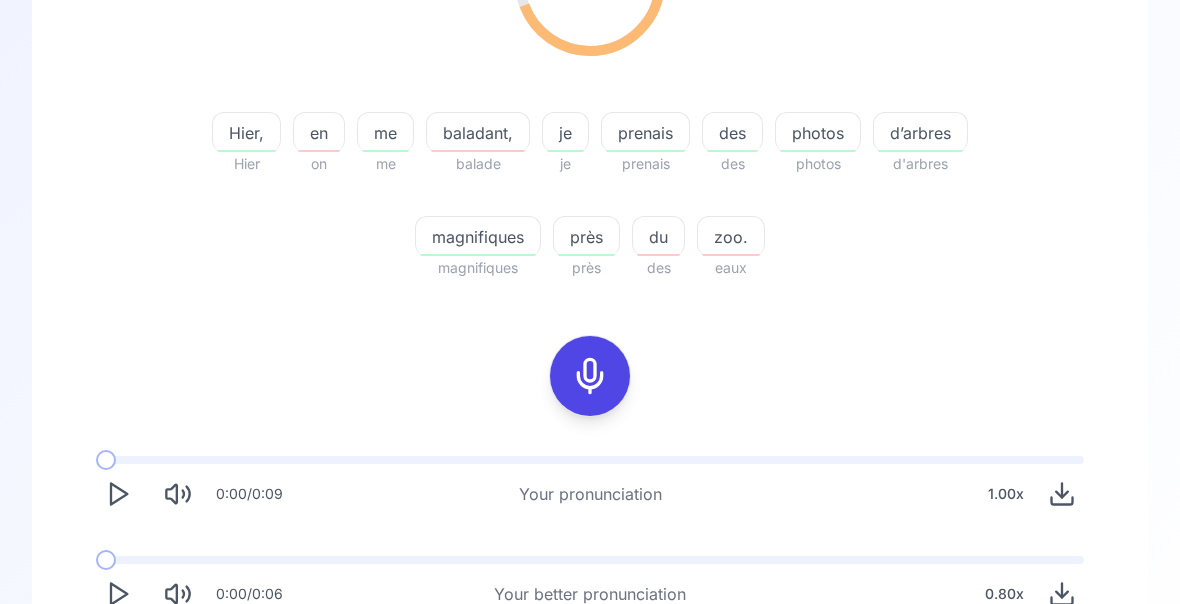 scroll, scrollTop: 371, scrollLeft: 0, axis: vertical 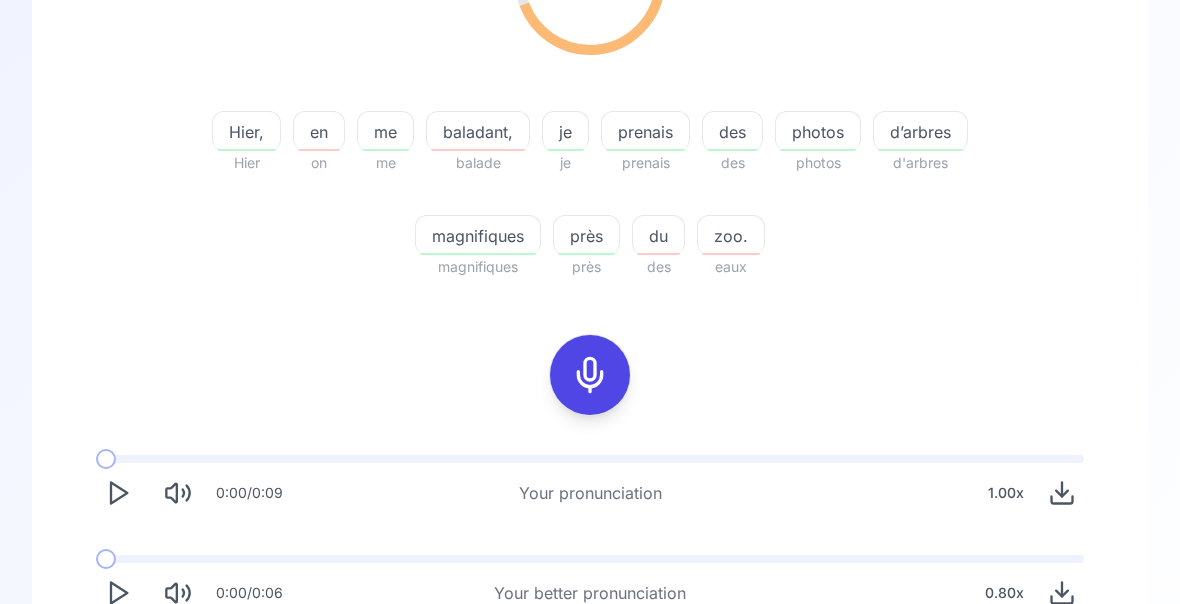 click on "baladant," at bounding box center (478, 132) 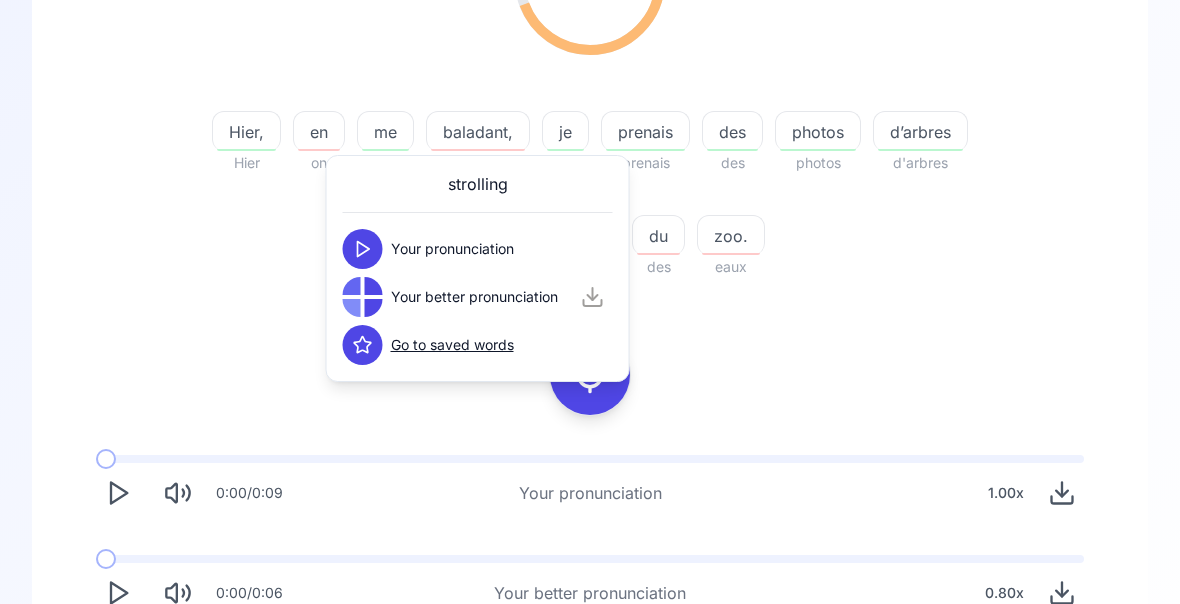click at bounding box center [363, 297] 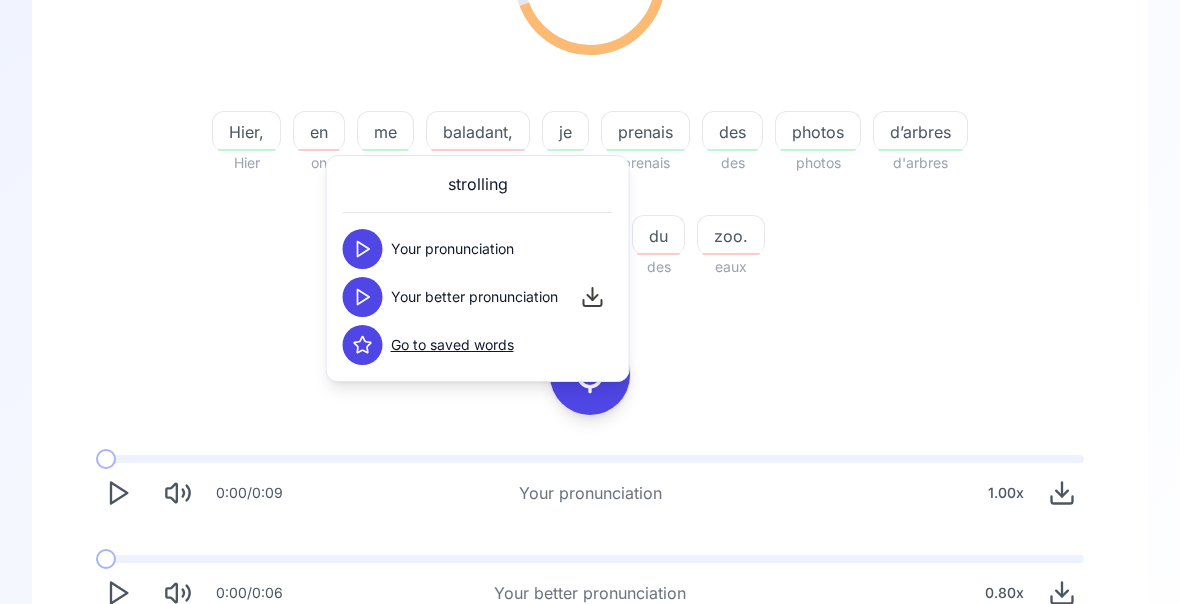 click on "69.23 % 69.23 % Hier, Hier en on me me baladant, balade je je prenais prenais des des photos photos d’arbres d'arbres magnifiques magnifiques près près du des zoo. eaux 0:00  /  0:09 Your pronunciation 1.00 x 0:00  /  0:06 Your better pronunciation 0.80 x" at bounding box center (590, 260) 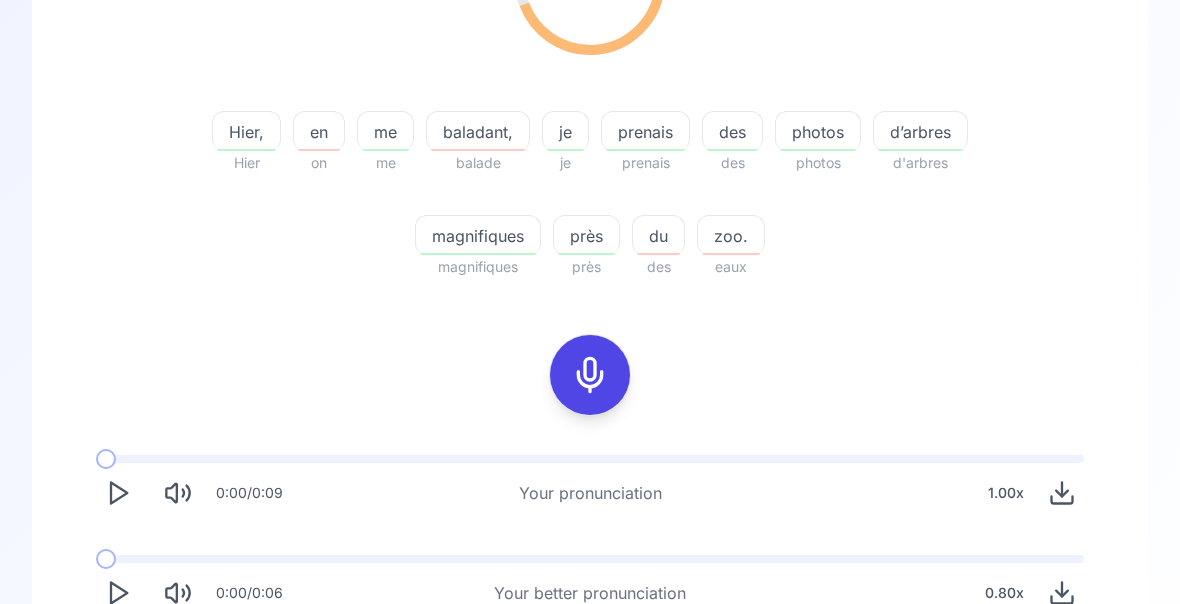 click 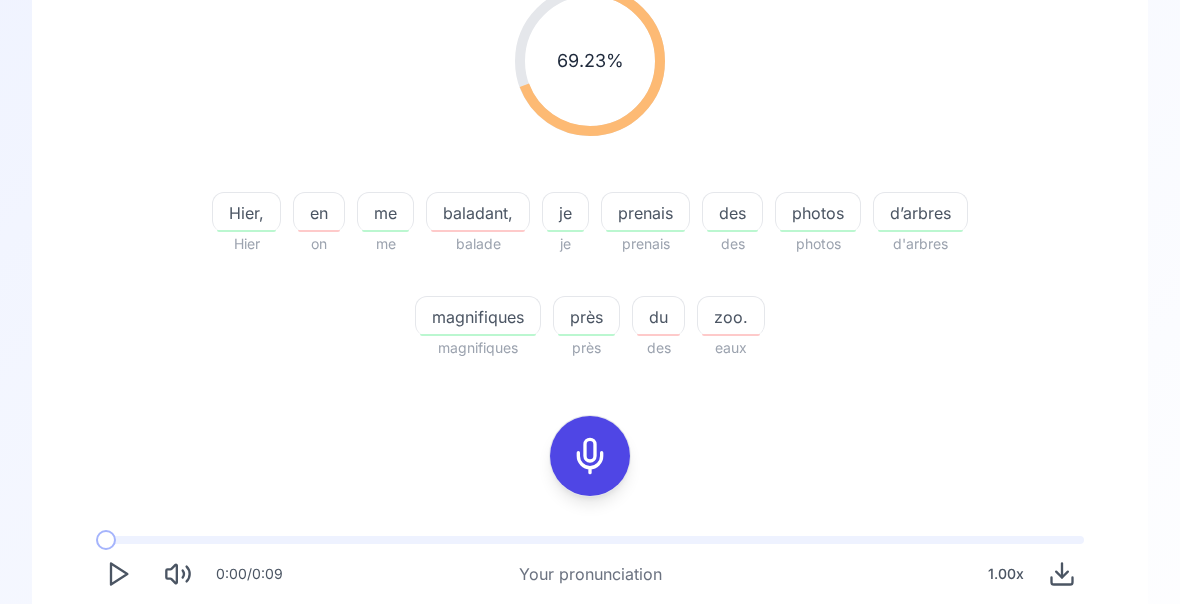 scroll, scrollTop: 284, scrollLeft: 0, axis: vertical 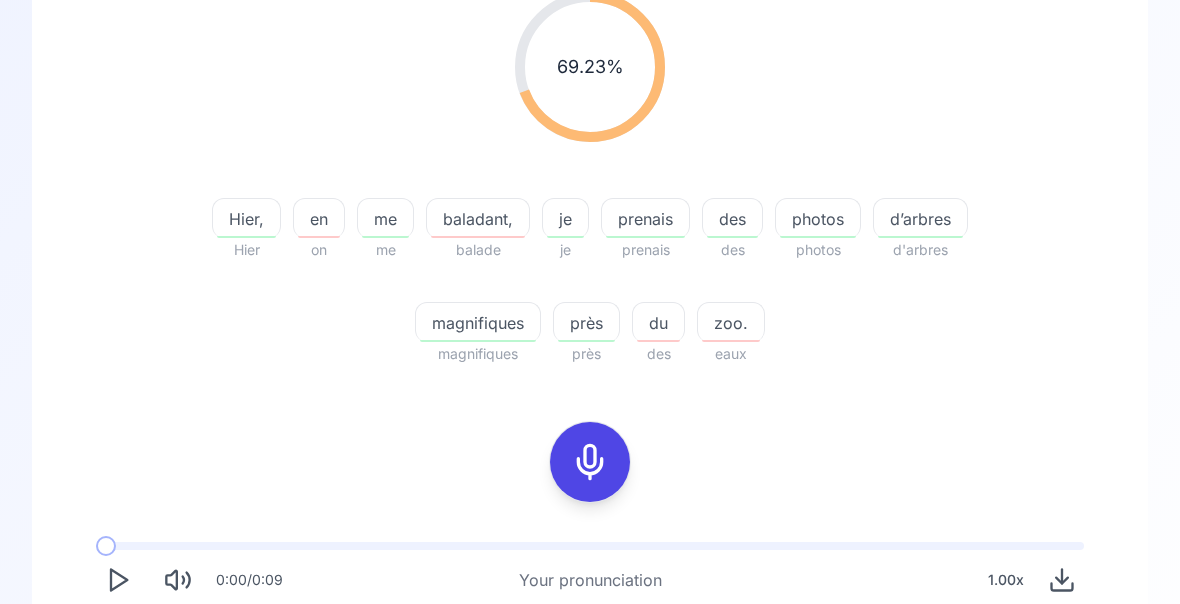 click 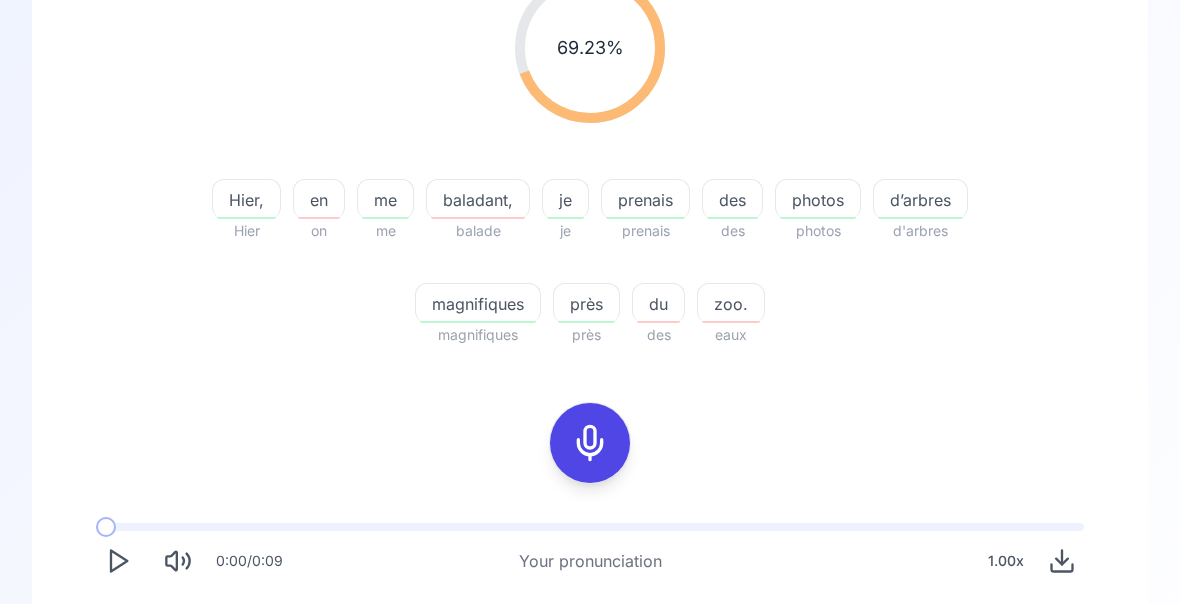 scroll, scrollTop: 372, scrollLeft: 0, axis: vertical 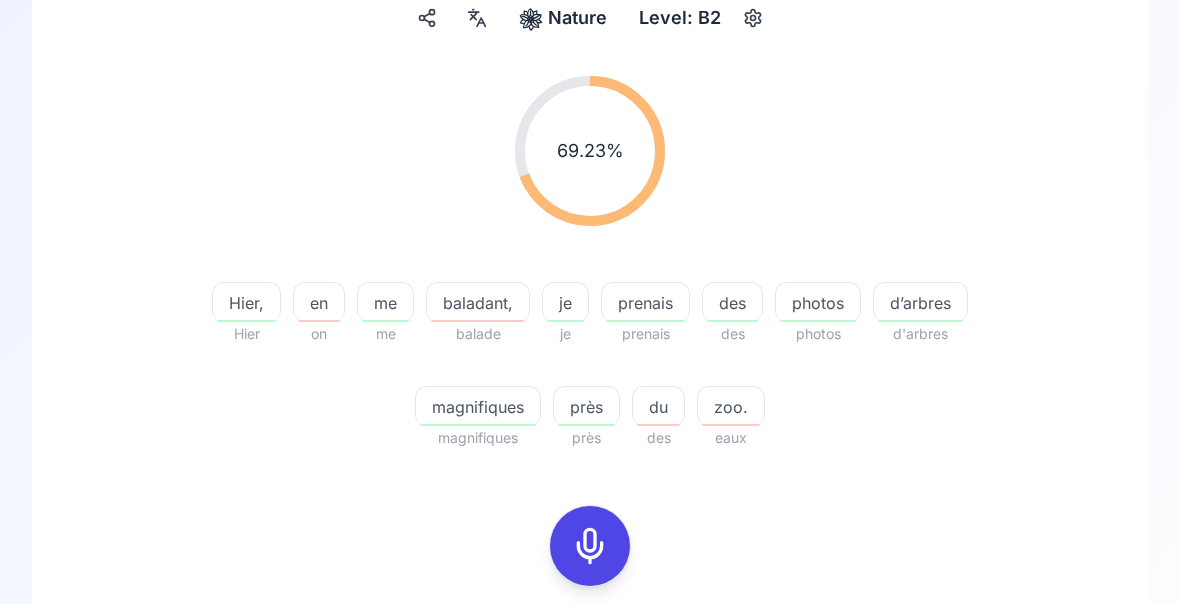 click on "Try another sentence" at bounding box center [604, 843] 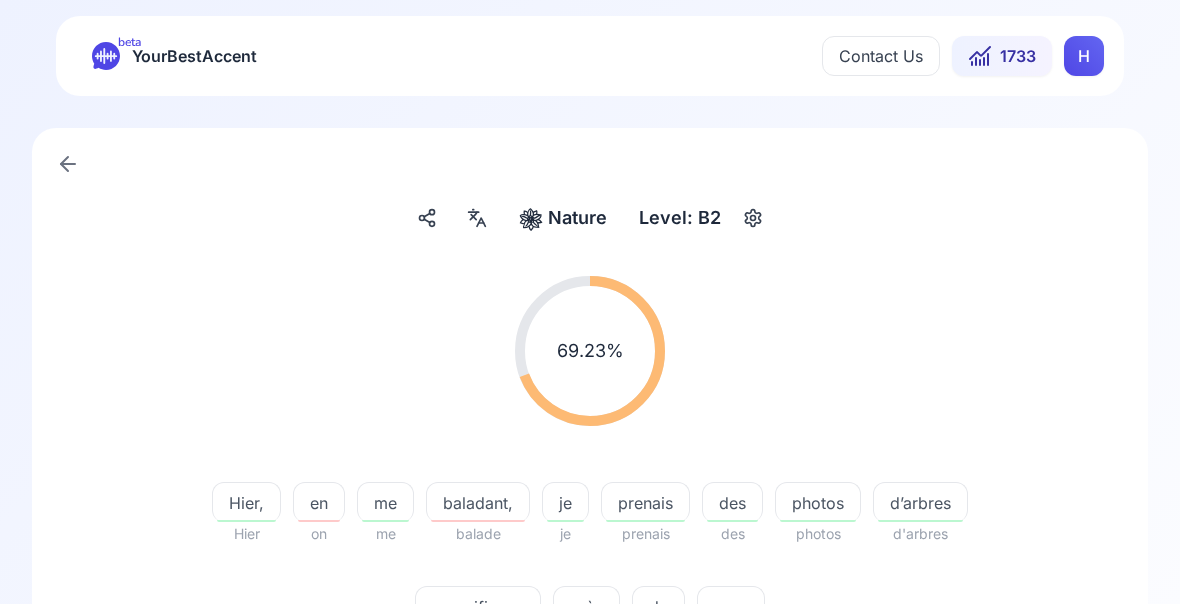 scroll, scrollTop: 0, scrollLeft: 0, axis: both 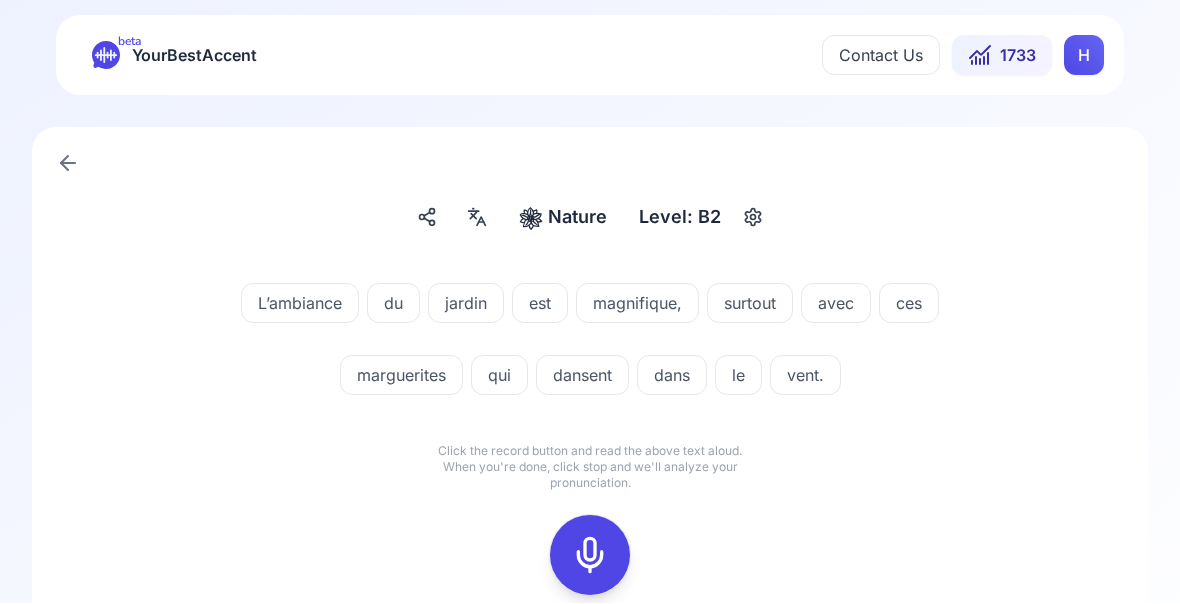click 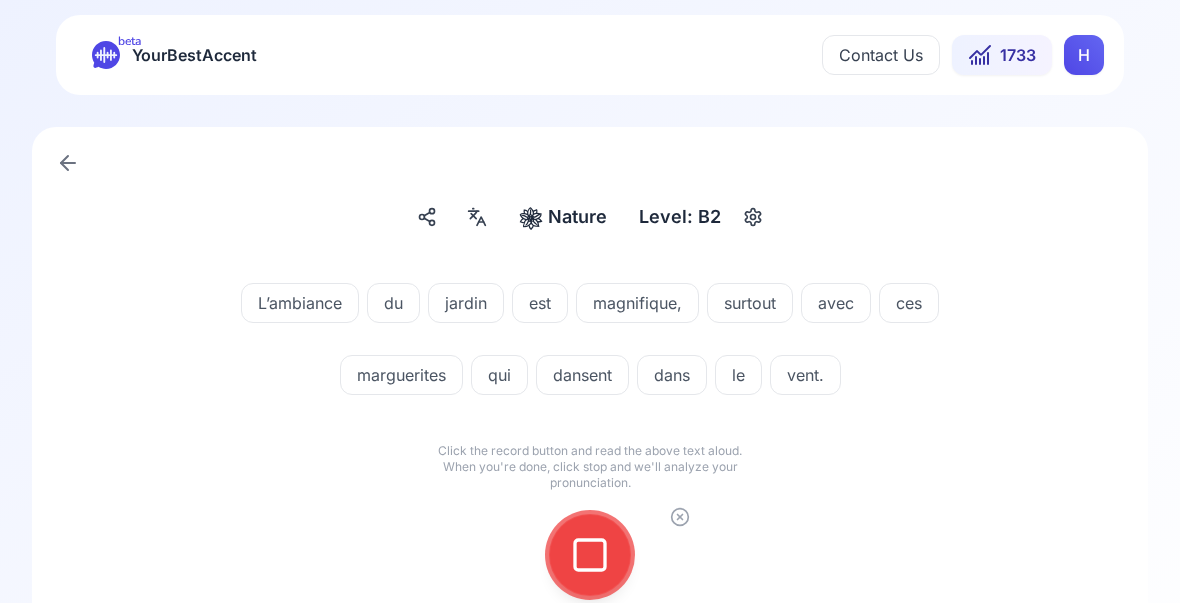 click 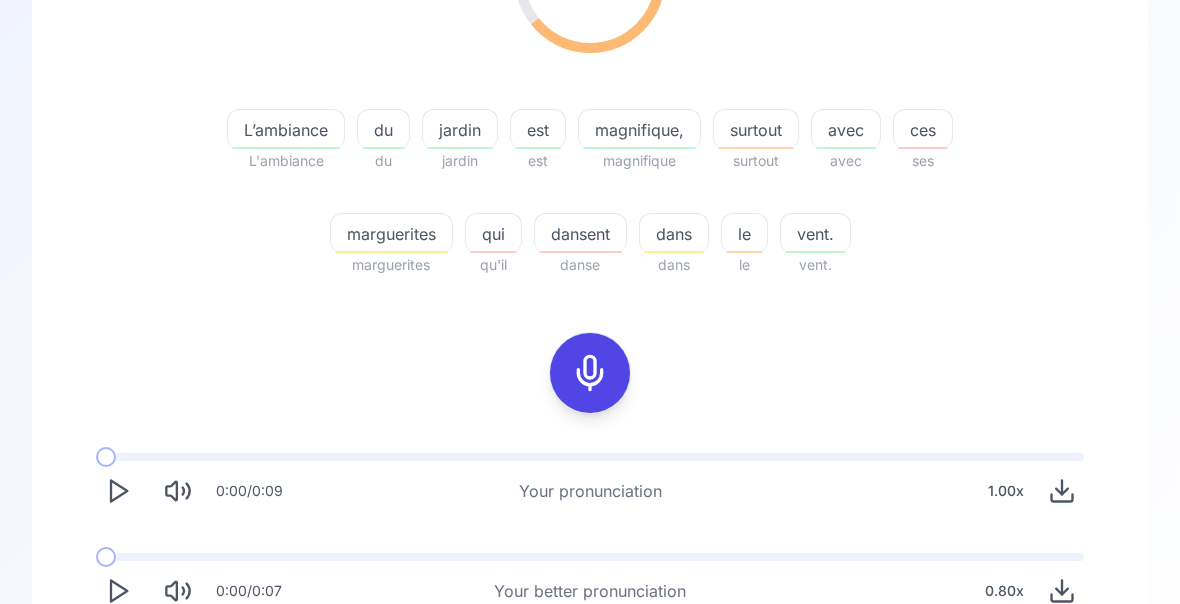scroll, scrollTop: 372, scrollLeft: 0, axis: vertical 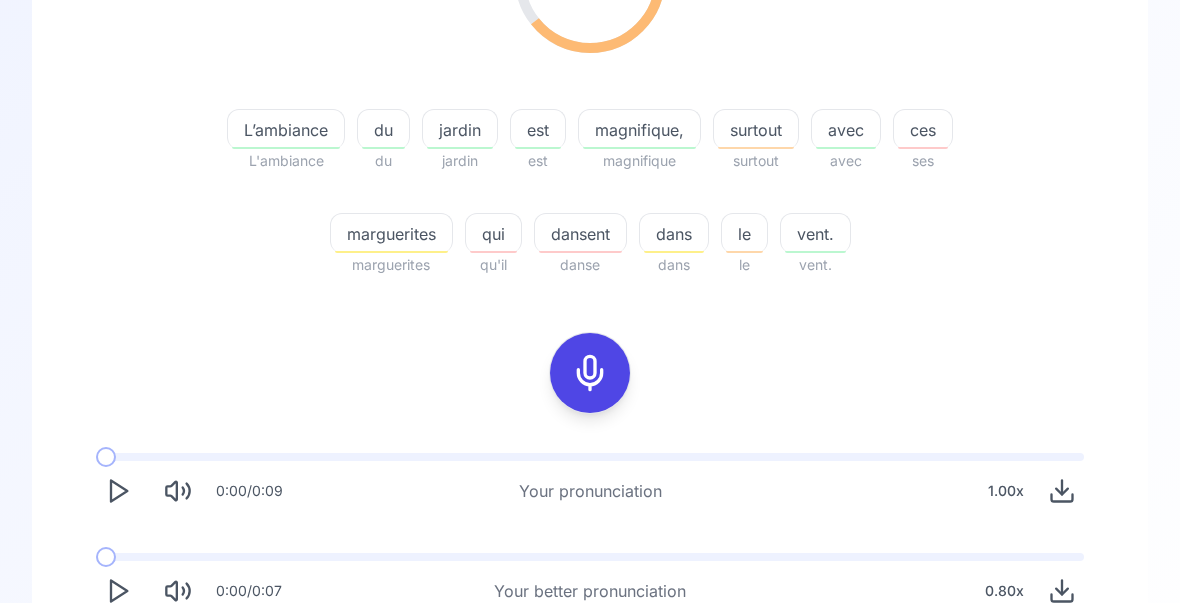 click on "dansent" at bounding box center (580, 235) 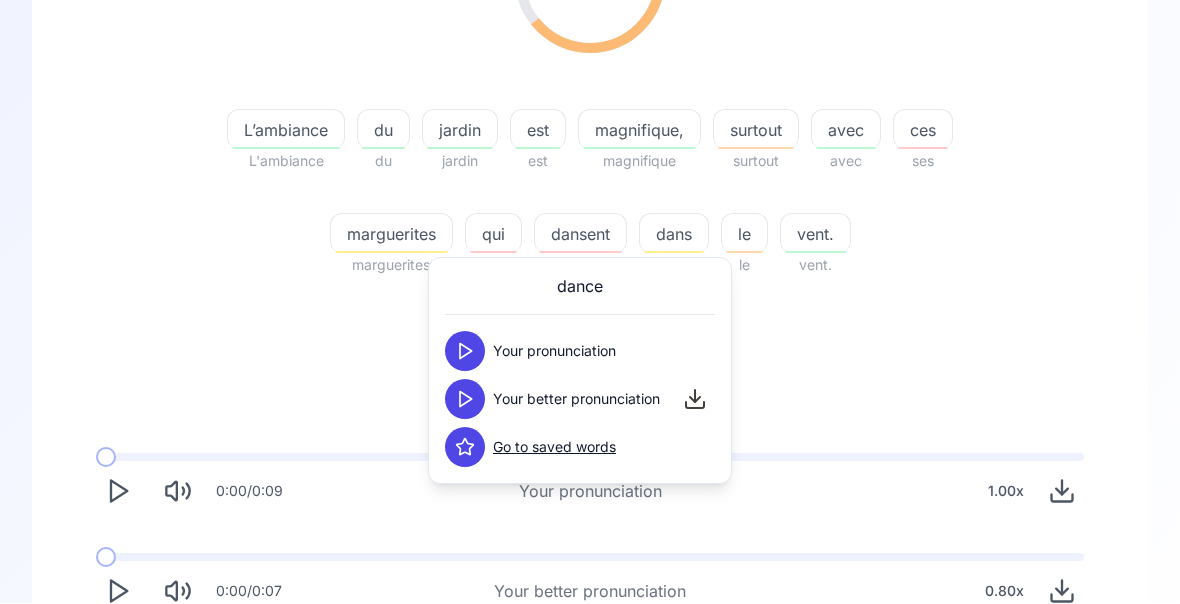click 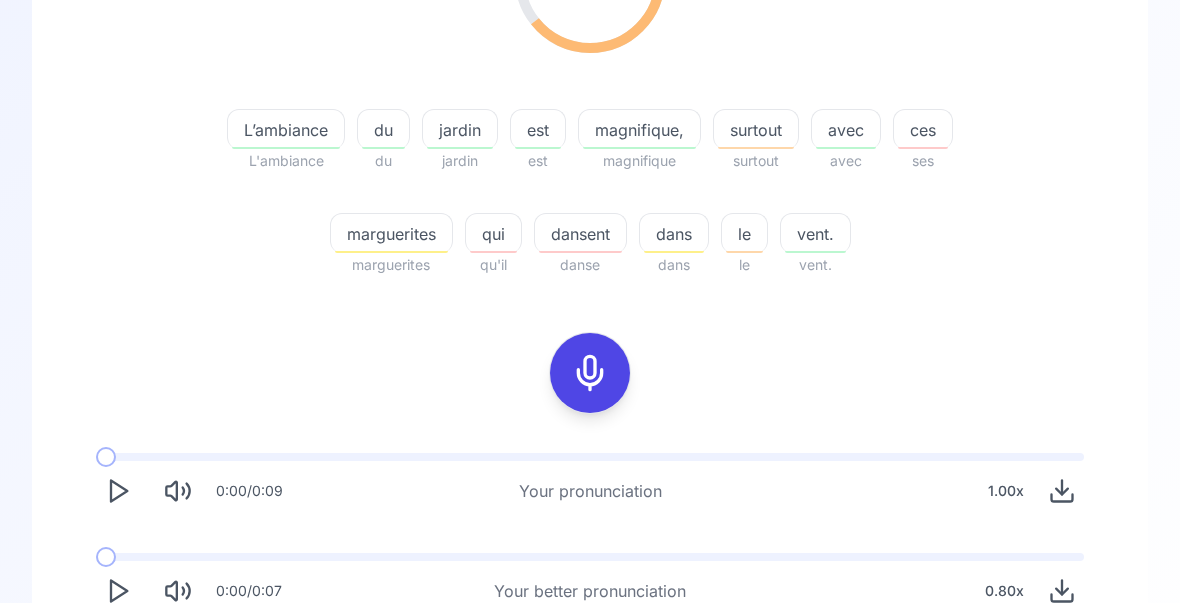 click 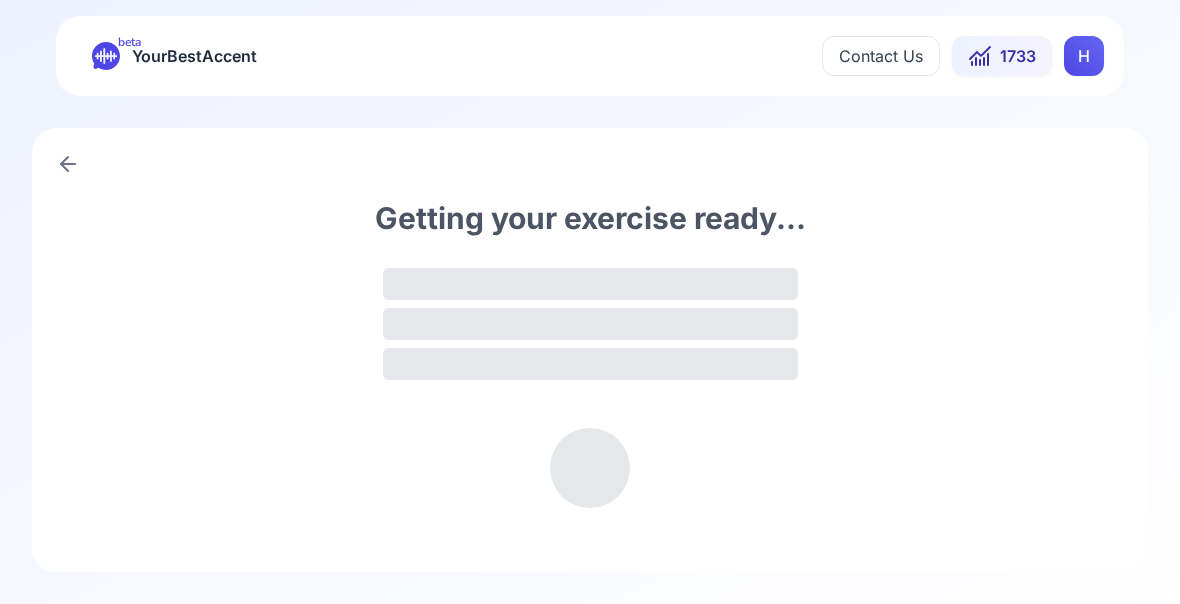 scroll, scrollTop: 0, scrollLeft: 0, axis: both 